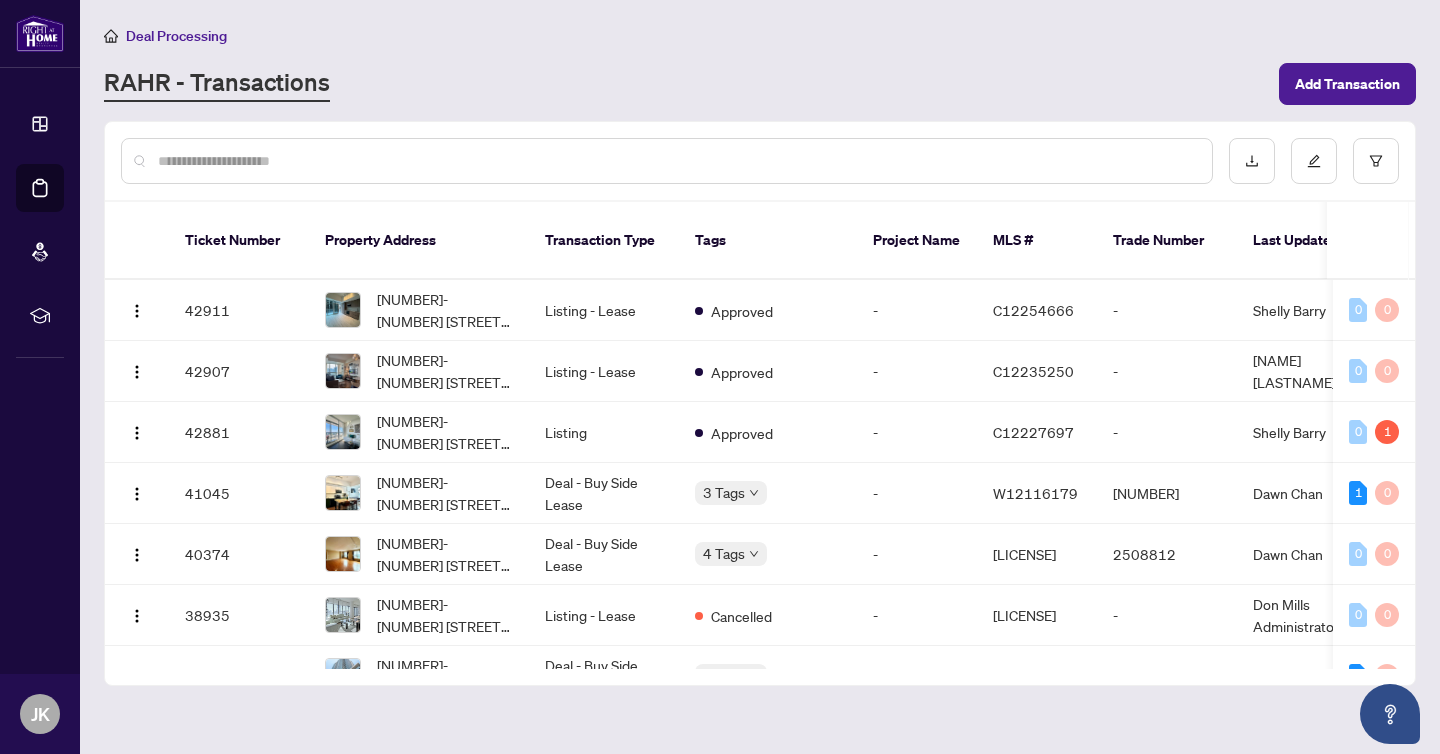 click at bounding box center [677, 161] 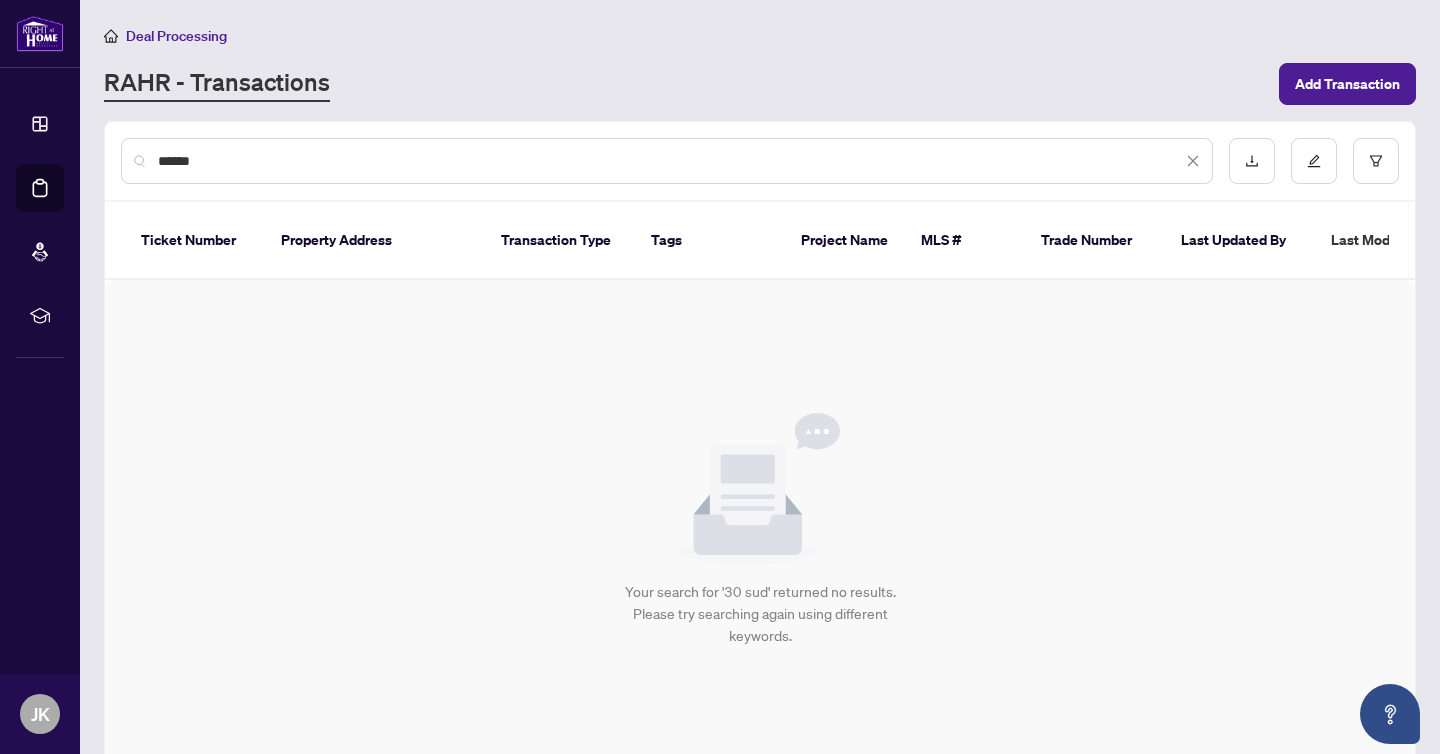click on "Deal Processing" at bounding box center [176, 36] 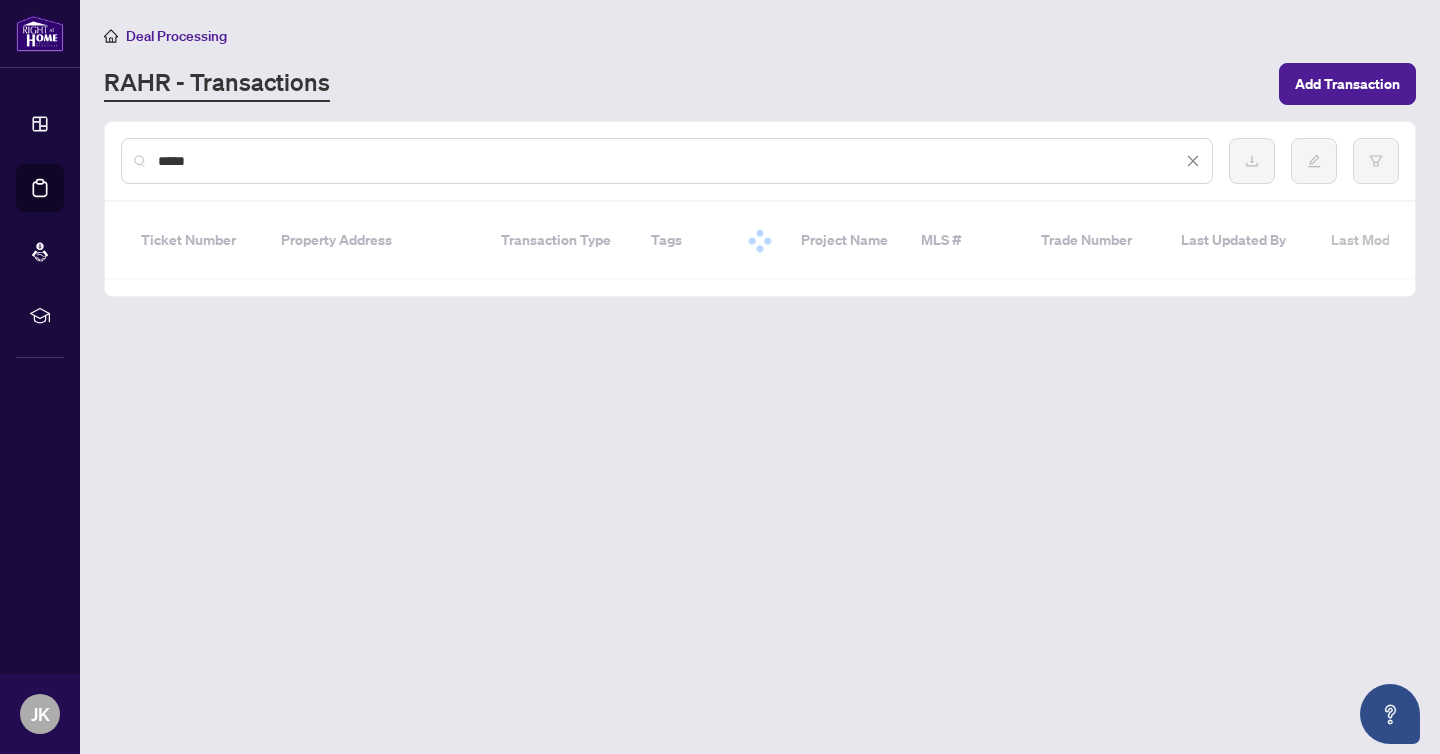 type on "*****" 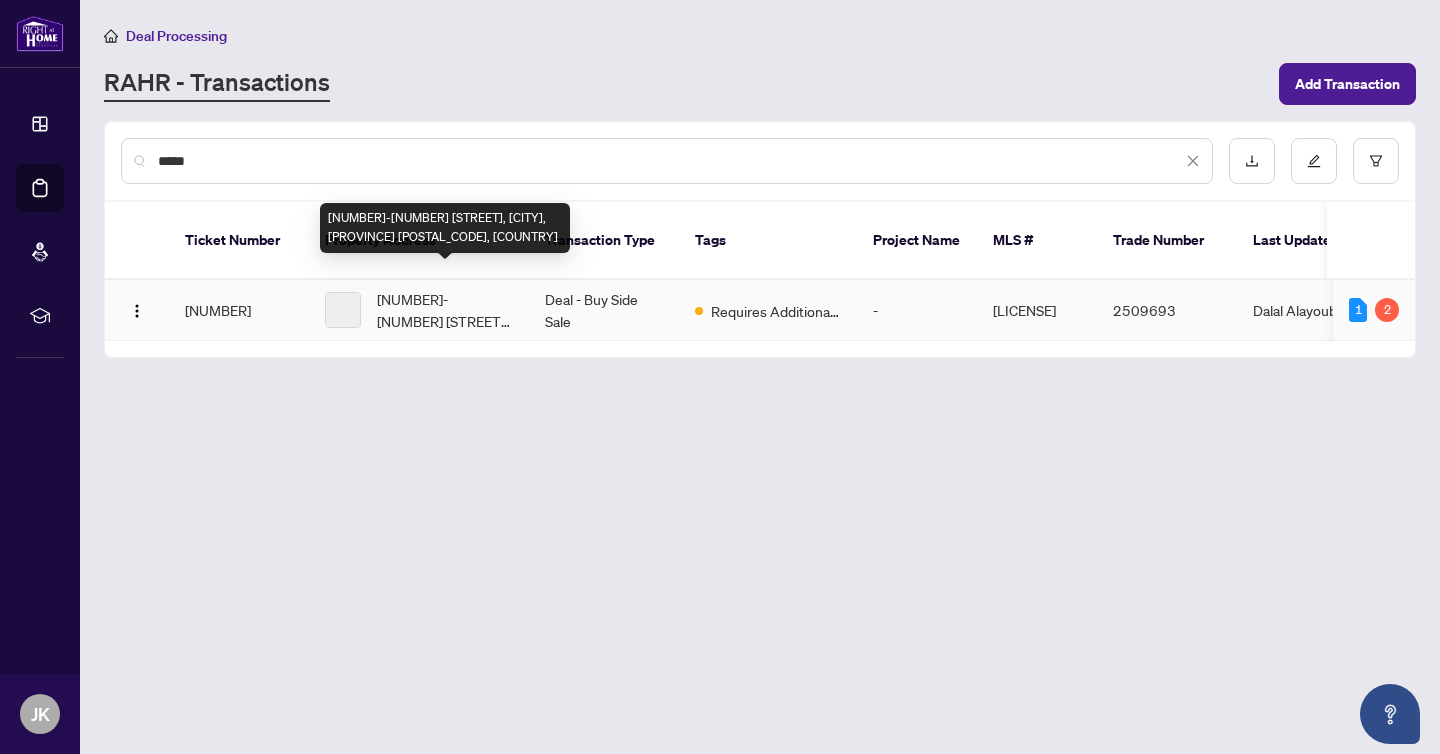 click on "[NUMBER]-[NUMBER] [STREET], [CITY], [PROVINCE] [POSTAL_CODE], [COUNTRY]" at bounding box center (445, 310) 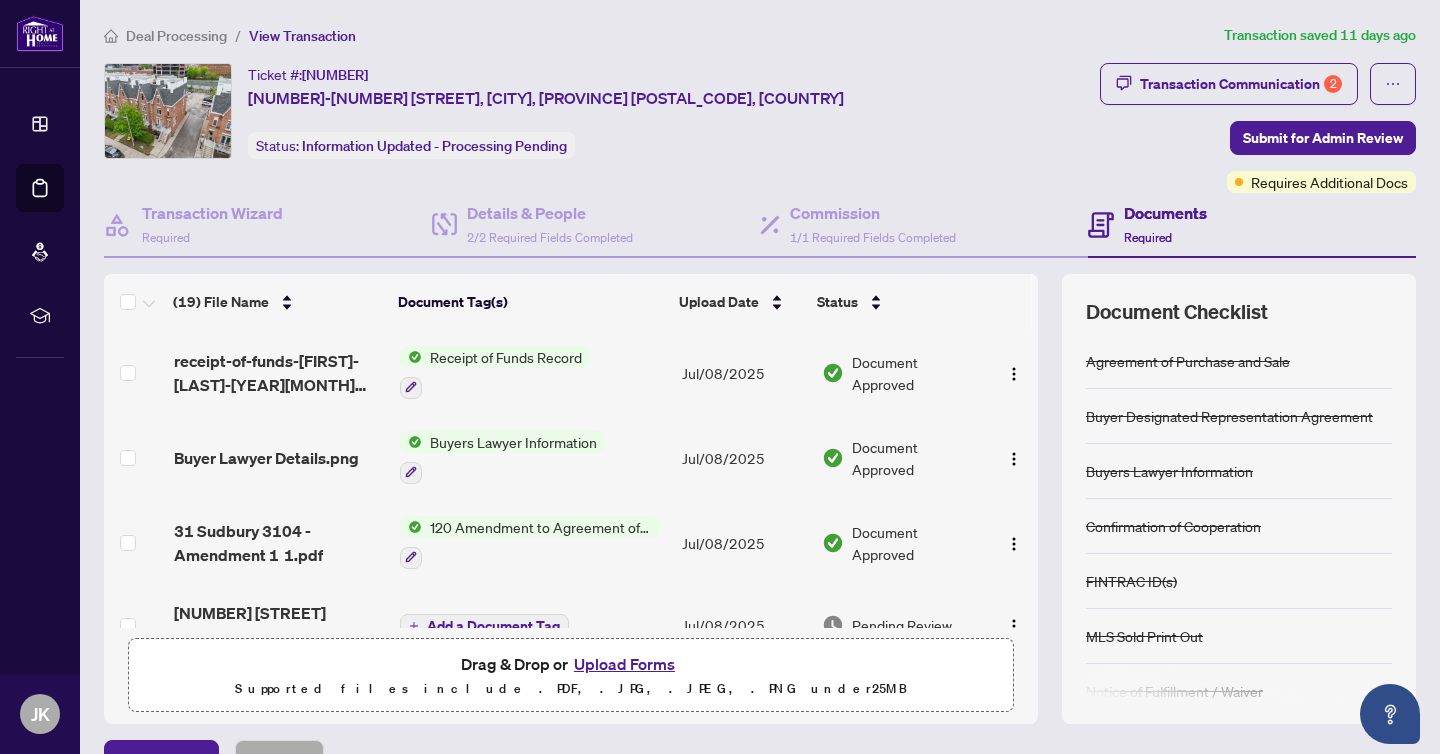 click on "Deal Processing" at bounding box center (176, 36) 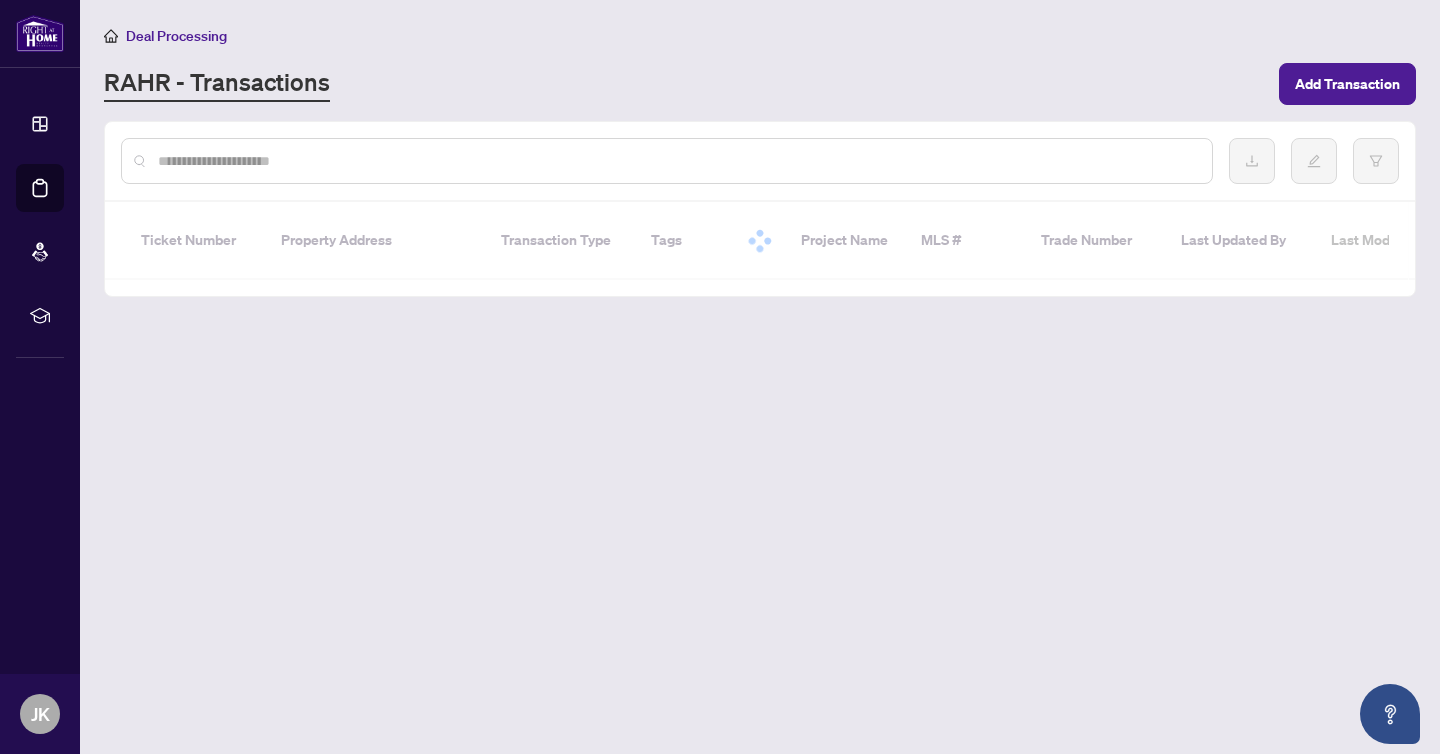 click at bounding box center [677, 161] 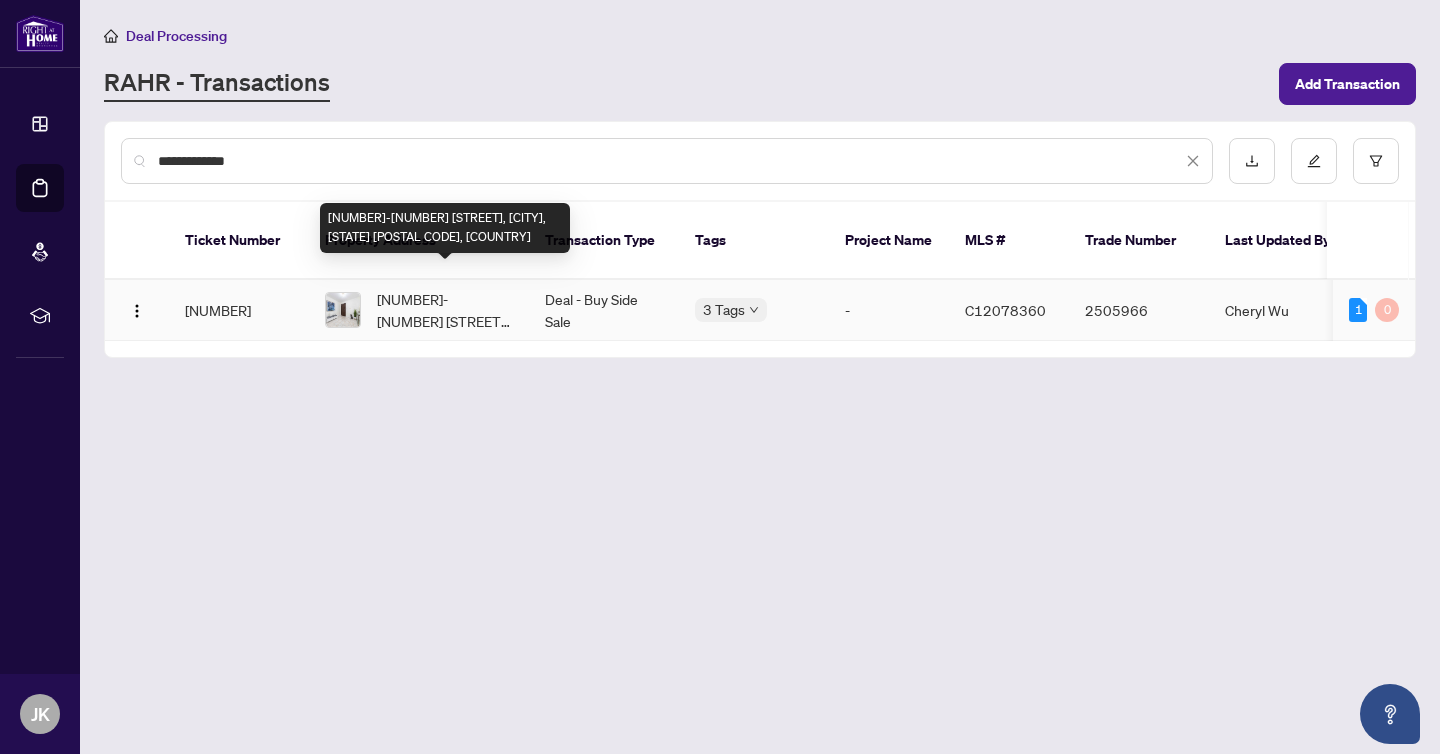 type on "**********" 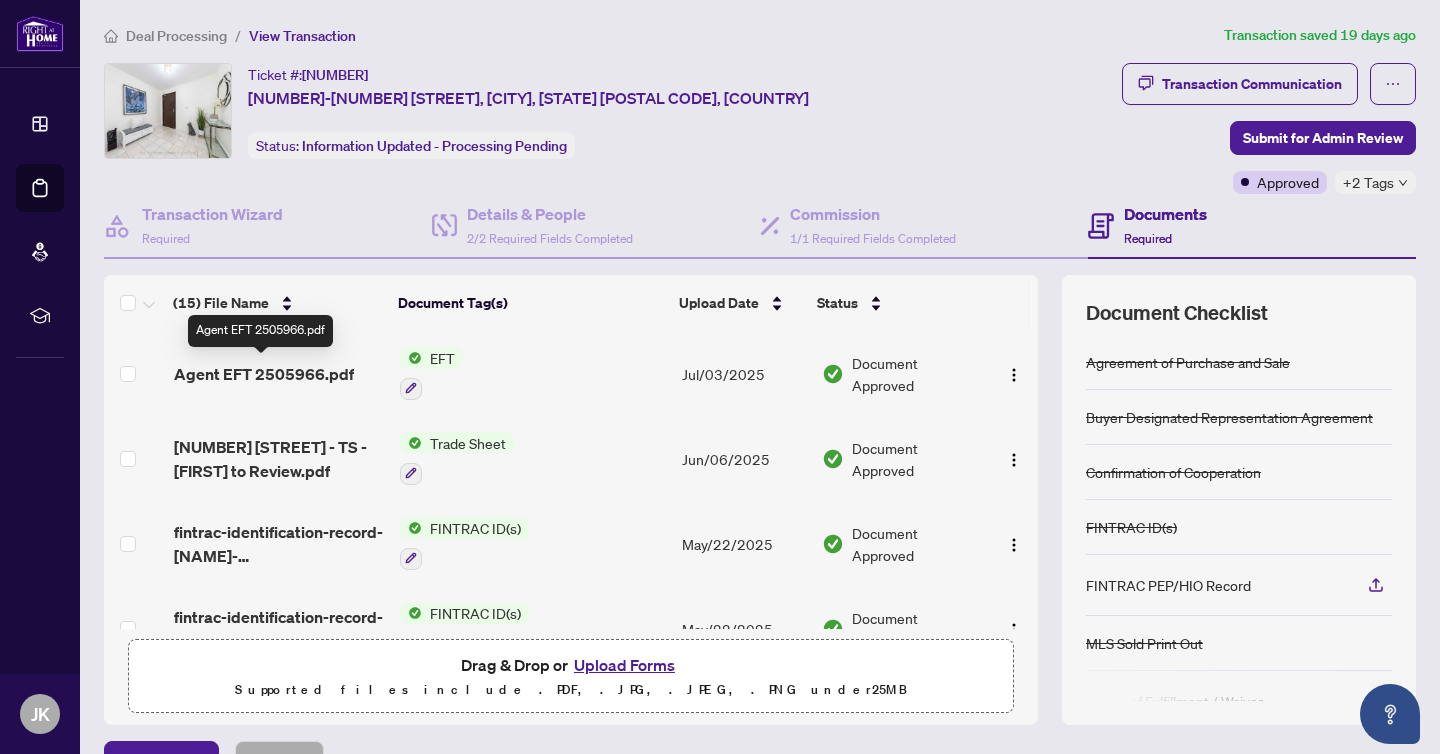 click on "Agent EFT 2505966.pdf" at bounding box center (264, 374) 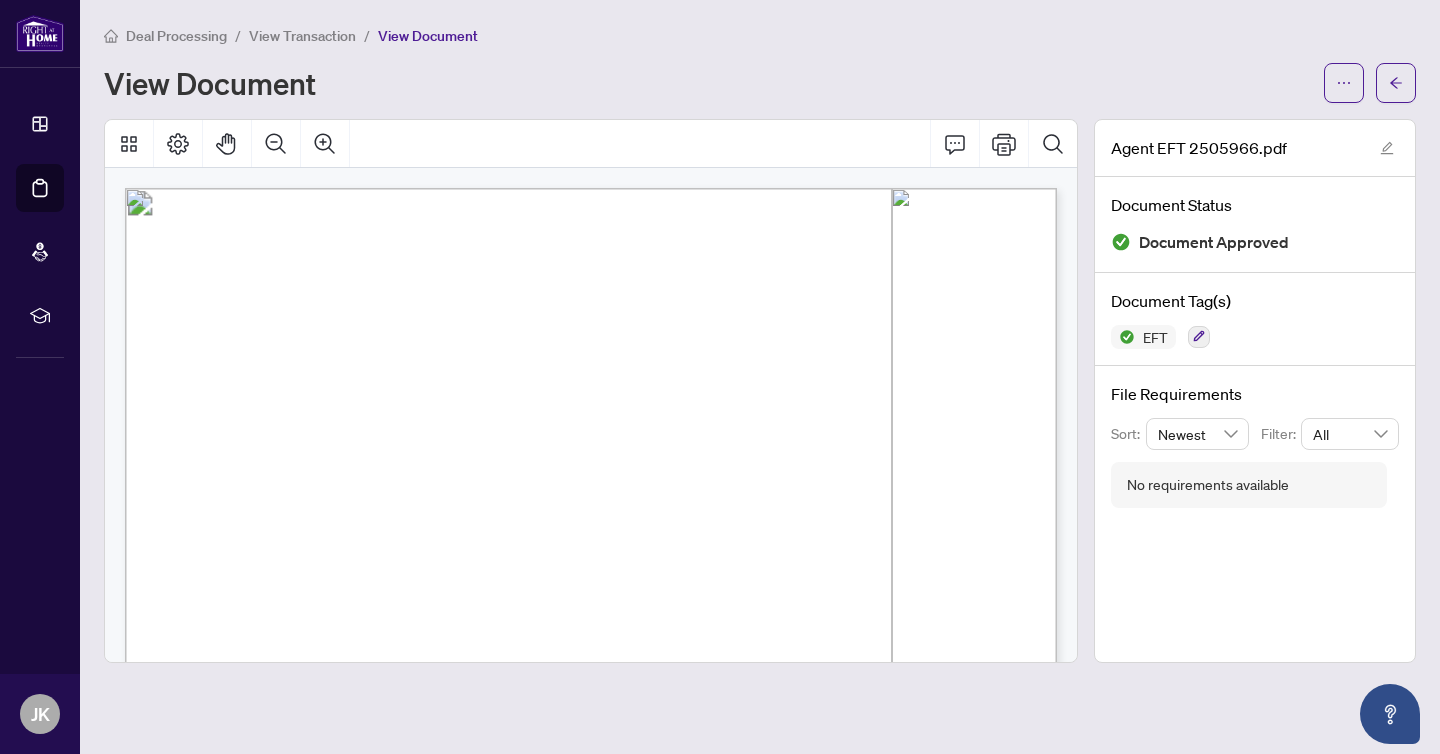 drag, startPoint x: 856, startPoint y: 250, endPoint x: 918, endPoint y: 251, distance: 62.008064 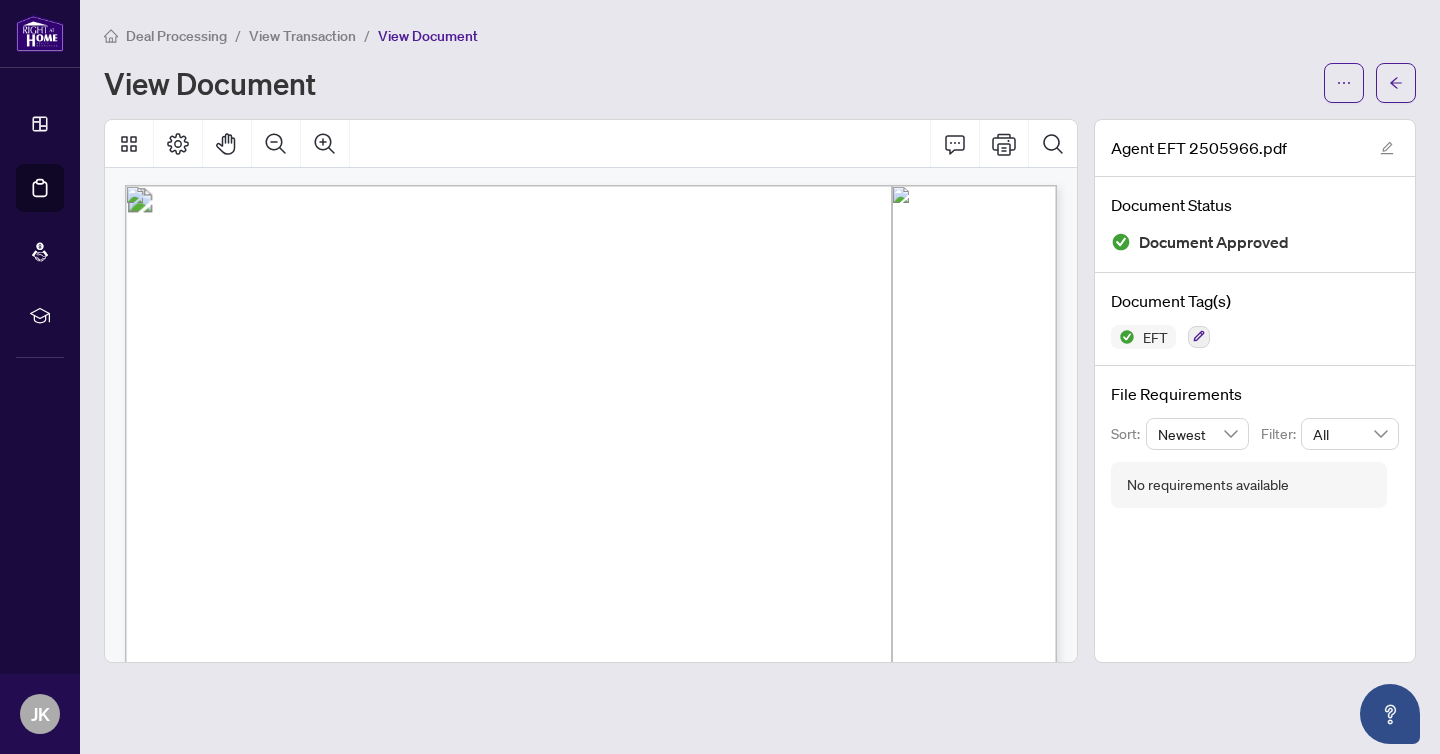 scroll, scrollTop: 0, scrollLeft: 0, axis: both 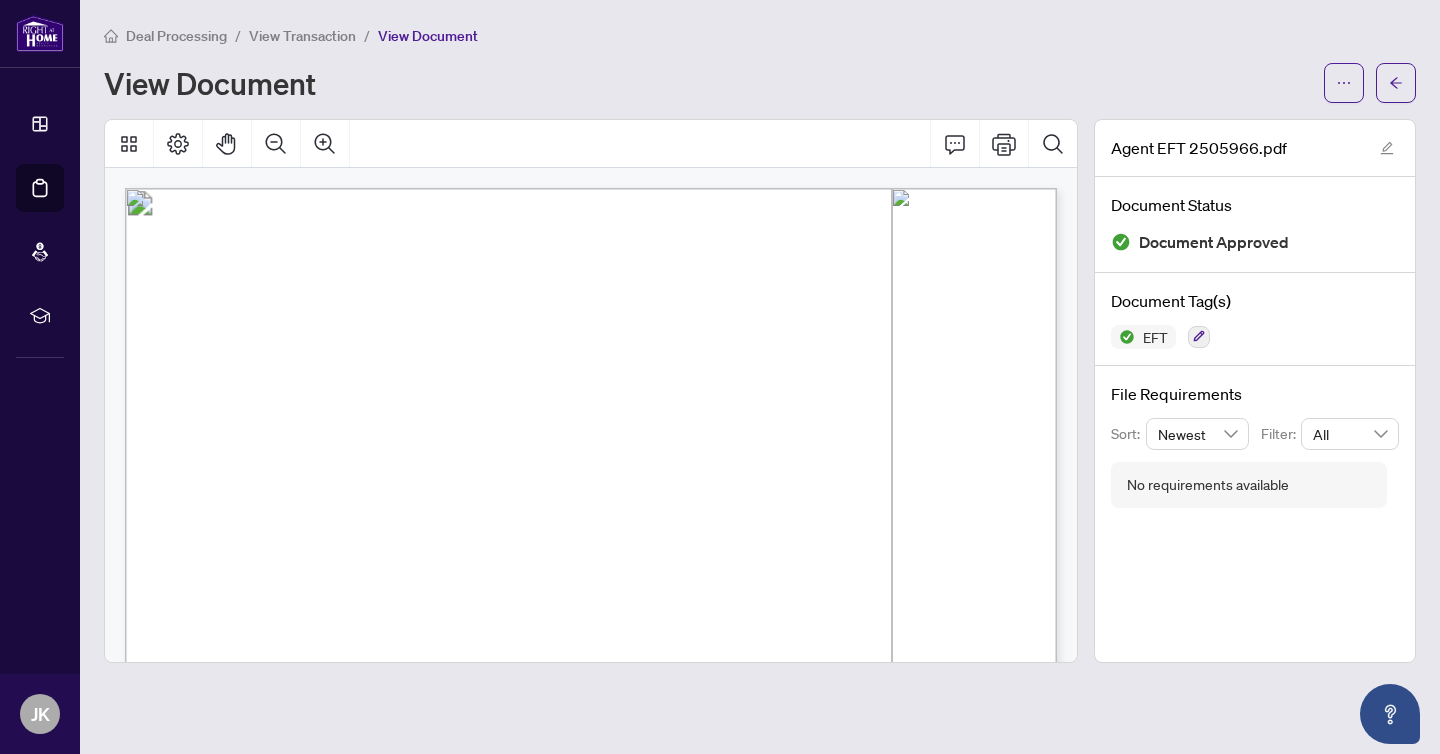 drag, startPoint x: 844, startPoint y: 302, endPoint x: 903, endPoint y: 302, distance: 59 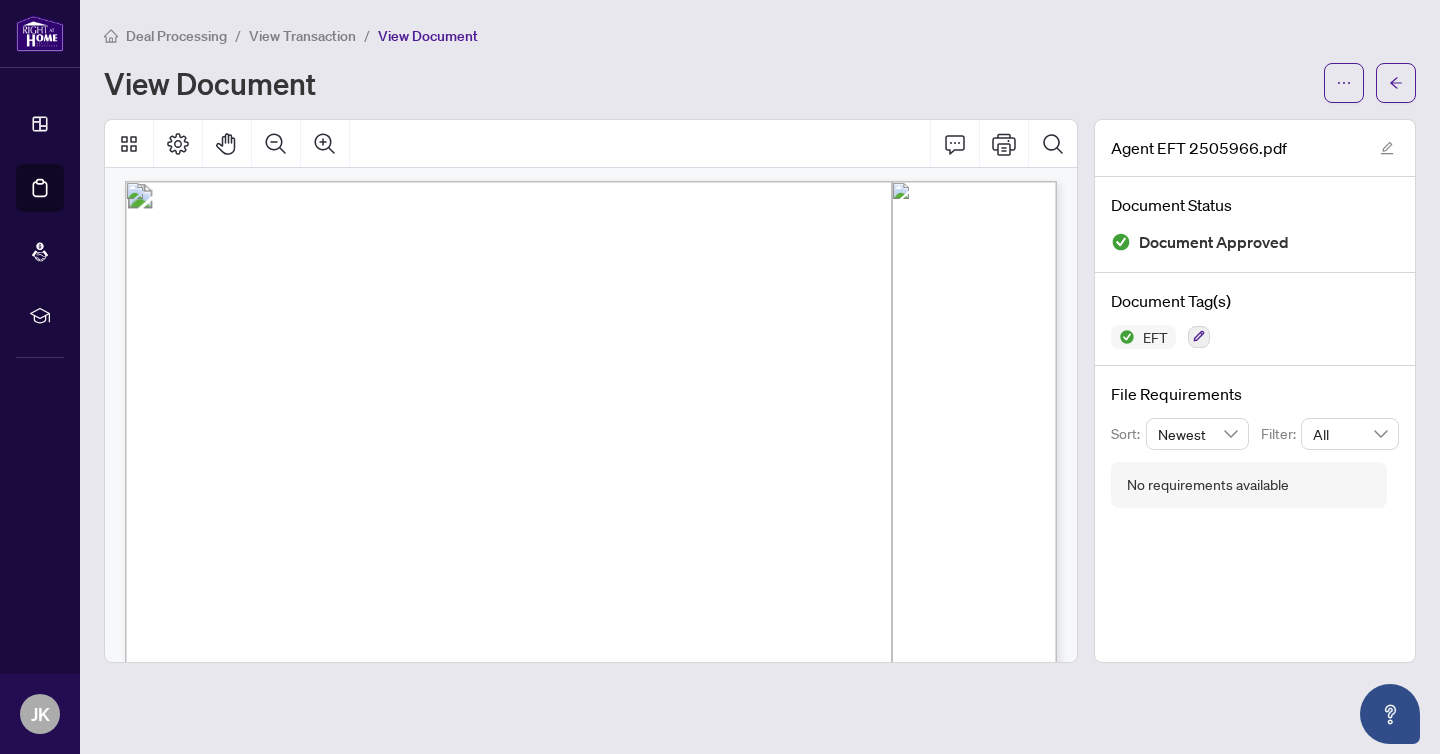 drag, startPoint x: 845, startPoint y: 428, endPoint x: 897, endPoint y: 423, distance: 52.23983 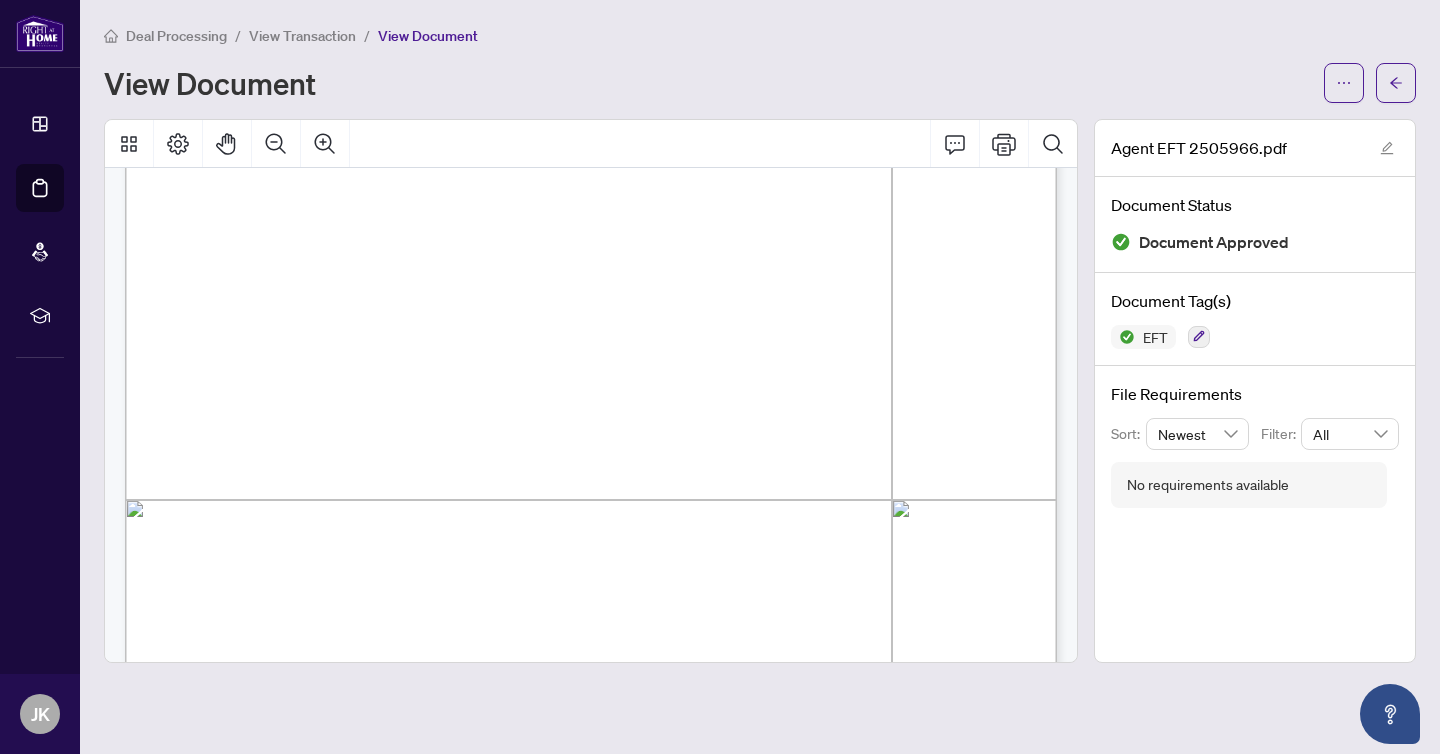 scroll, scrollTop: 487, scrollLeft: 0, axis: vertical 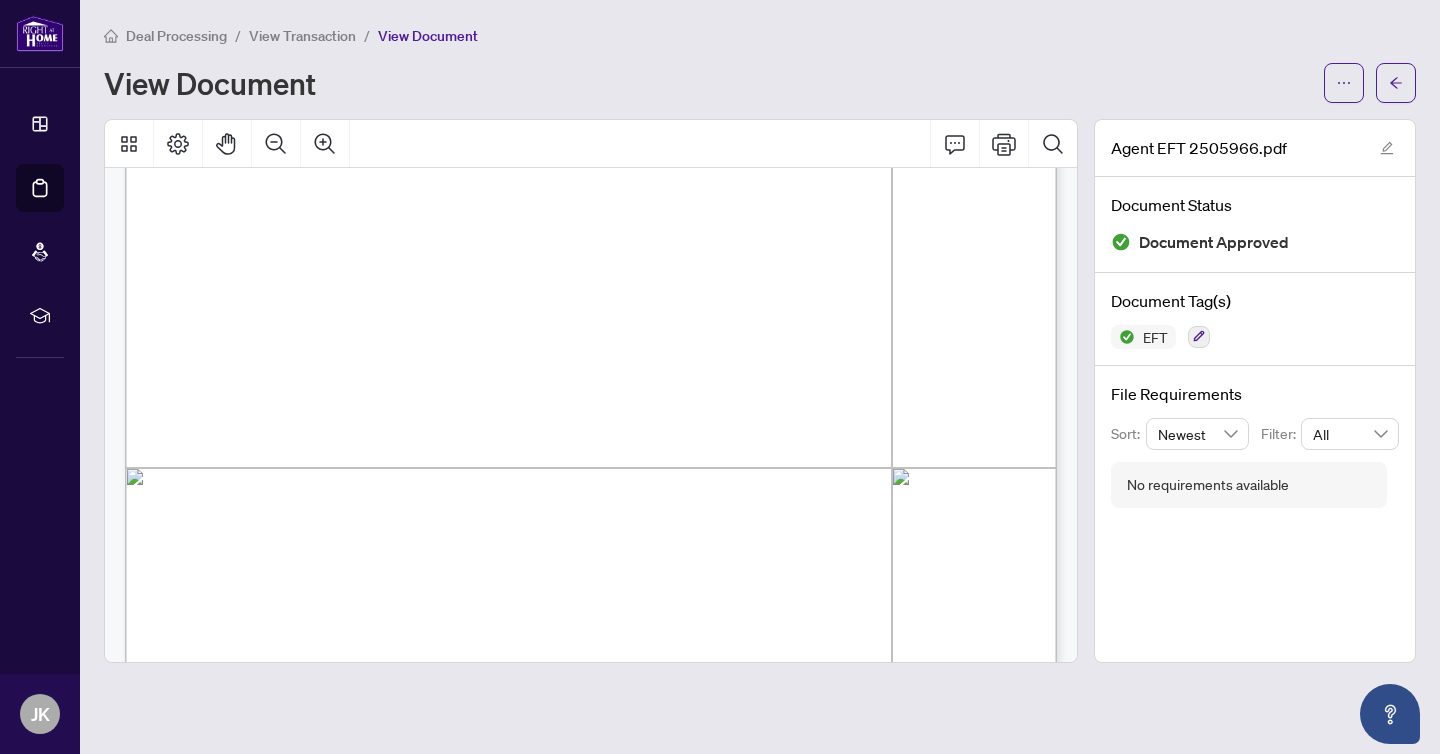 drag, startPoint x: 916, startPoint y: 258, endPoint x: 991, endPoint y: 261, distance: 75.059975 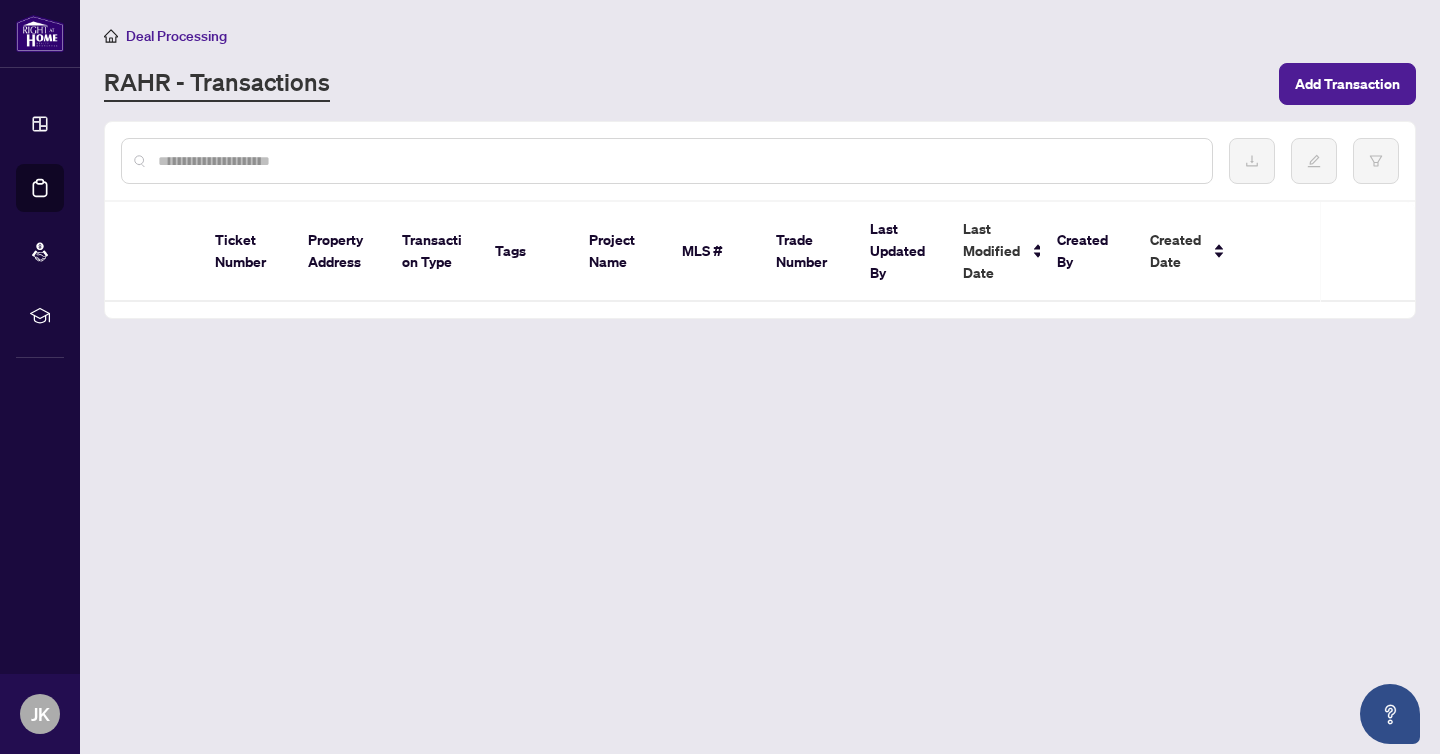 click on "Deal Processing" at bounding box center (176, 36) 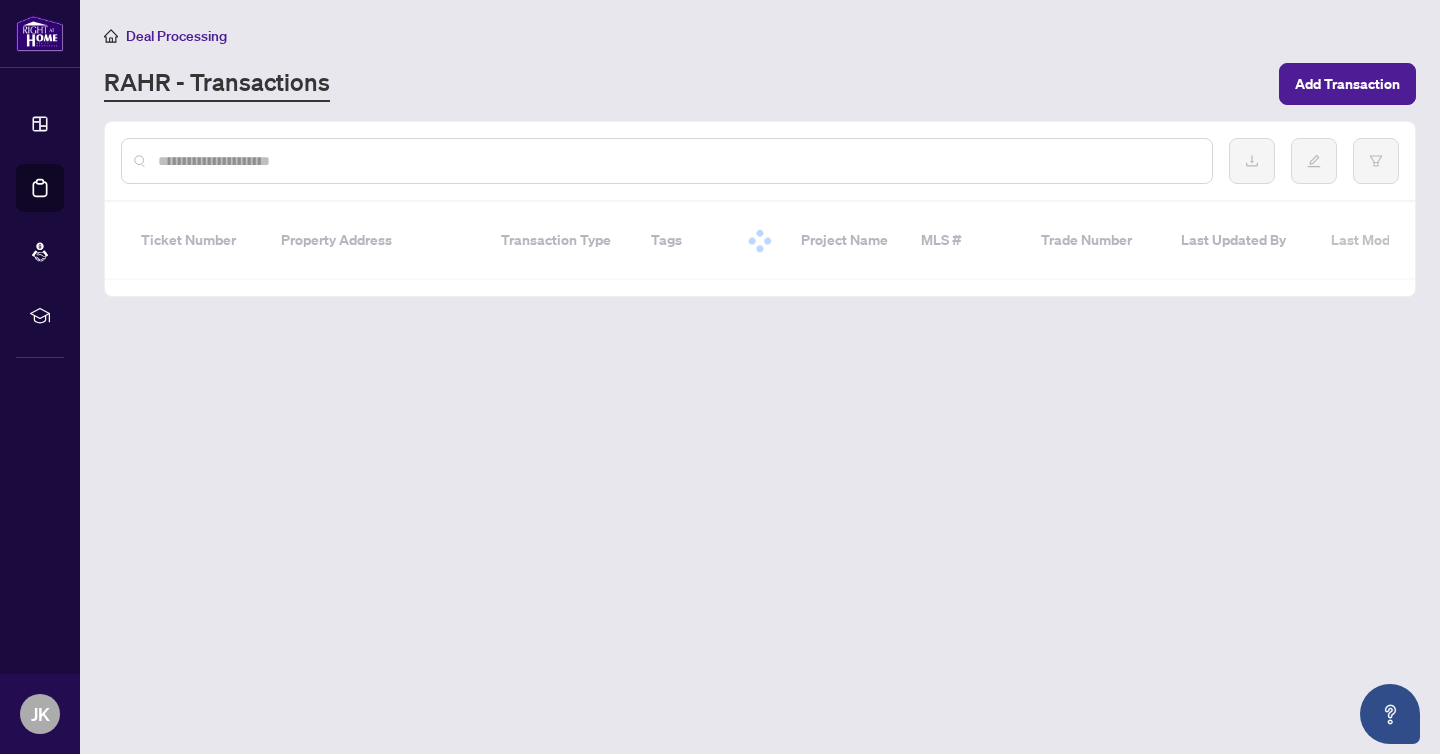click at bounding box center [667, 161] 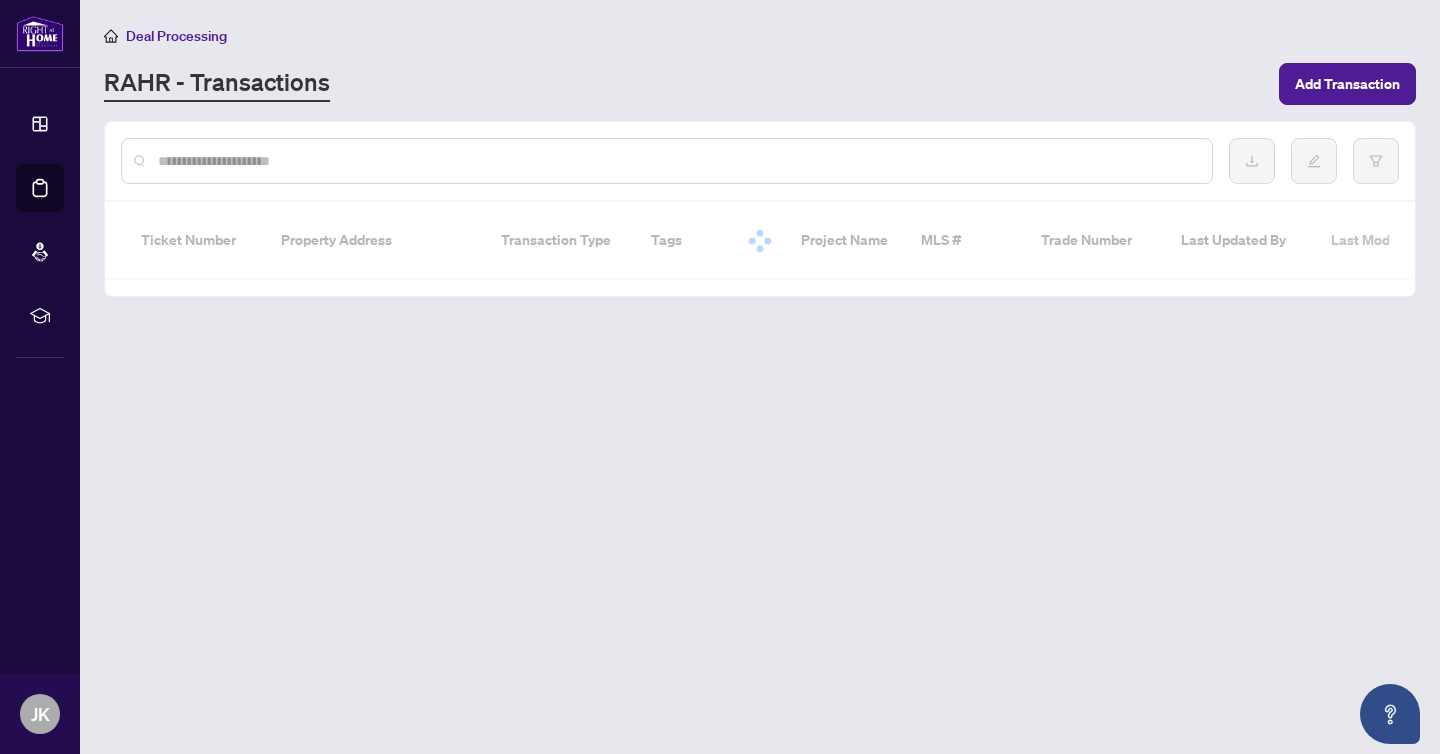 click at bounding box center (677, 161) 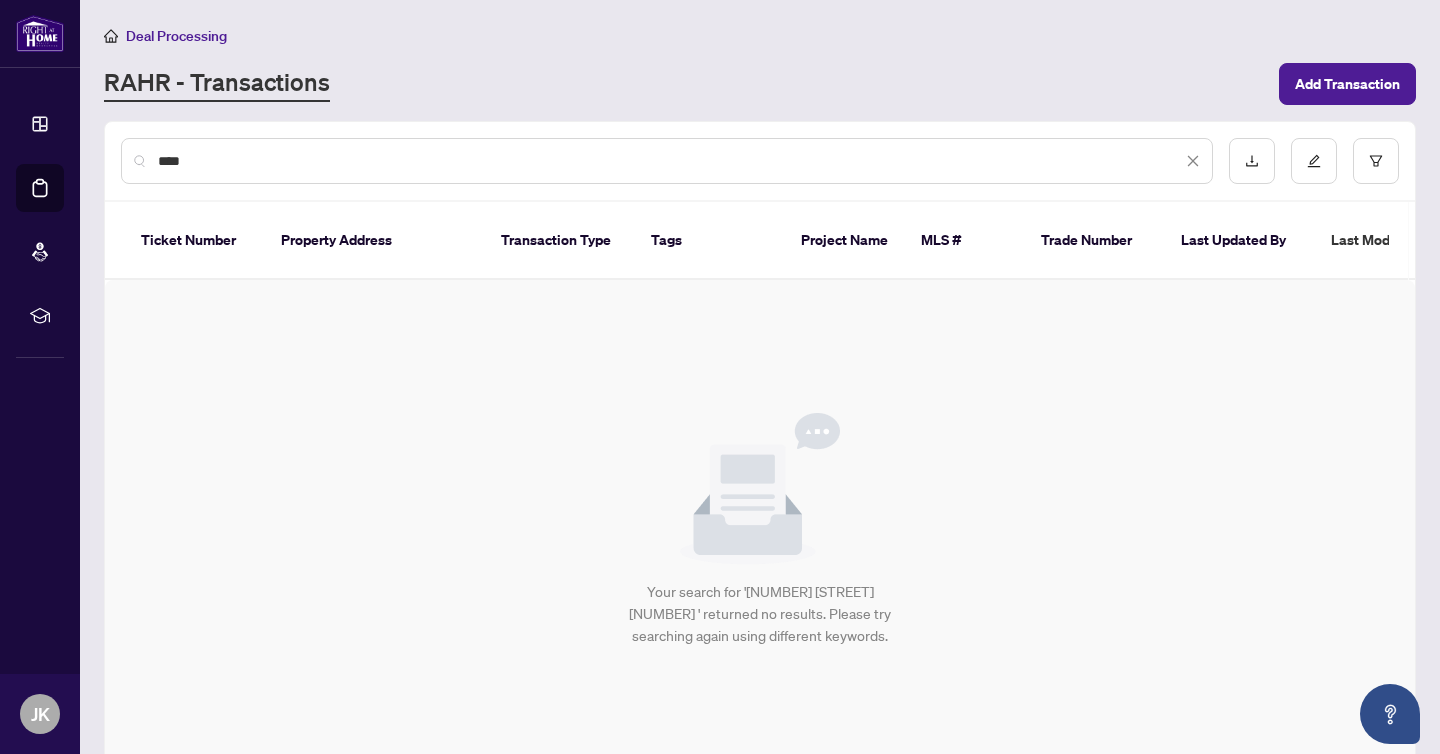 type on "****" 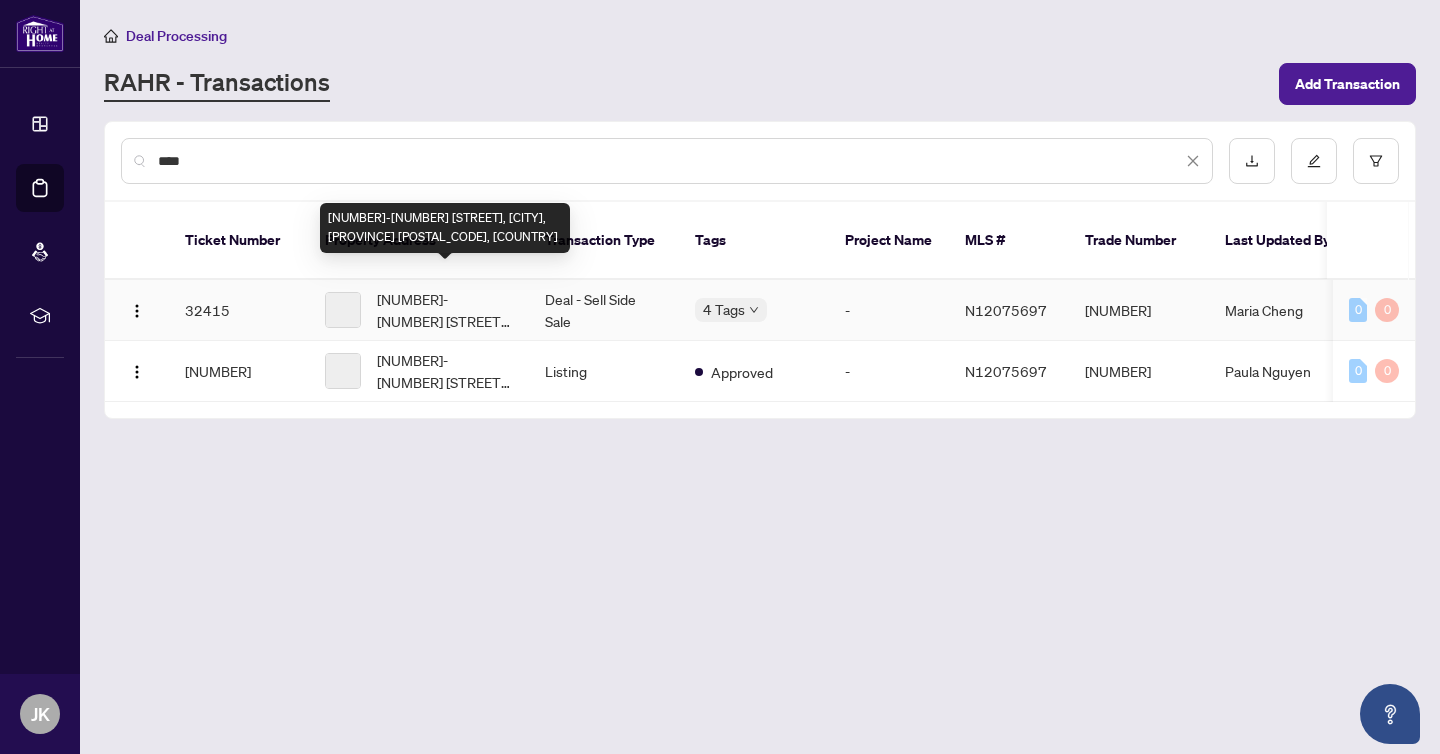 click on "[NUMBER]-[NUMBER] [STREET], [CITY], [PROVINCE] [POSTAL_CODE], [COUNTRY]" at bounding box center (445, 310) 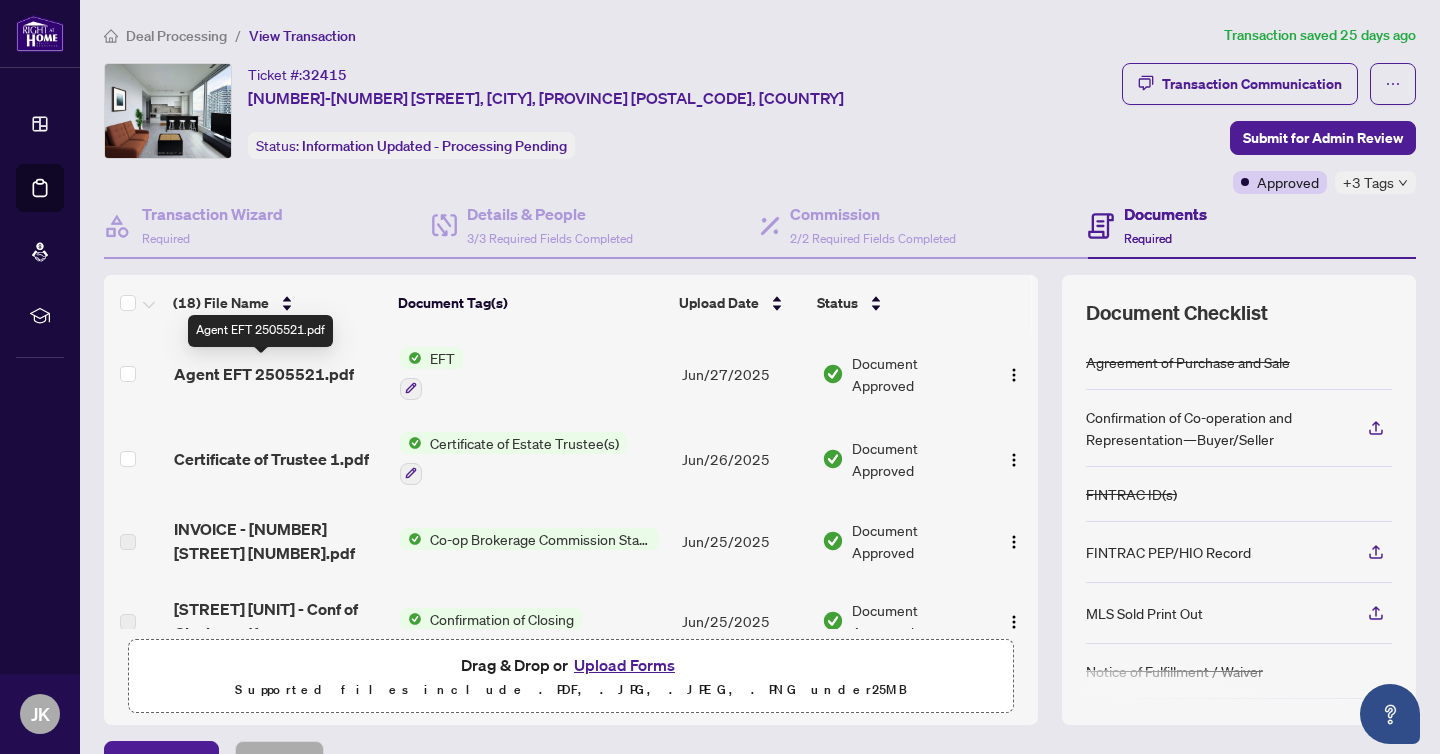 click on "Agent EFT 2505521.pdf" at bounding box center [264, 374] 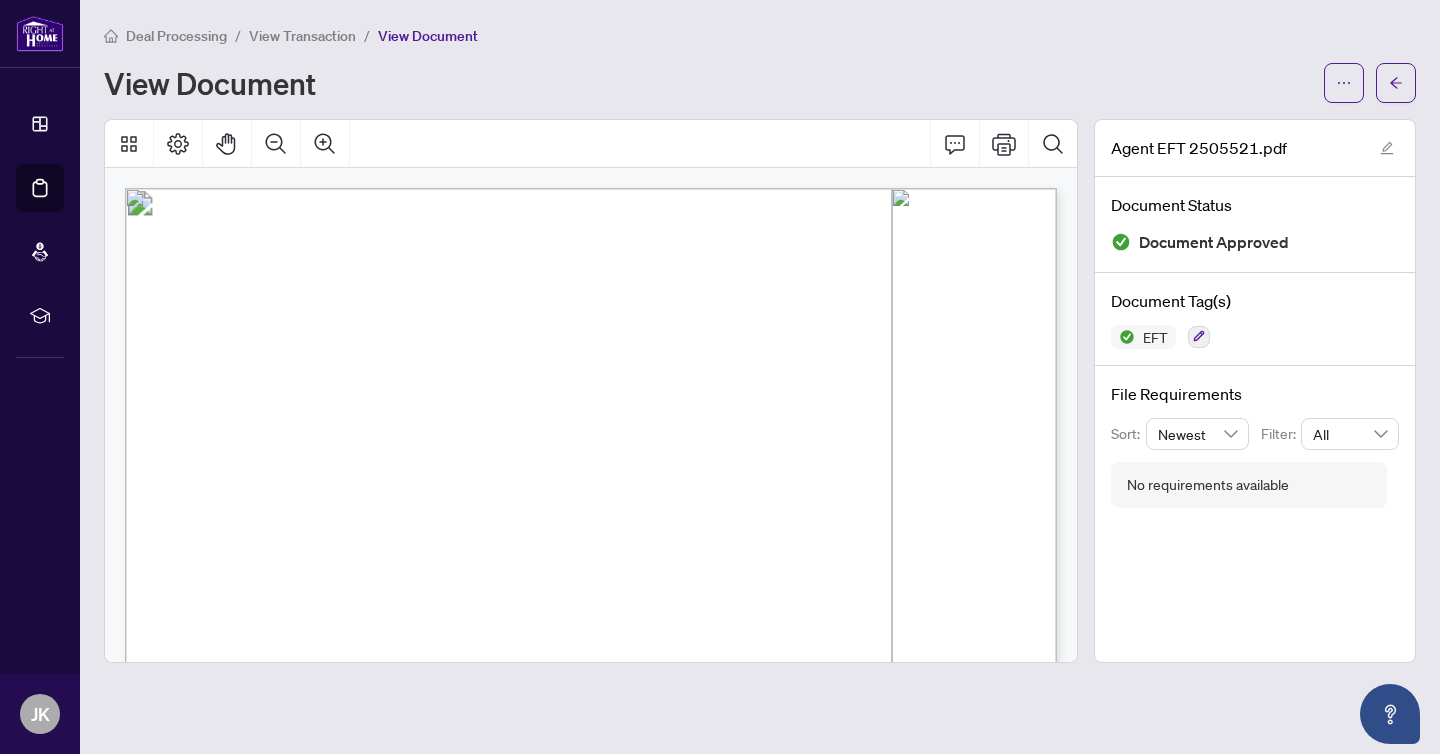 drag, startPoint x: 554, startPoint y: 305, endPoint x: 614, endPoint y: 302, distance: 60.074955 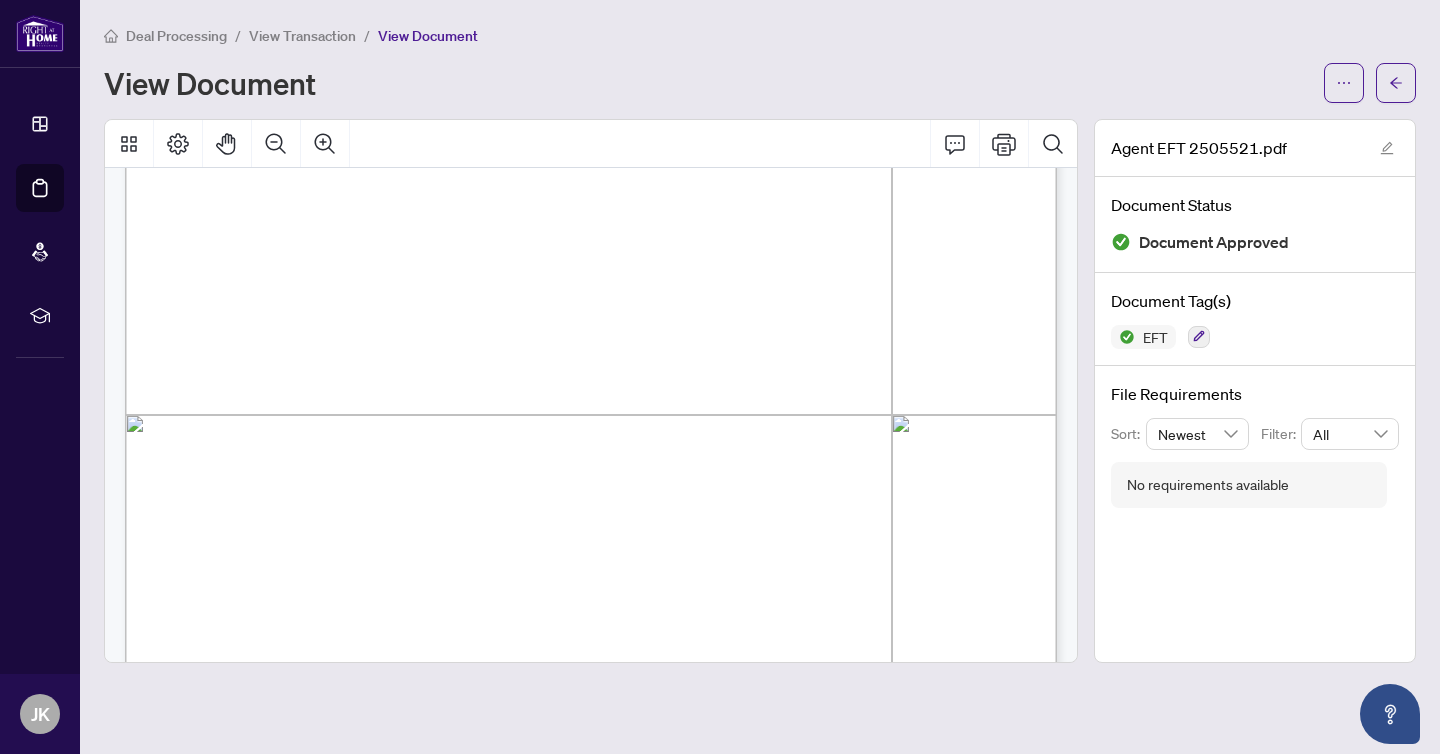 scroll, scrollTop: 752, scrollLeft: 0, axis: vertical 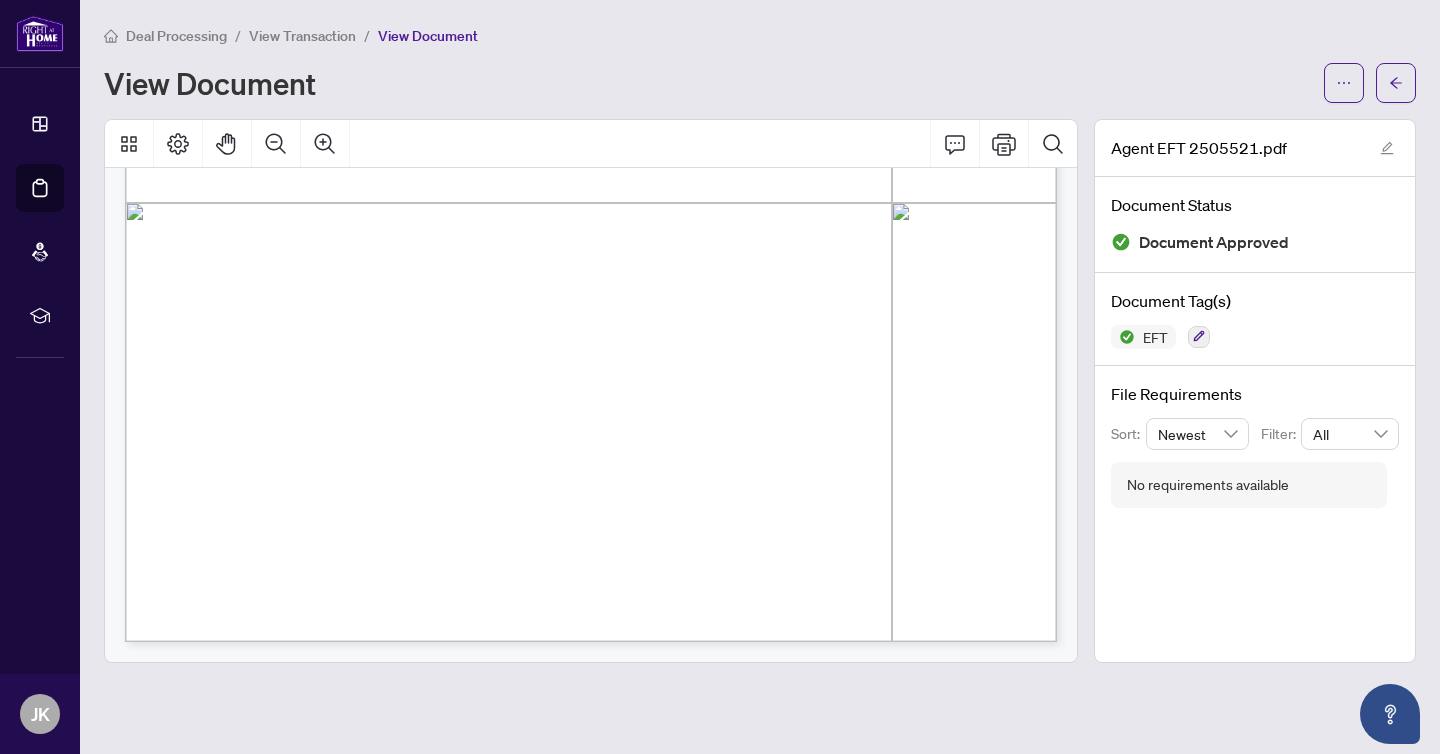 drag, startPoint x: 849, startPoint y: 444, endPoint x: 895, endPoint y: 448, distance: 46.173584 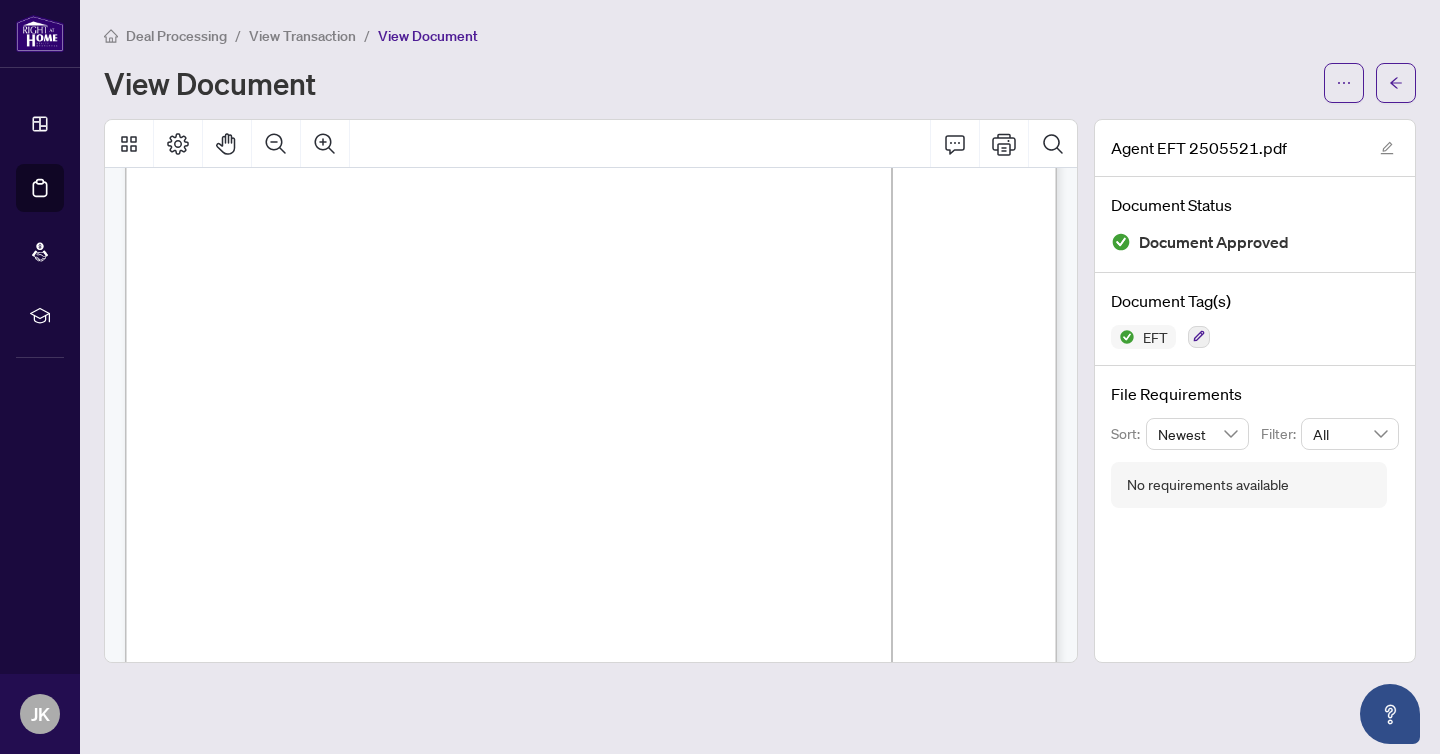 scroll, scrollTop: 0, scrollLeft: 0, axis: both 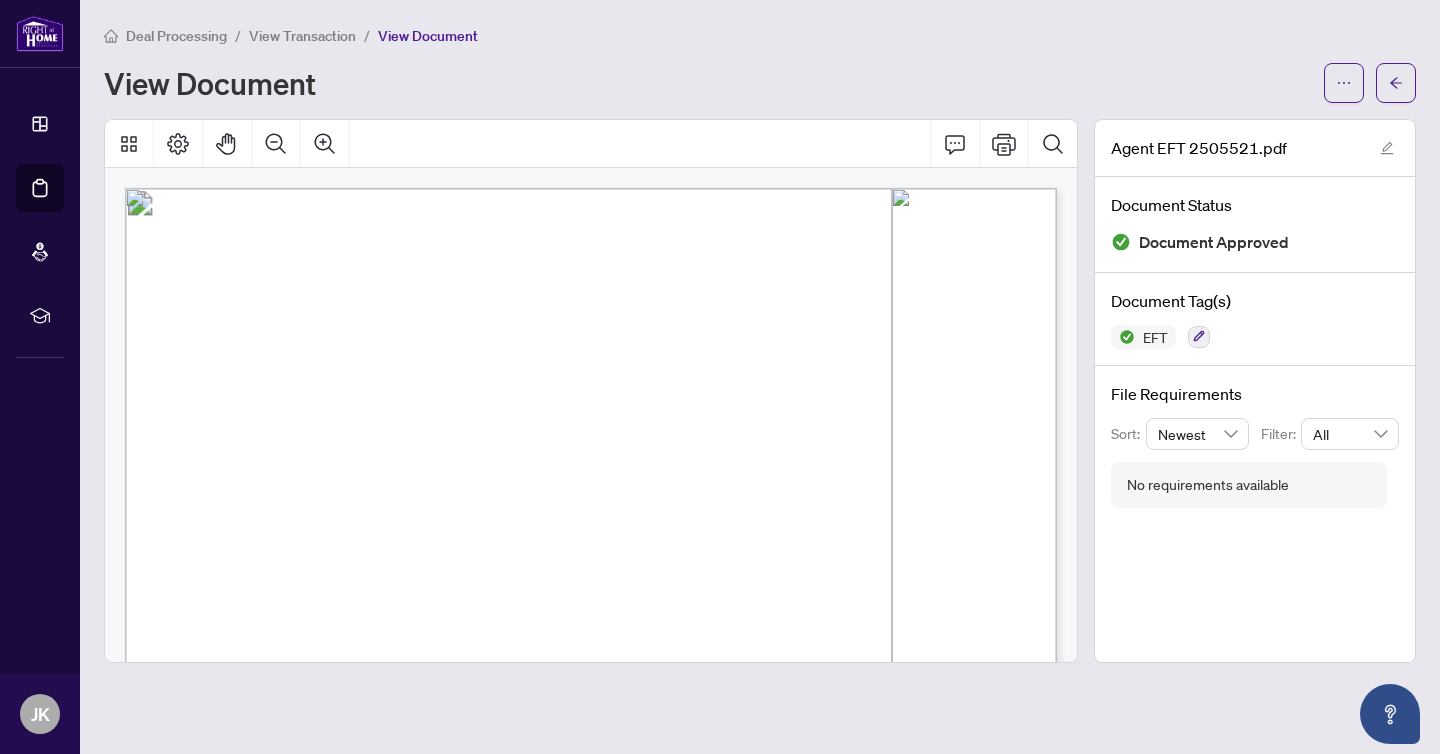 drag, startPoint x: 860, startPoint y: 250, endPoint x: 923, endPoint y: 251, distance: 63.007935 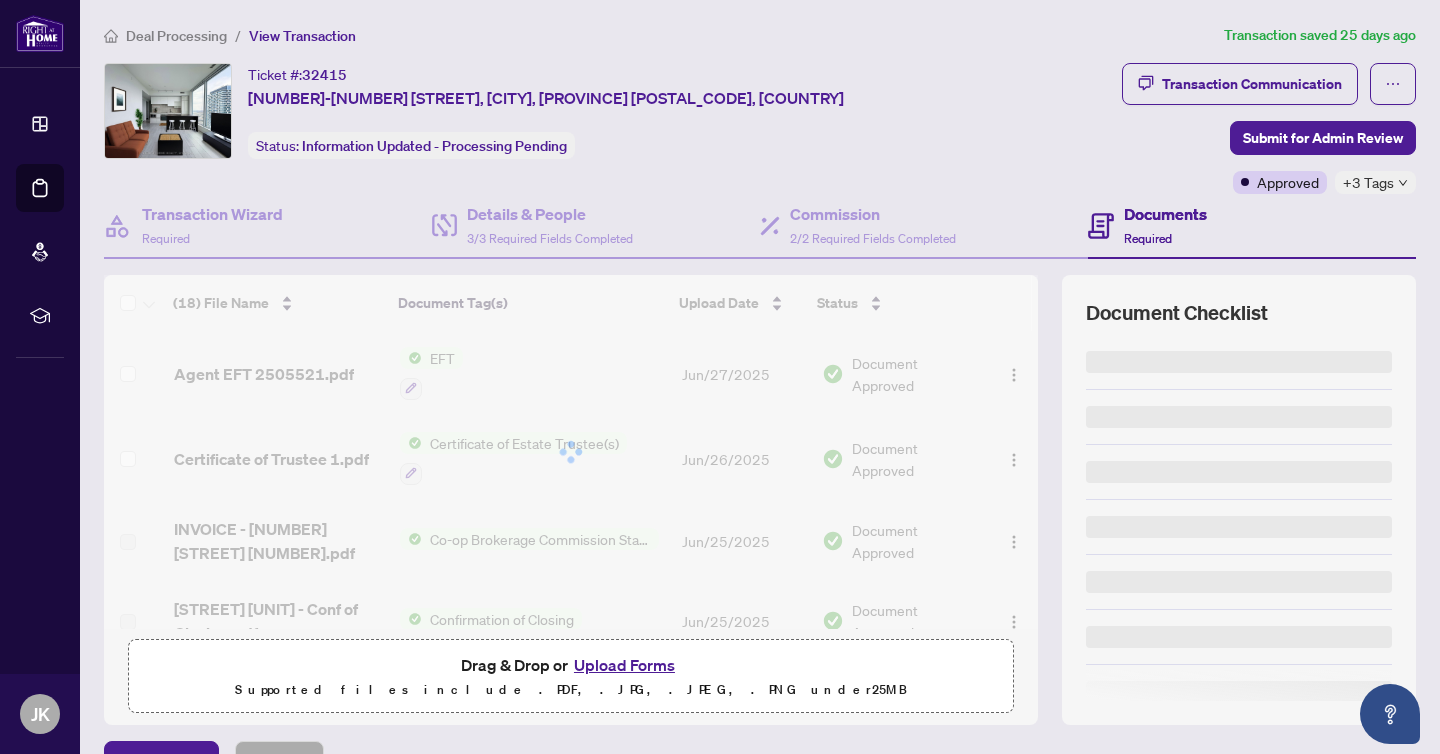 click on "Deal Processing" at bounding box center (176, 36) 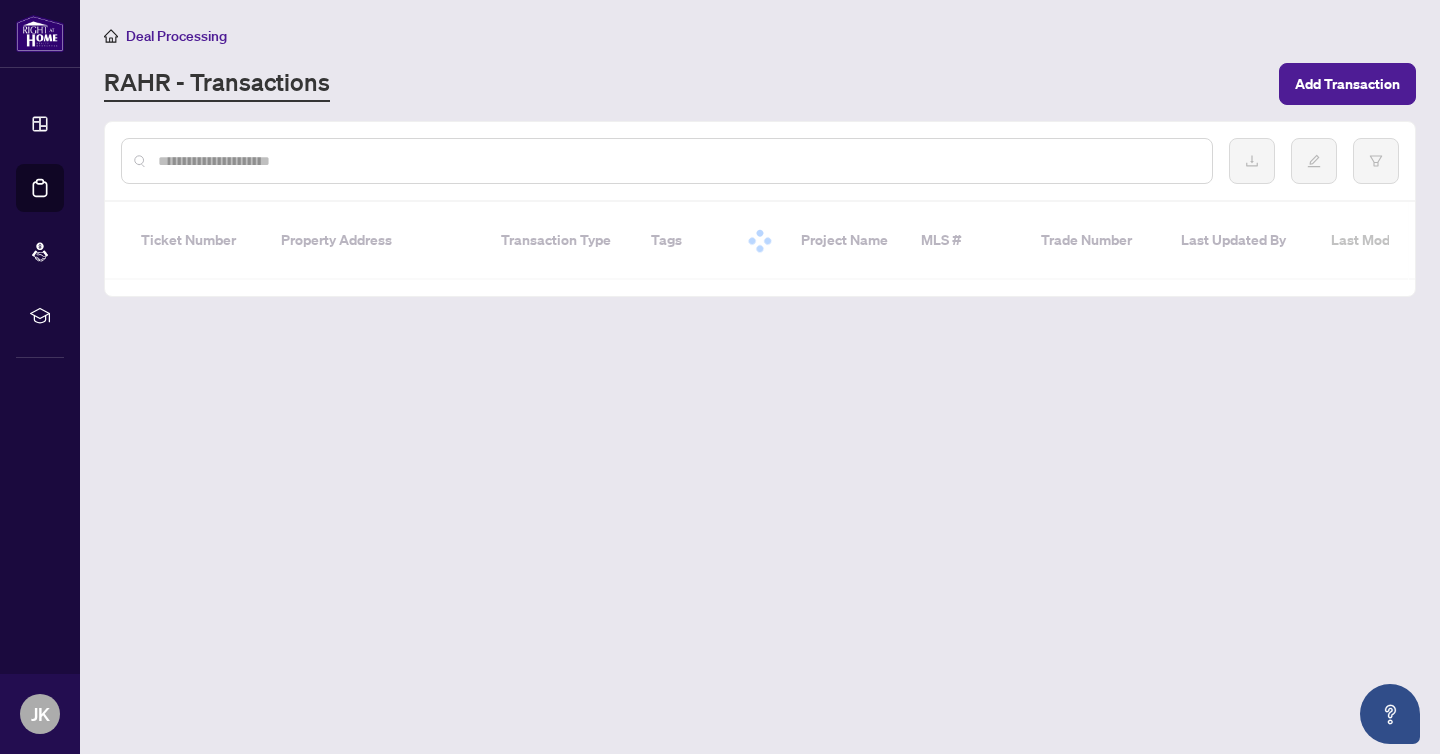 click at bounding box center (677, 161) 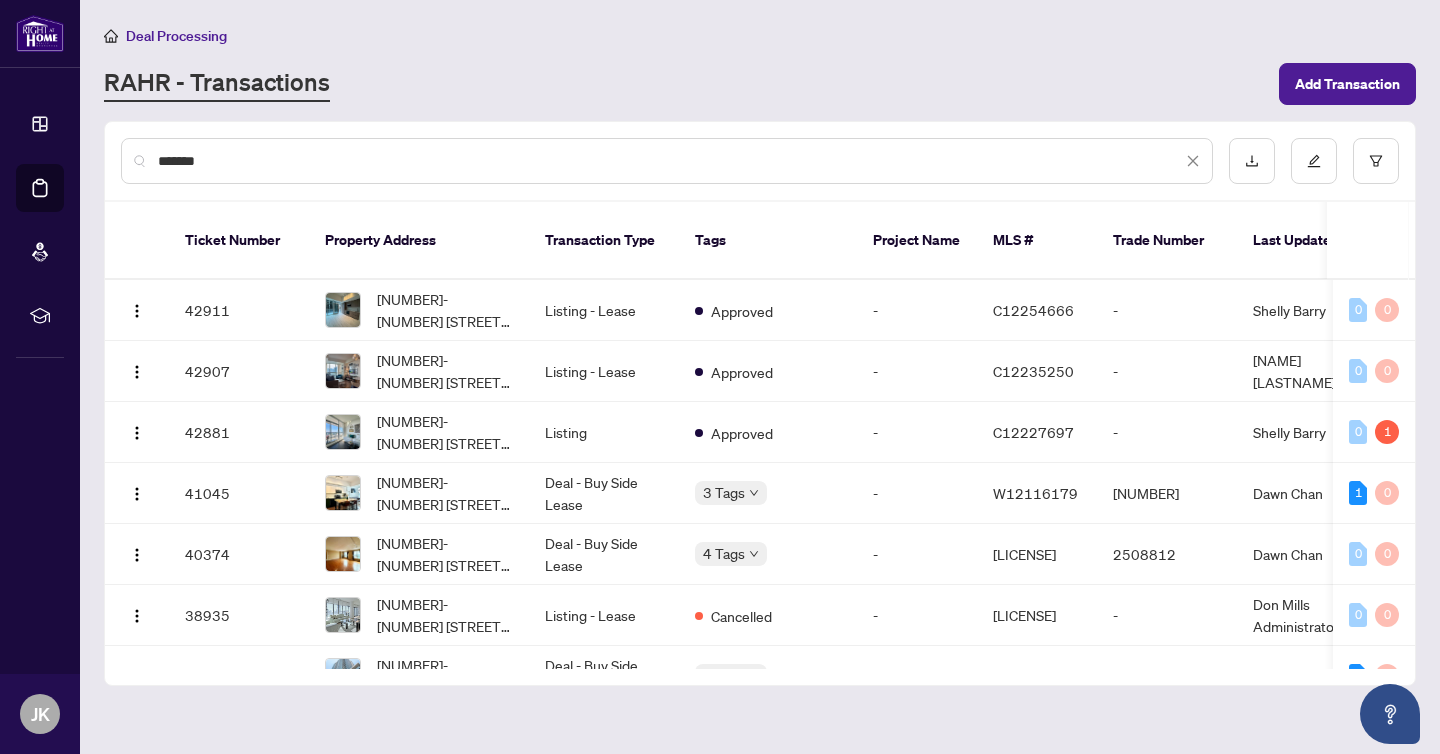type on "*******" 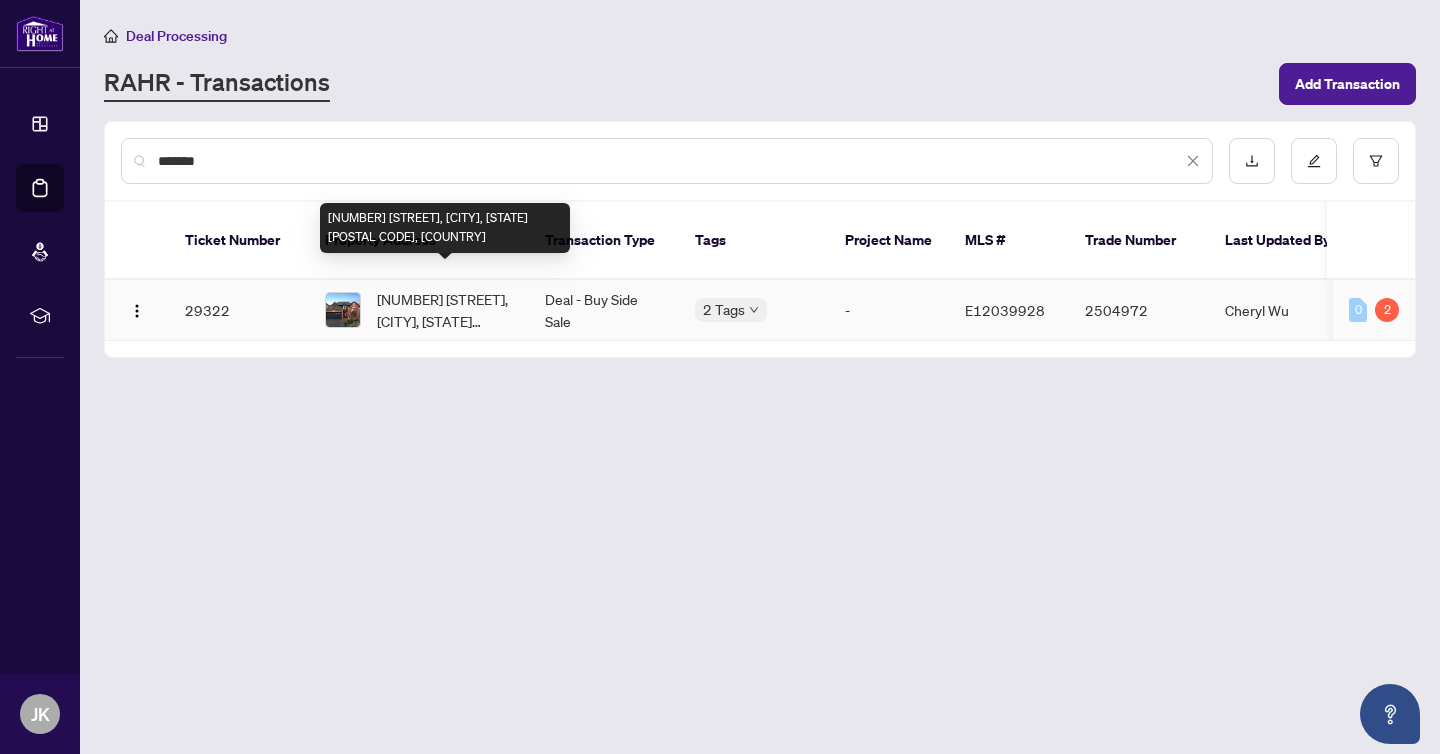 click on "[NUMBER] [STREET], [CITY], [STATE] [POSTAL CODE], [COUNTRY]" at bounding box center [445, 310] 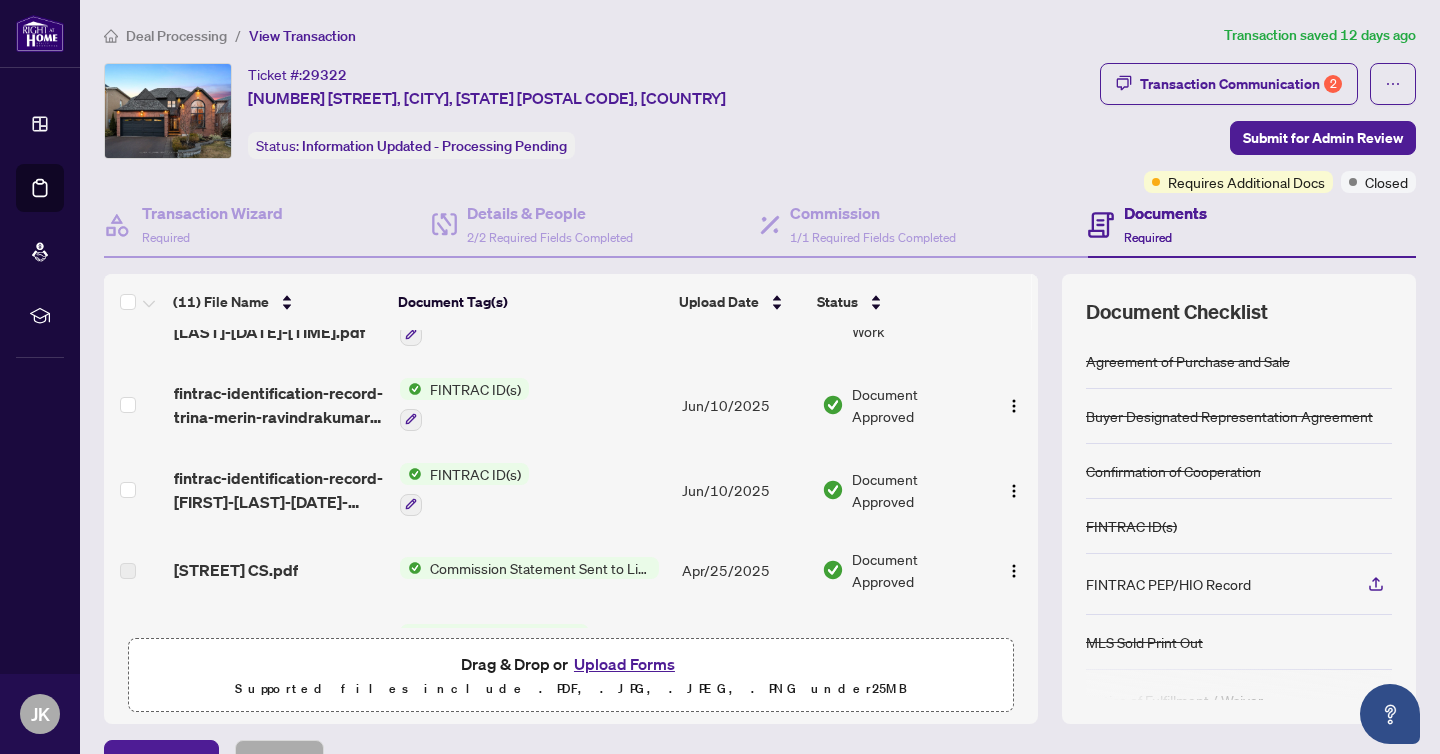 scroll, scrollTop: 625, scrollLeft: 0, axis: vertical 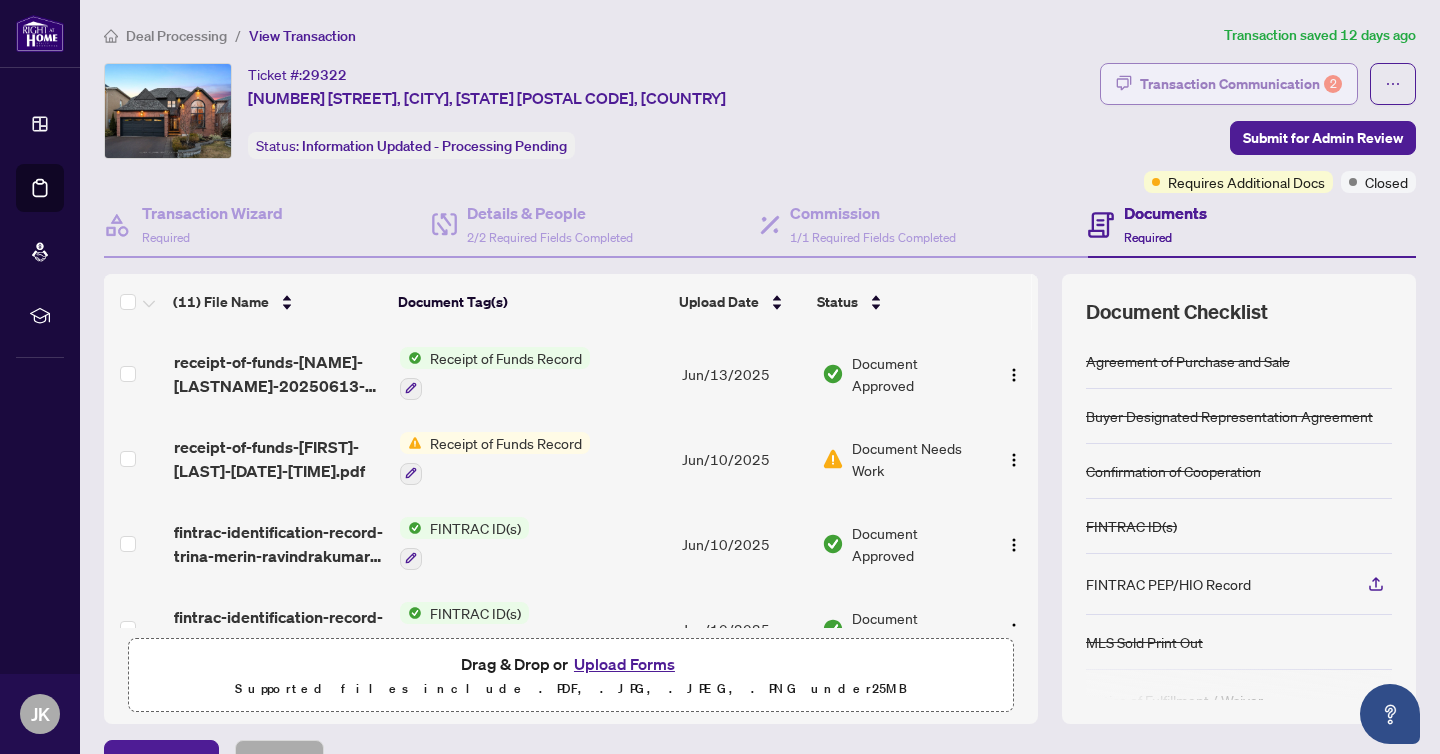 click on "Transaction Communication 2" at bounding box center [1241, 84] 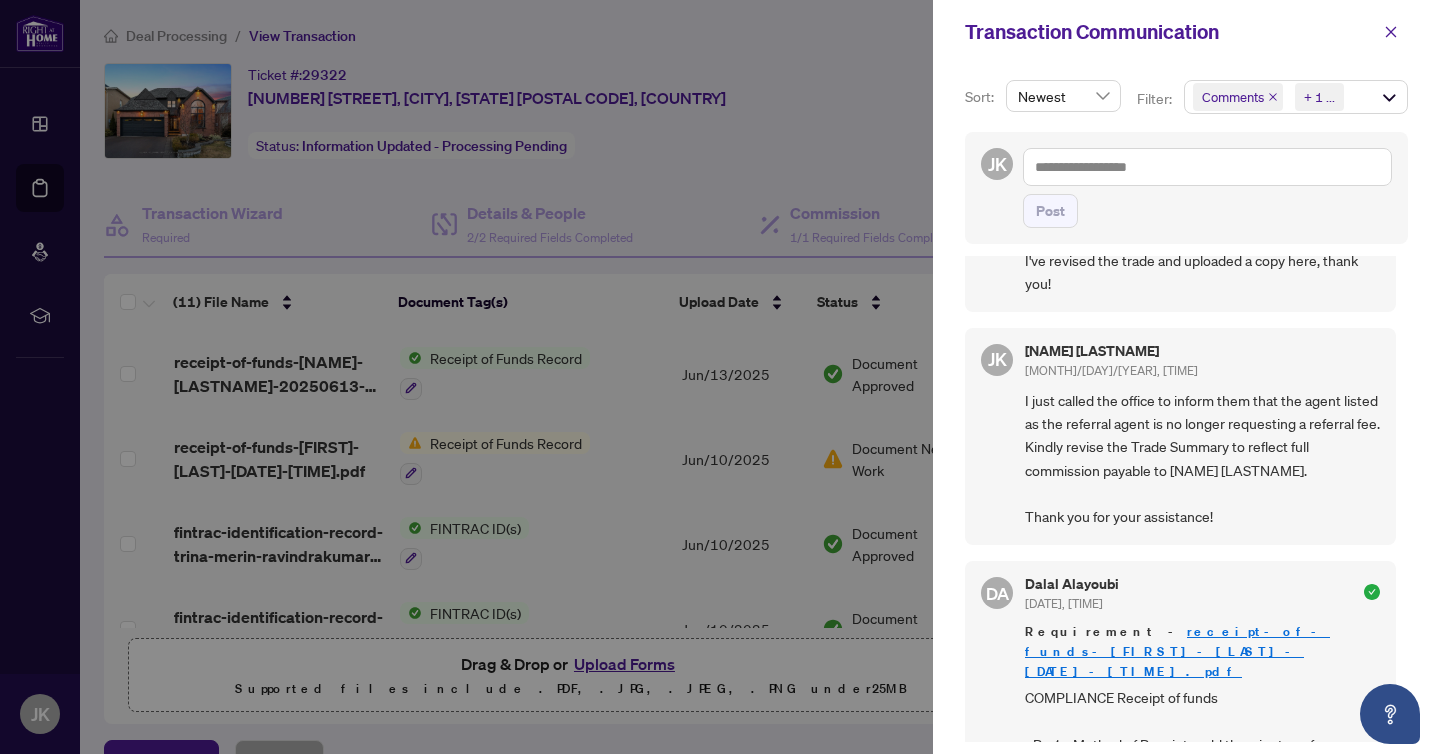 scroll, scrollTop: 0, scrollLeft: 0, axis: both 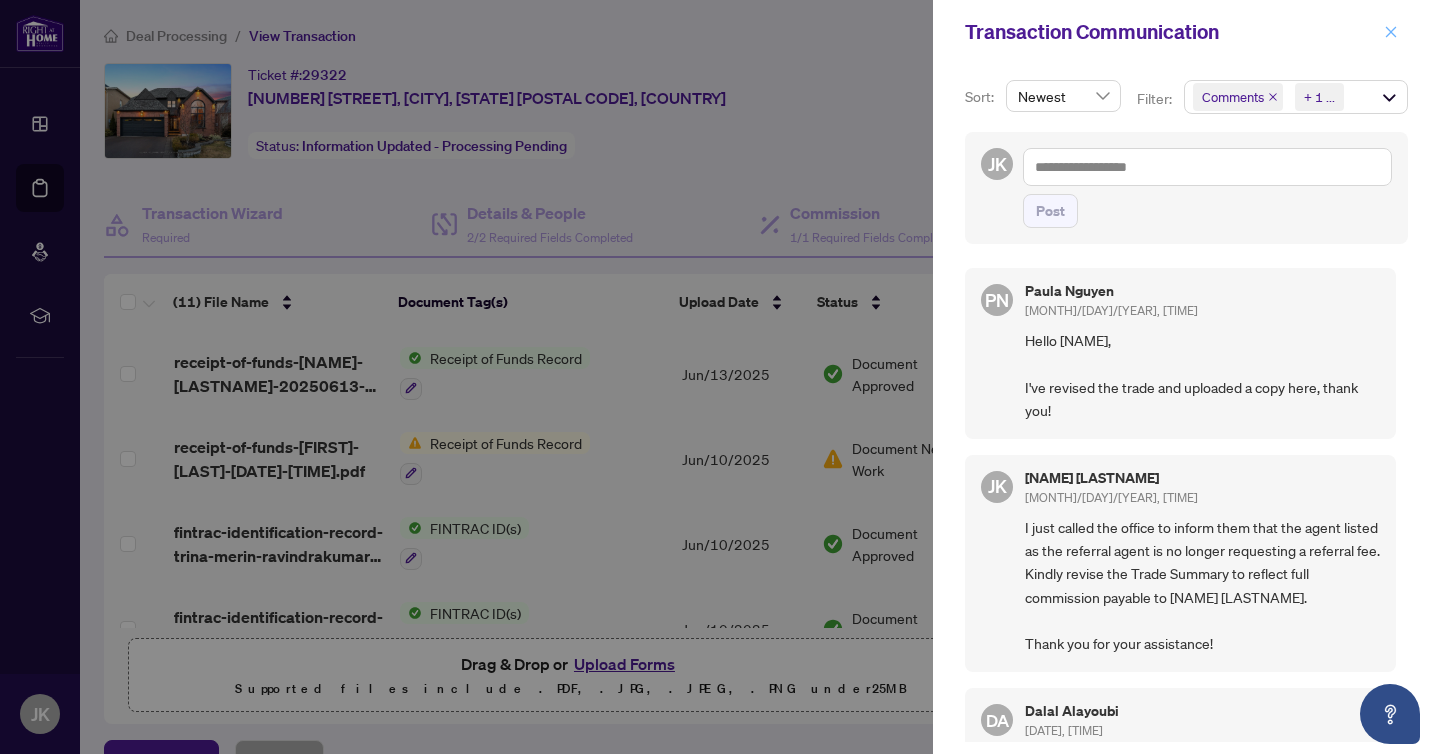 click 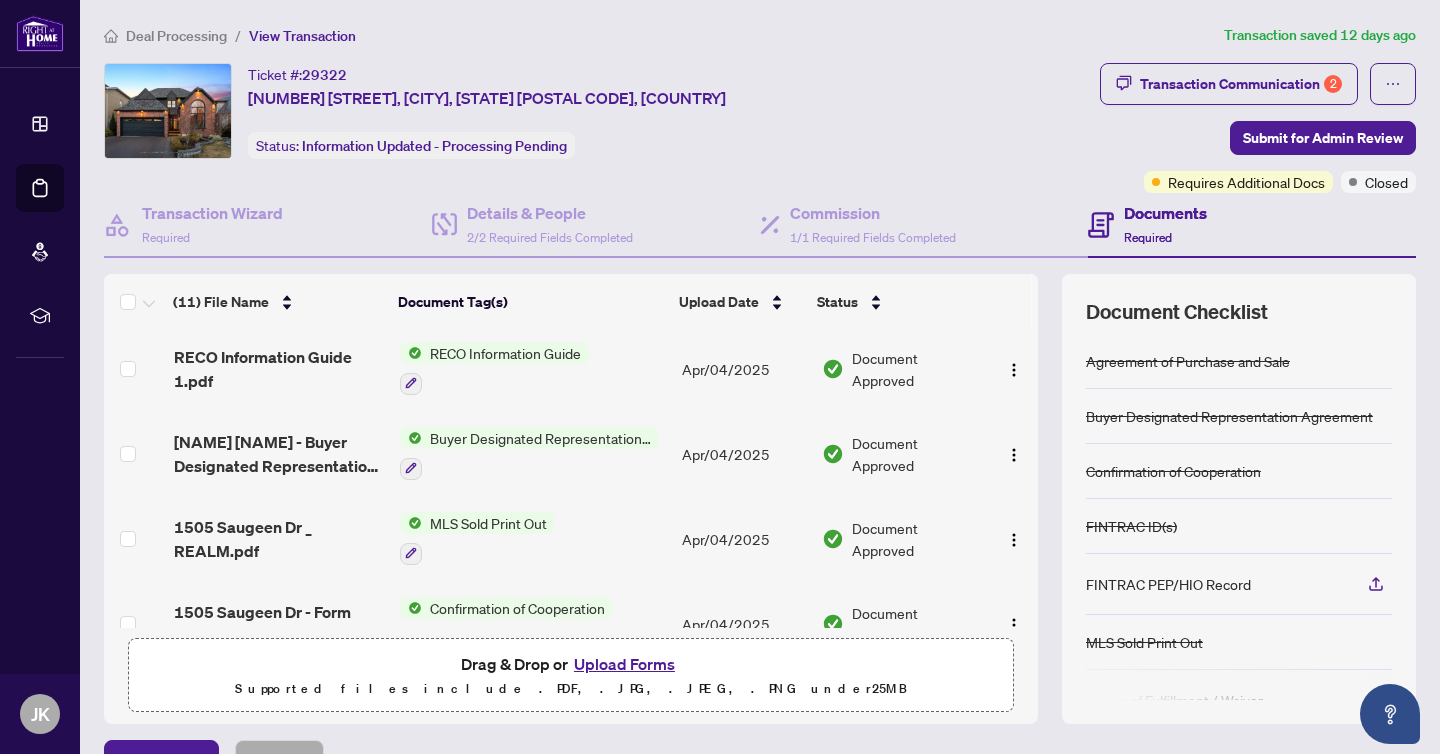 scroll, scrollTop: 0, scrollLeft: 0, axis: both 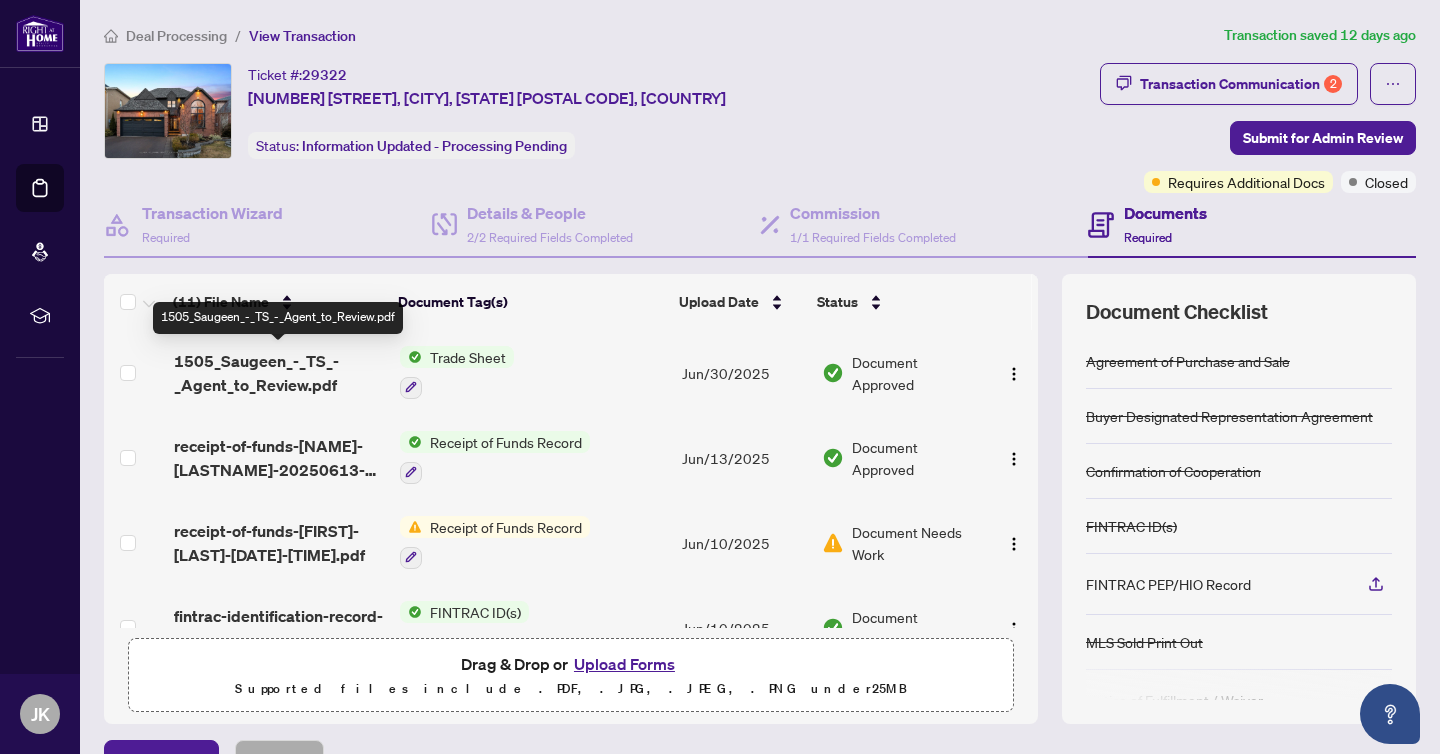click on "1505_Saugeen_-_TS_-_Agent_to_Review.pdf" at bounding box center (279, 373) 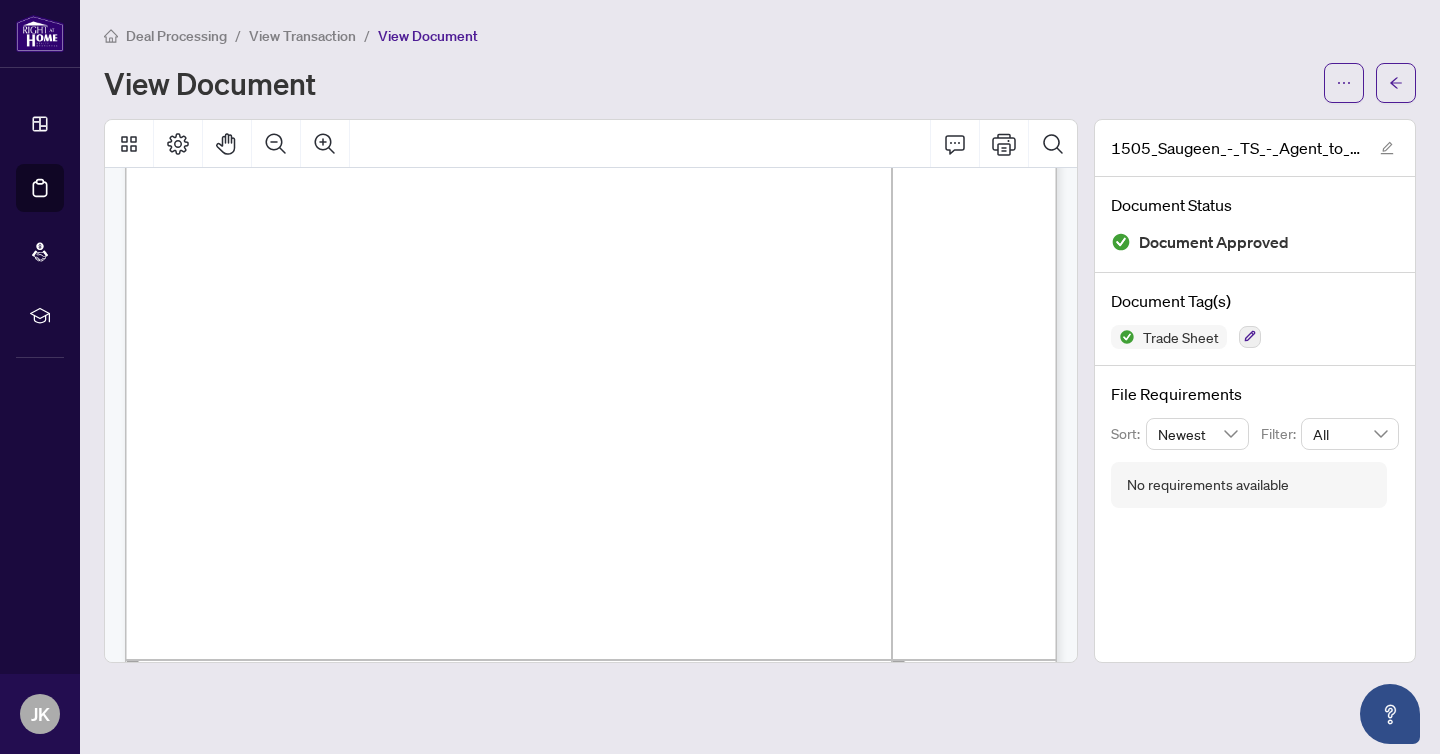 scroll, scrollTop: 293, scrollLeft: 0, axis: vertical 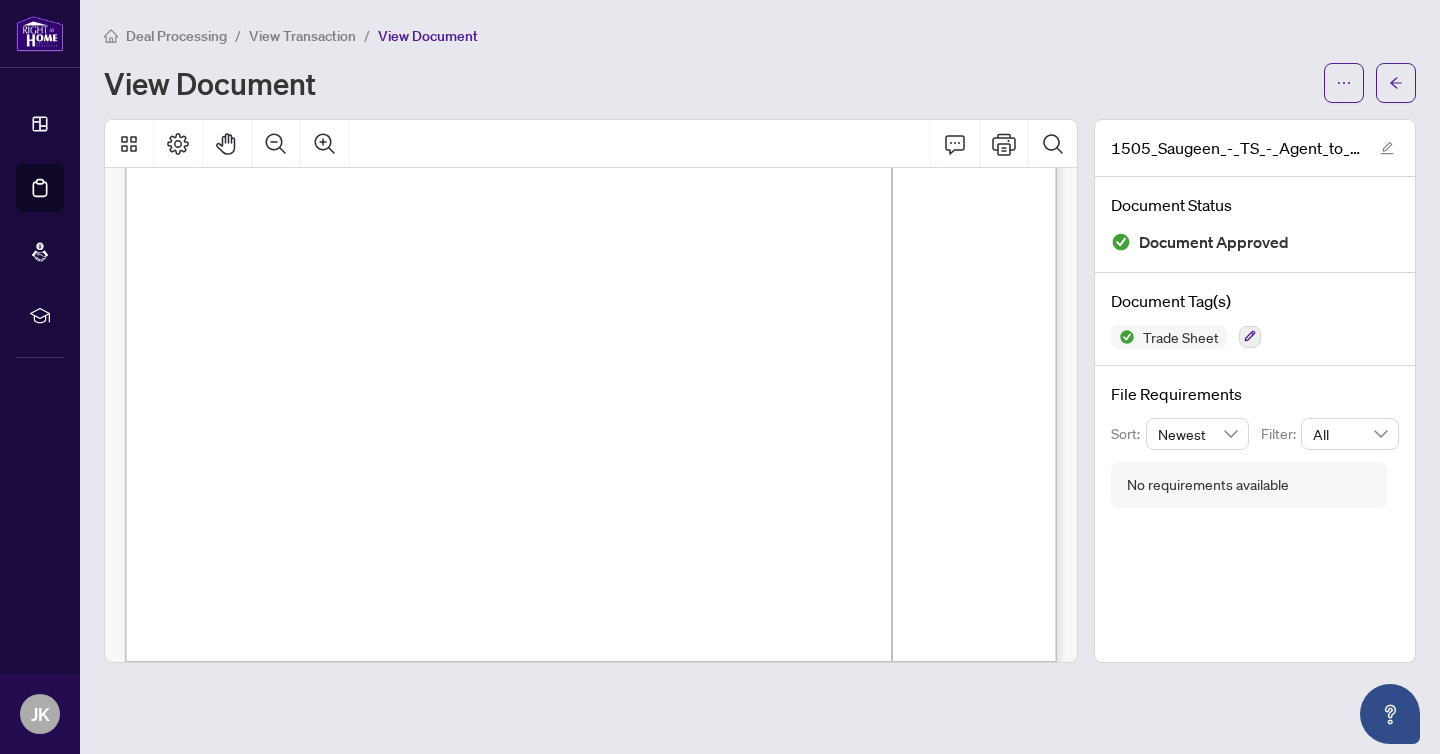 click on "DigiSign Verified - [UUID]
[NAME] [LASTNAME]
[NAME] [LASTNAME]" at bounding box center [834, 813] 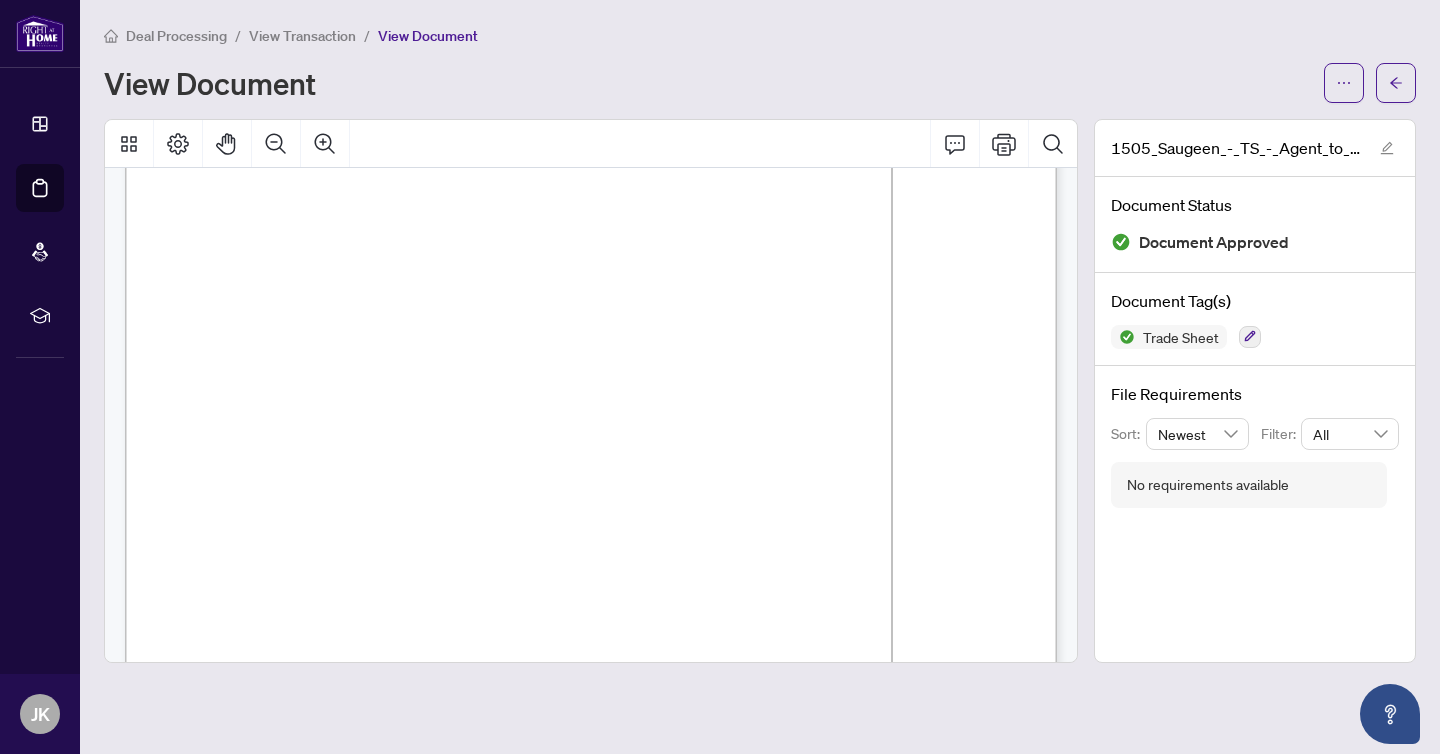 scroll, scrollTop: 96, scrollLeft: 0, axis: vertical 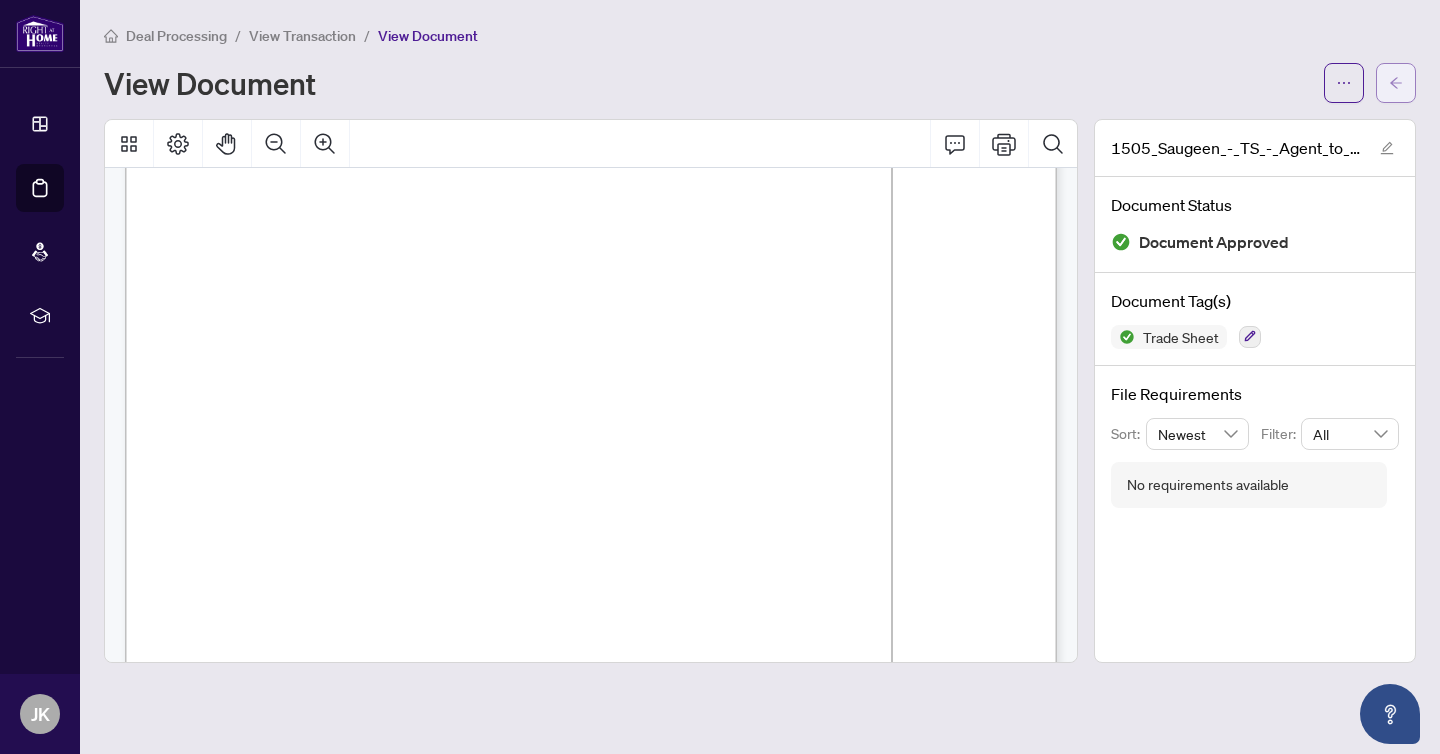 click 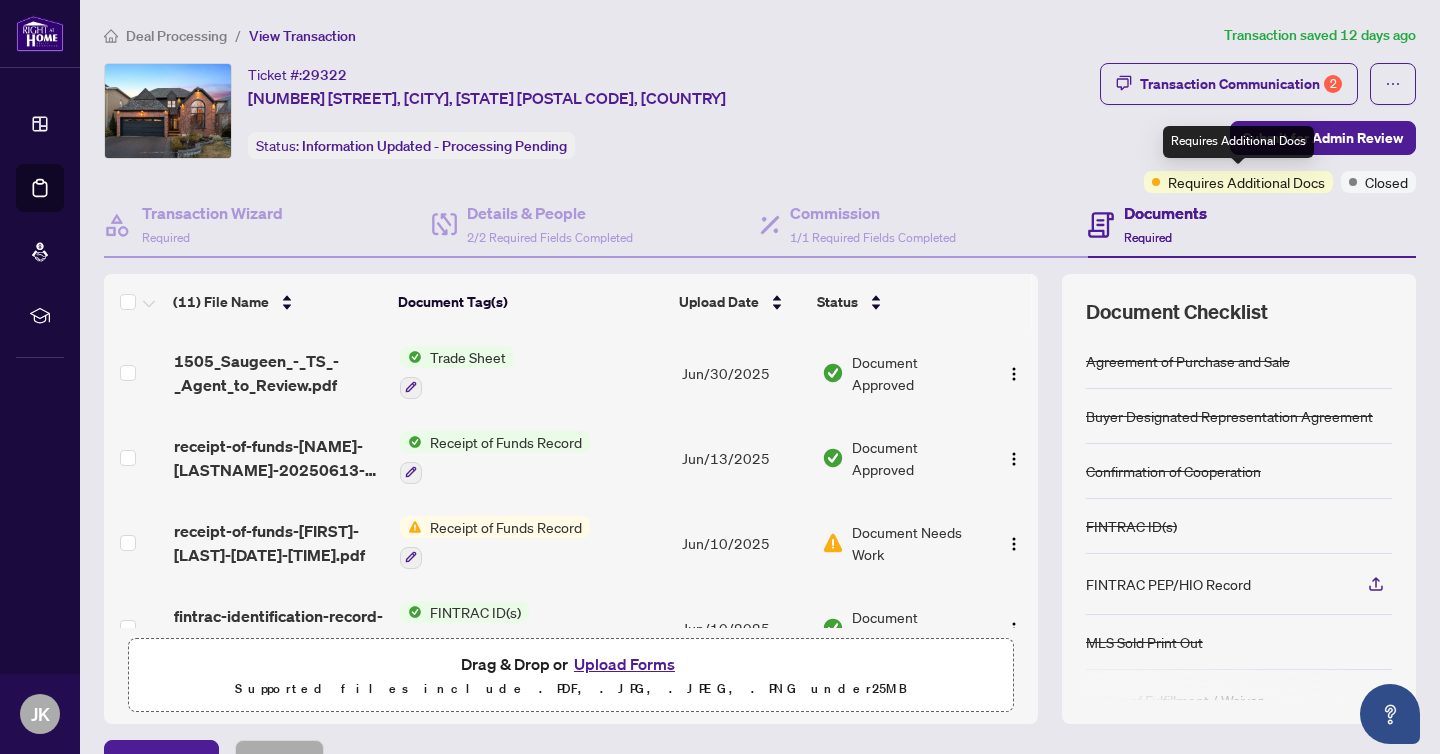 click on "Requires Additional Docs" at bounding box center [1246, 182] 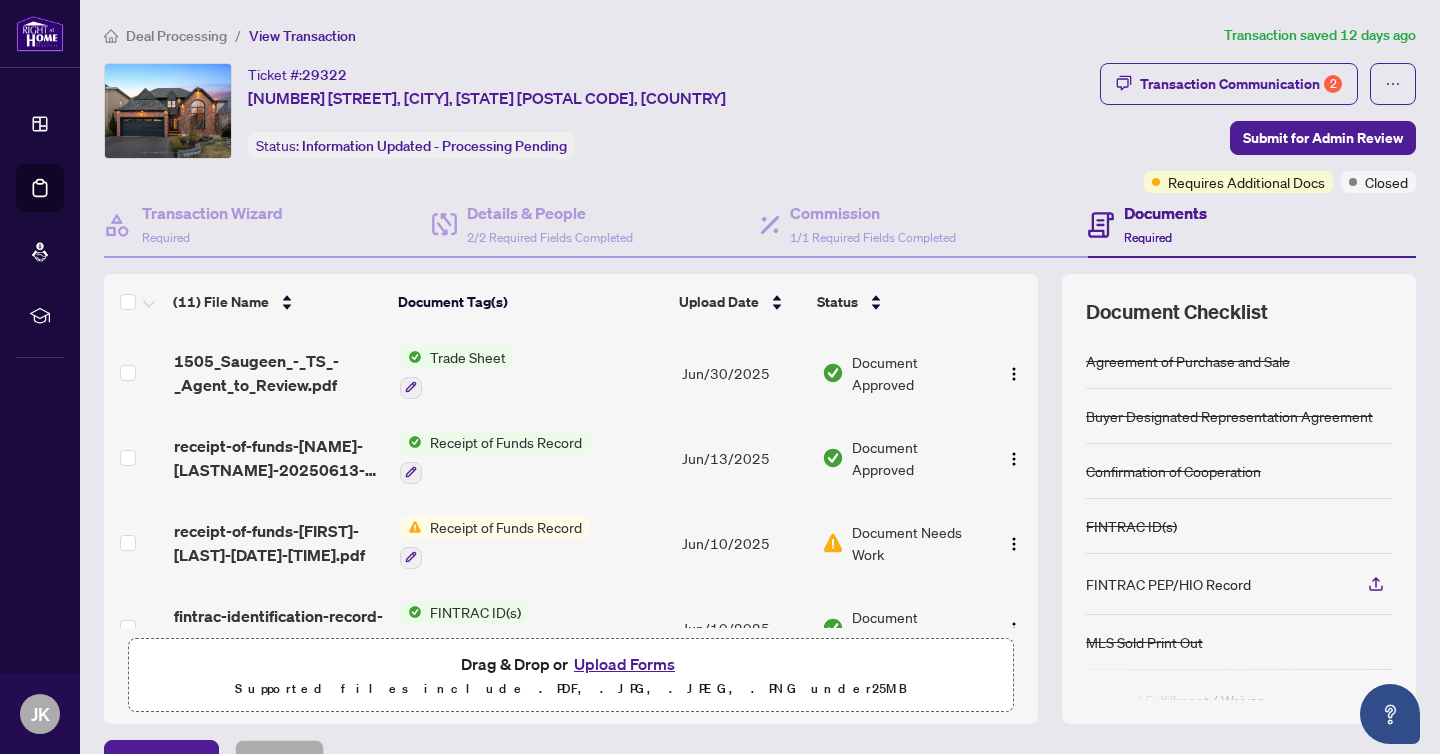 click on "Document Needs Work" at bounding box center (916, 543) 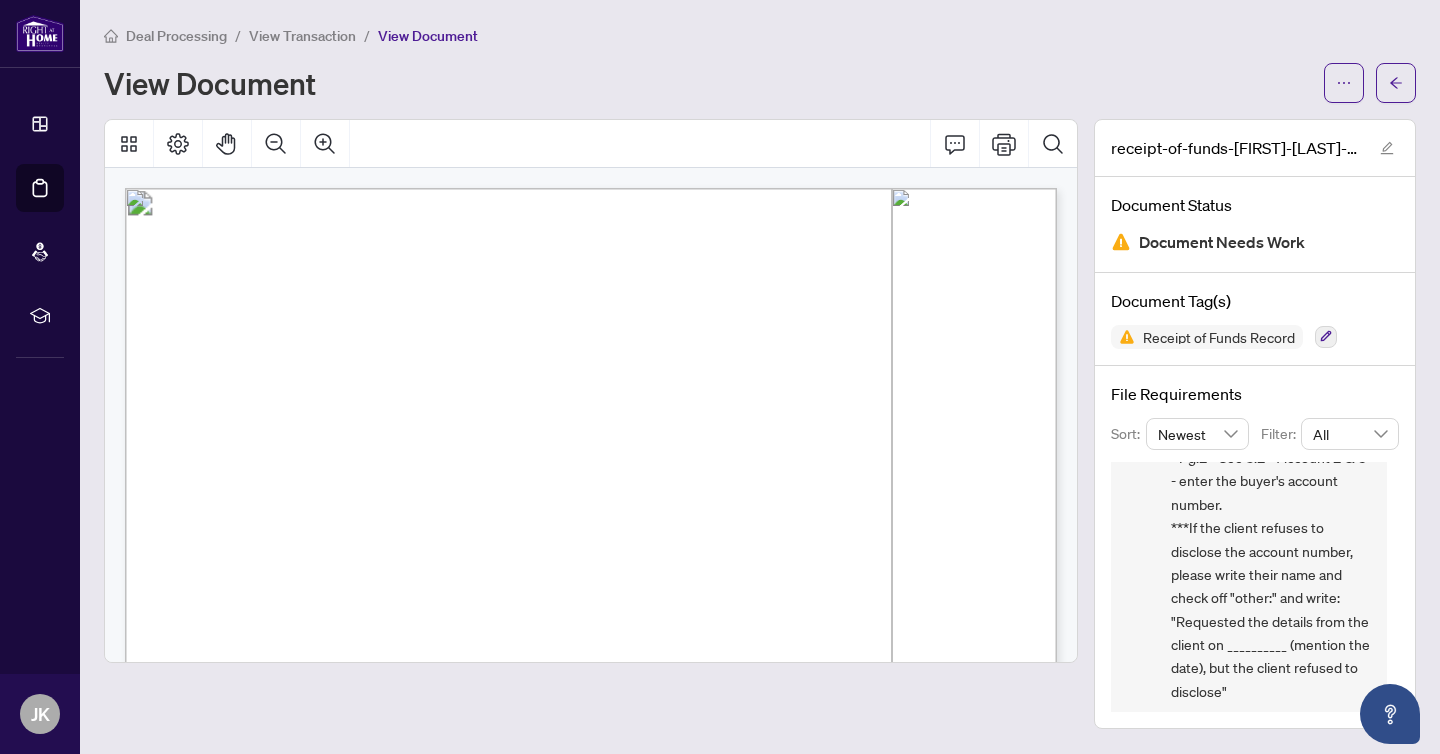 scroll, scrollTop: 246, scrollLeft: 0, axis: vertical 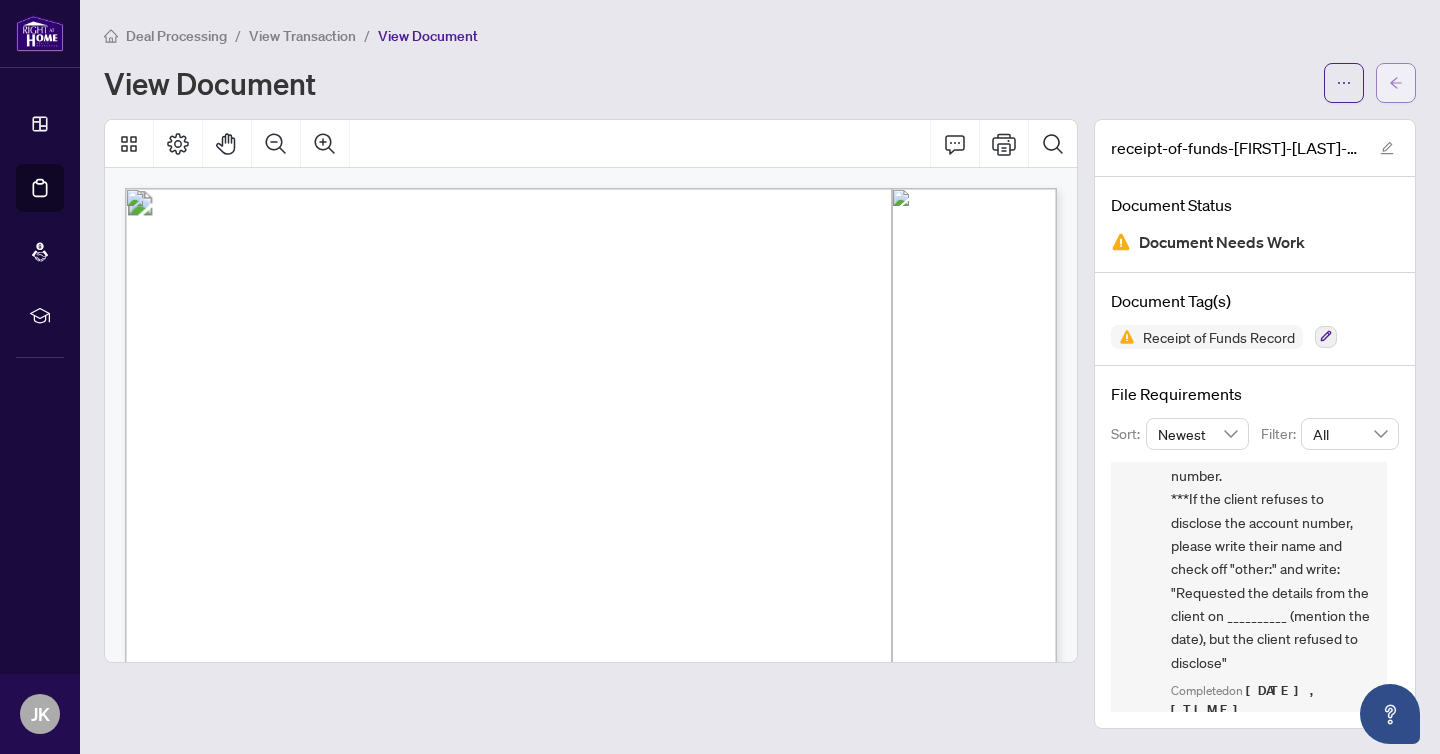 click at bounding box center (1396, 83) 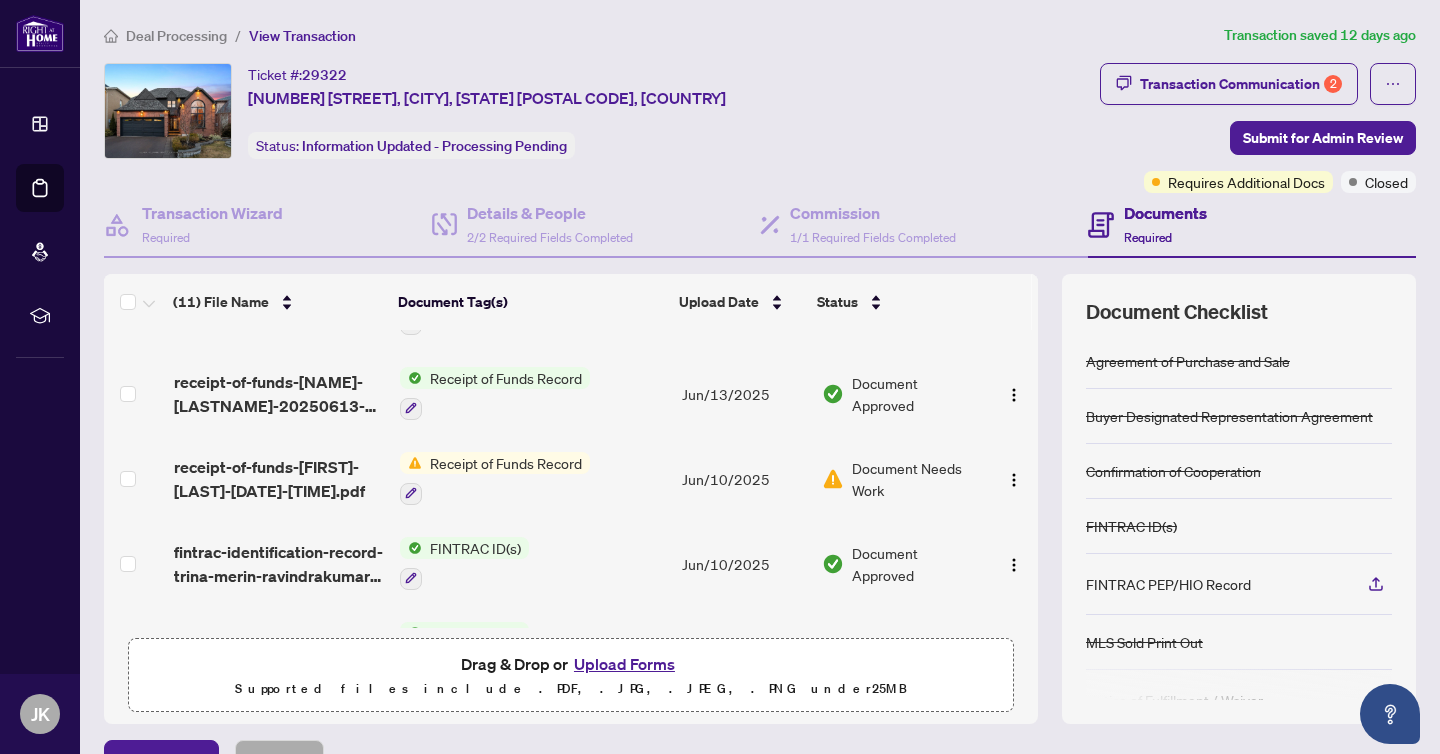 scroll, scrollTop: 63, scrollLeft: 0, axis: vertical 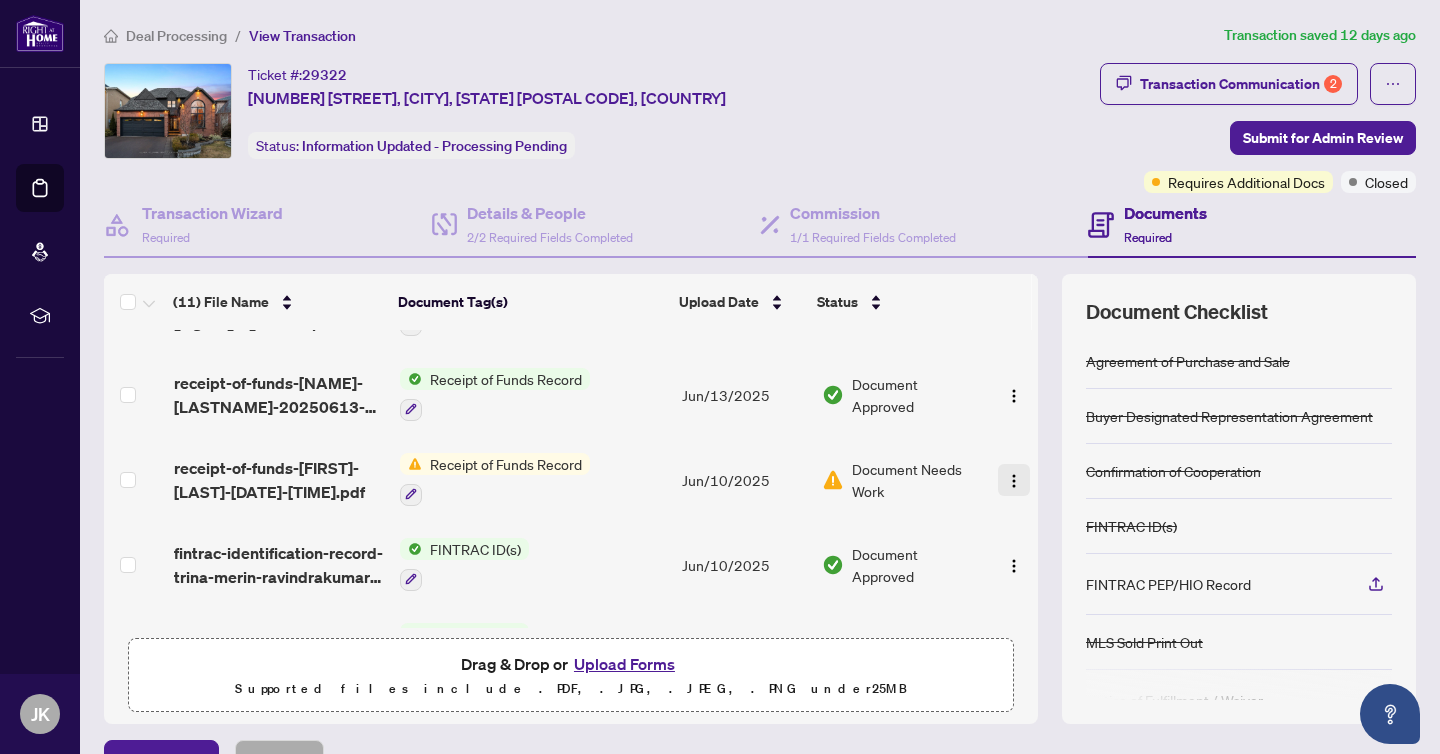 click at bounding box center [1014, 481] 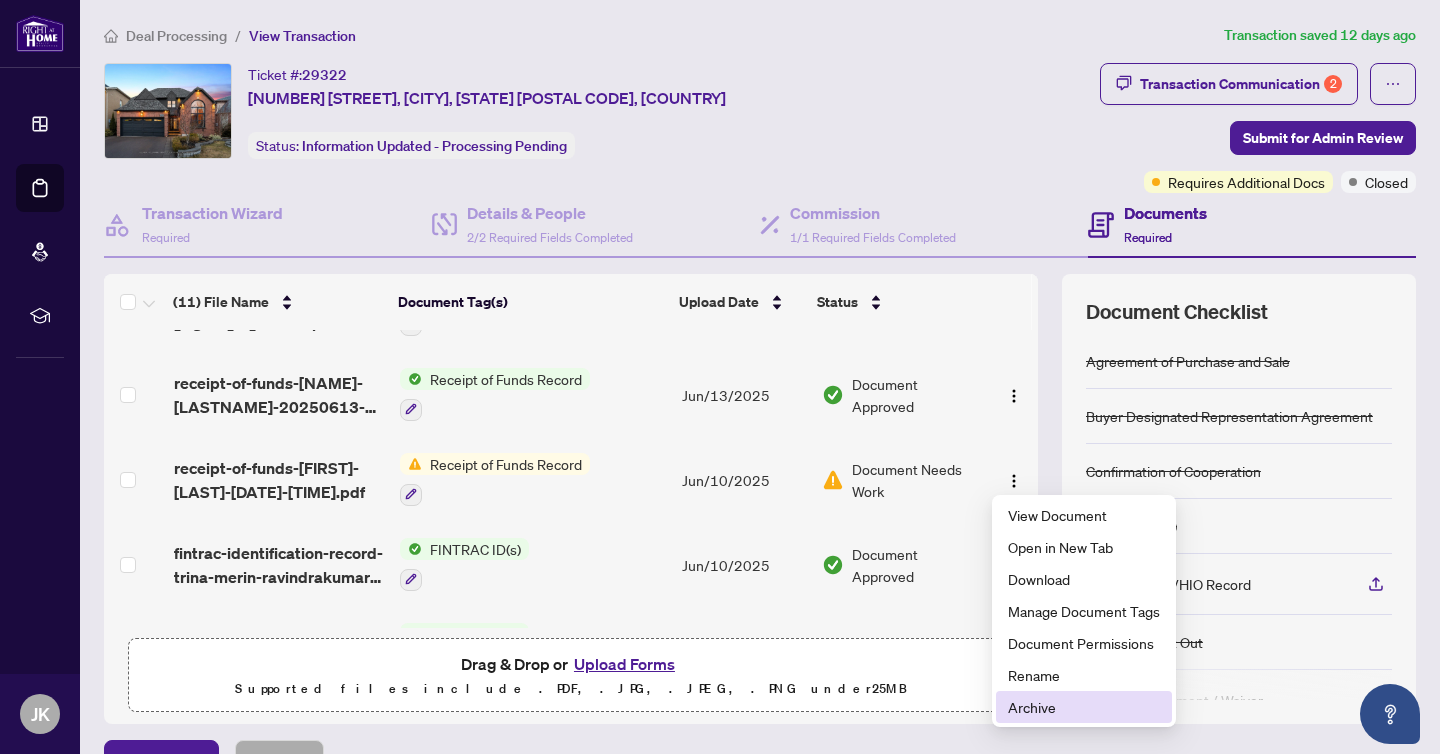 click on "Archive" at bounding box center (1084, 707) 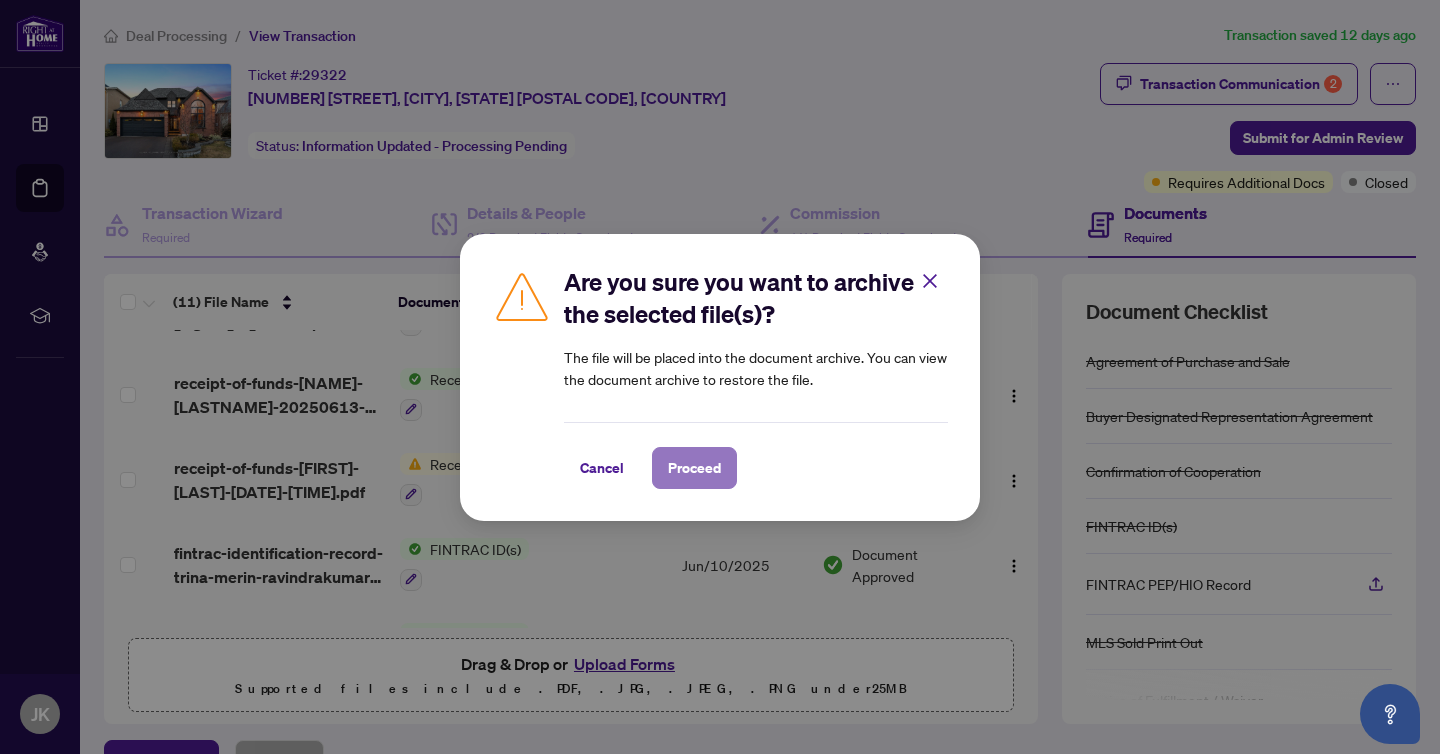 click on "Proceed" at bounding box center (694, 468) 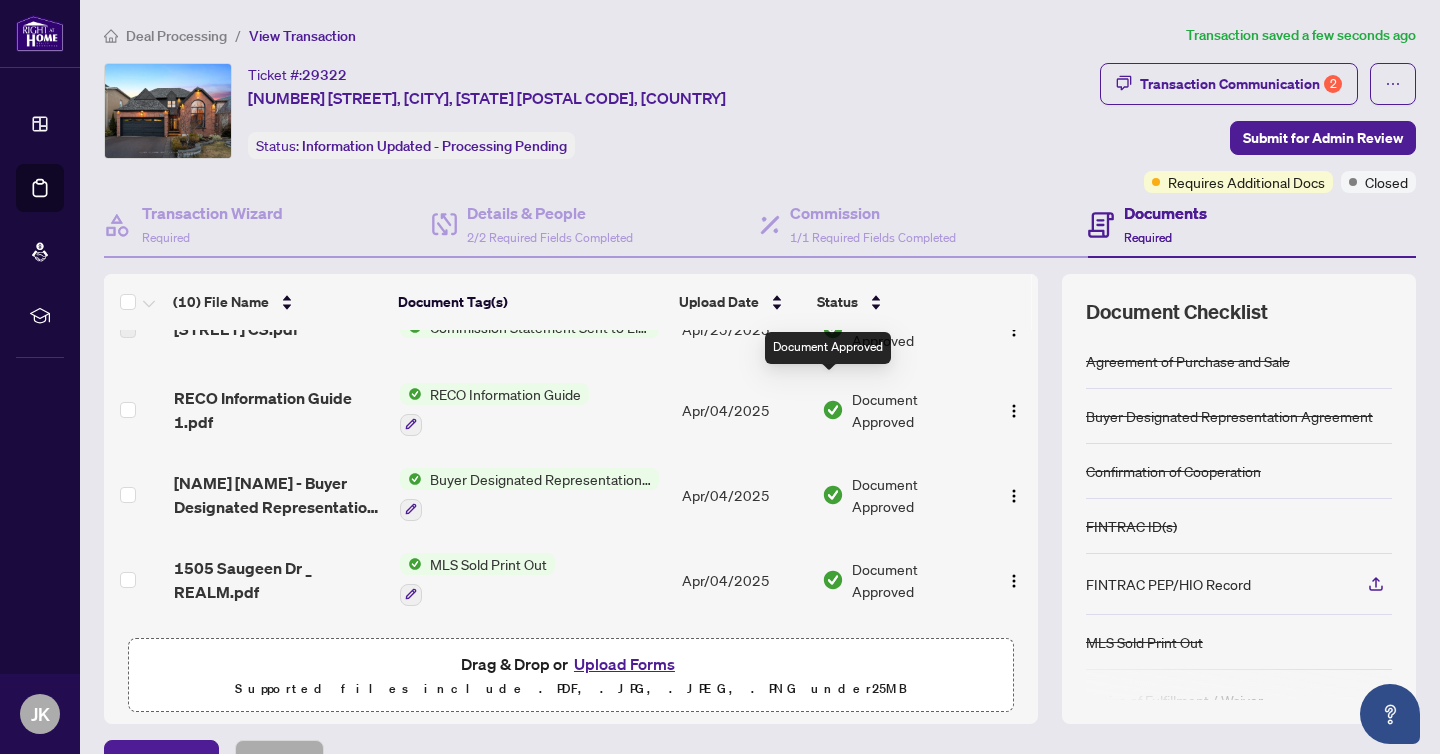scroll, scrollTop: 541, scrollLeft: 0, axis: vertical 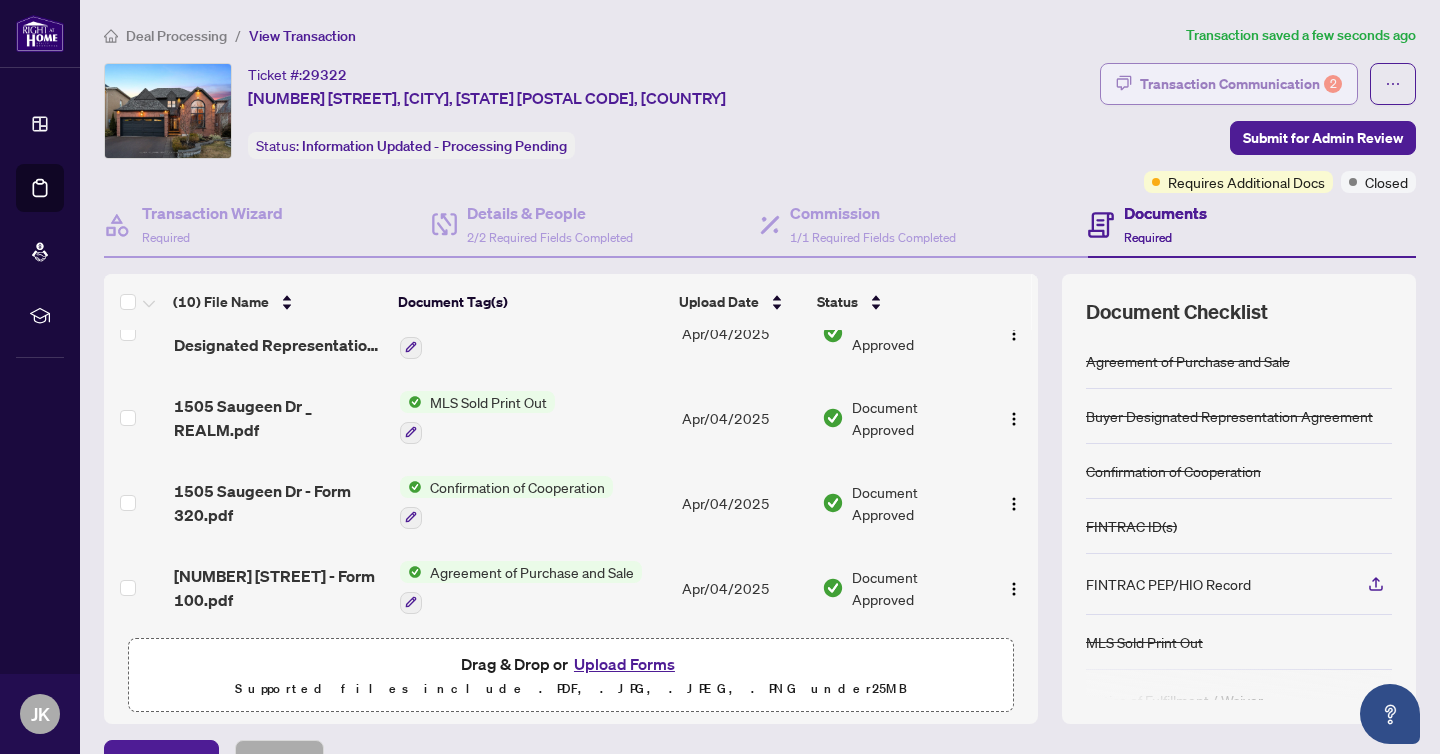 click on "Transaction Communication 2" at bounding box center (1241, 84) 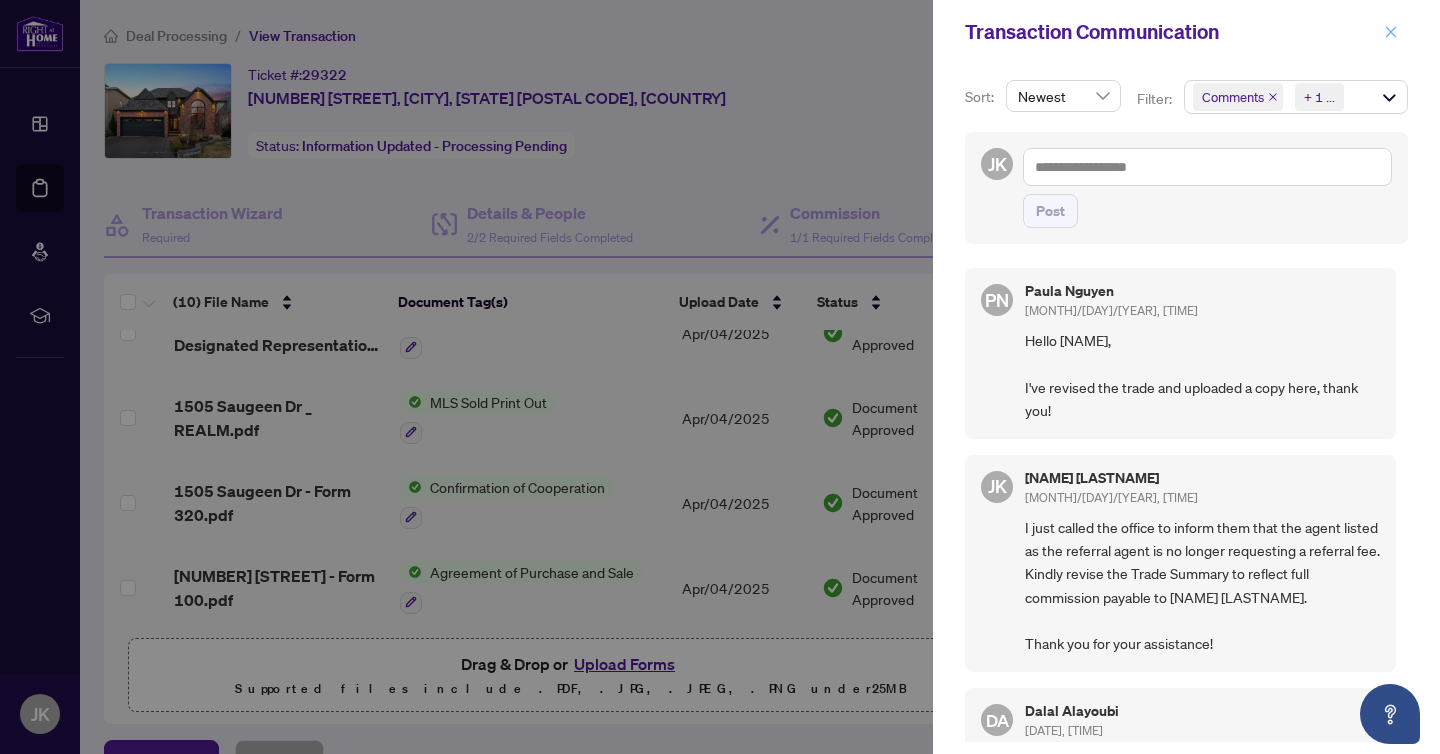 click at bounding box center (1391, 32) 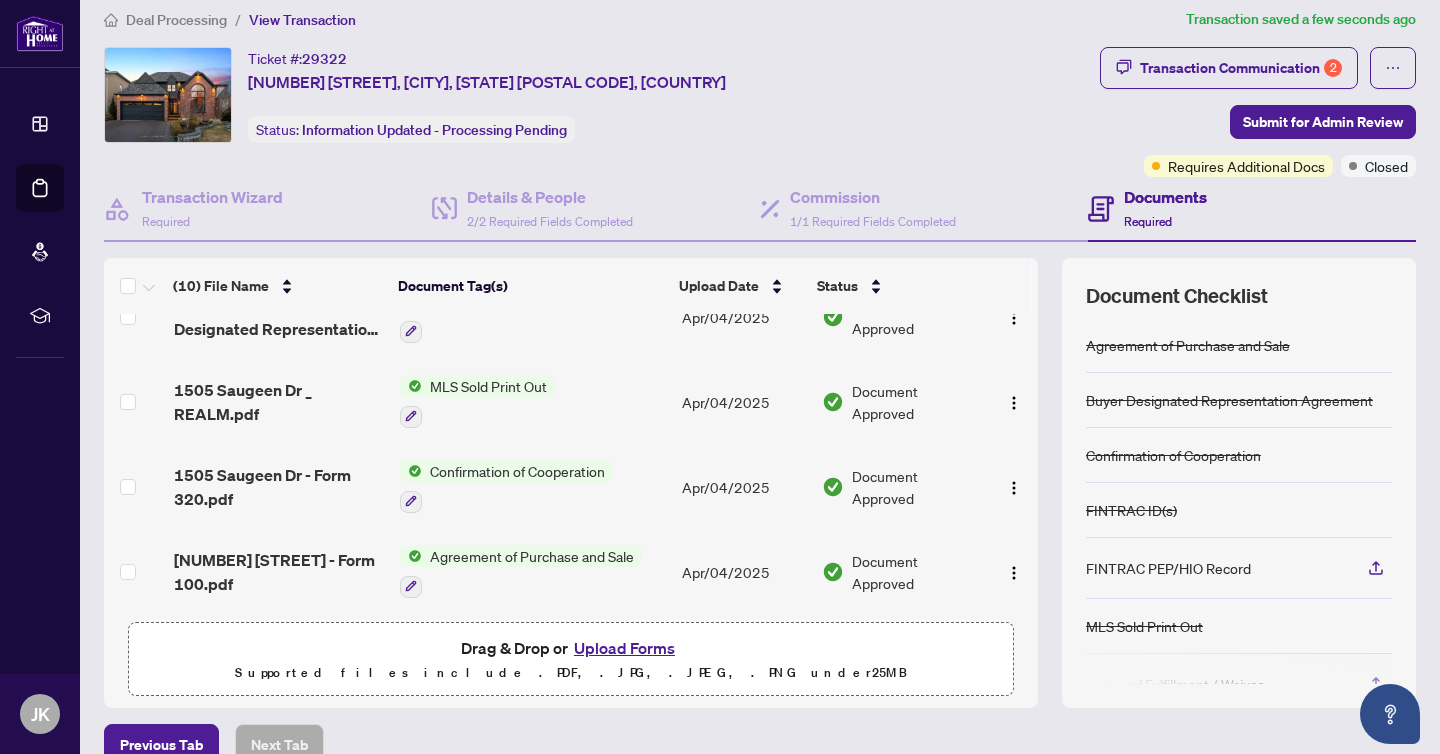 click on "Closed" at bounding box center [1386, 166] 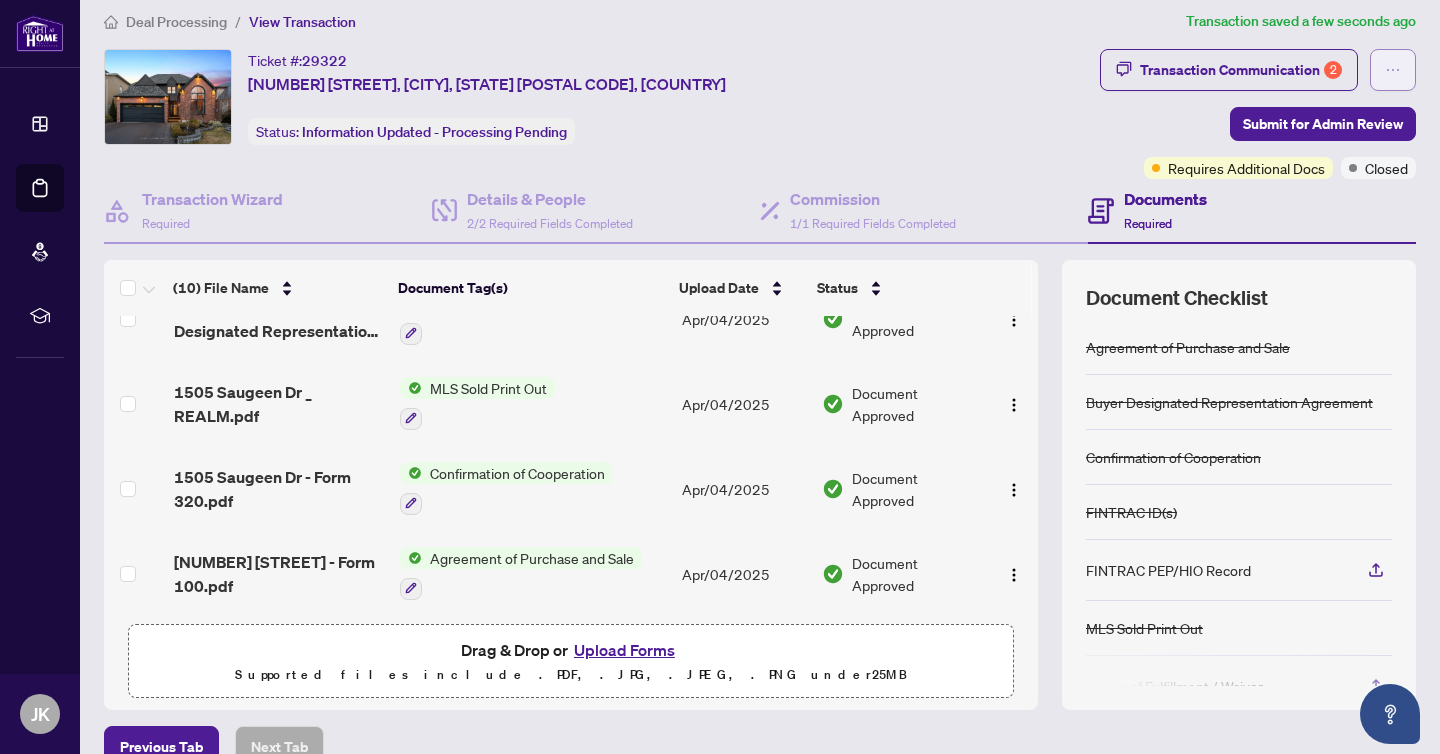 click at bounding box center (1393, 70) 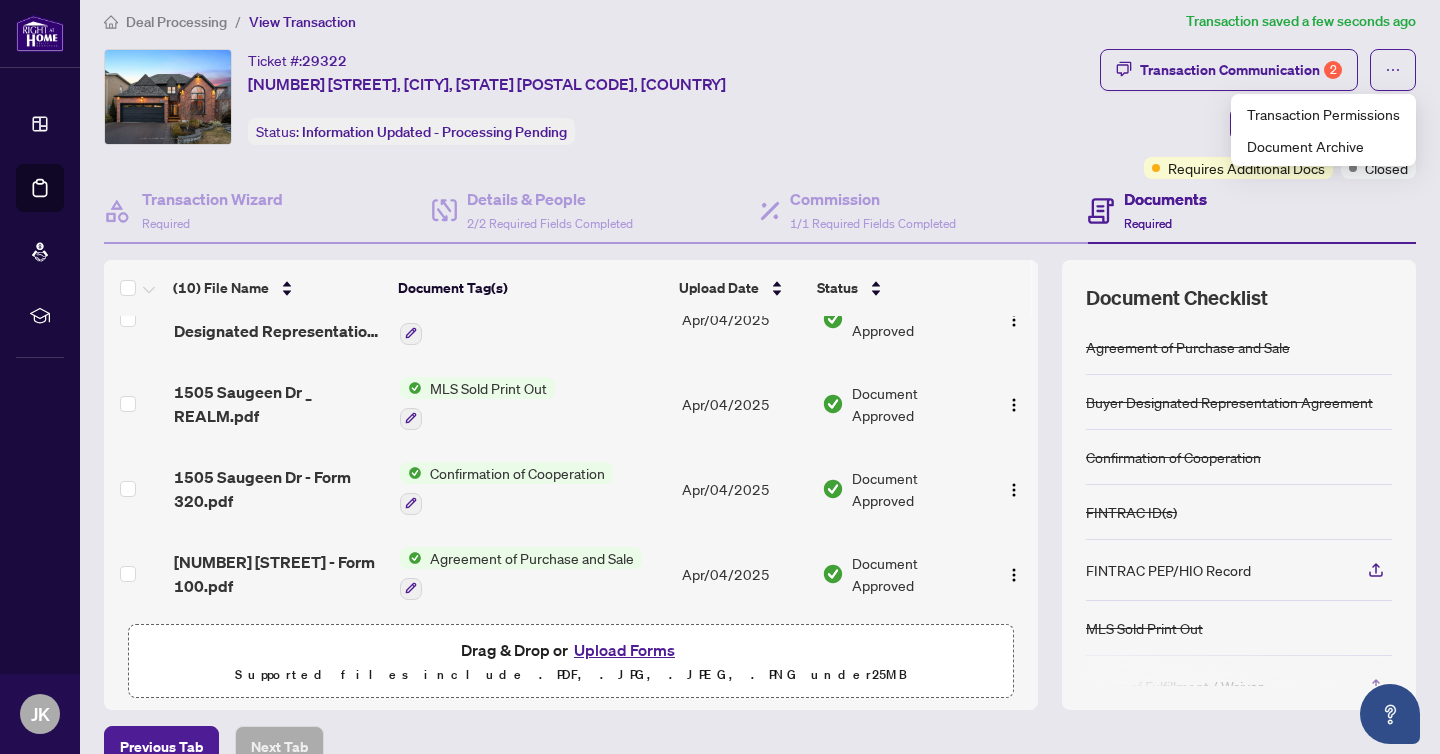 click on "Transaction Communication 2 Submit for Admin Review Requires Additional Docs Closed" at bounding box center (1258, 114) 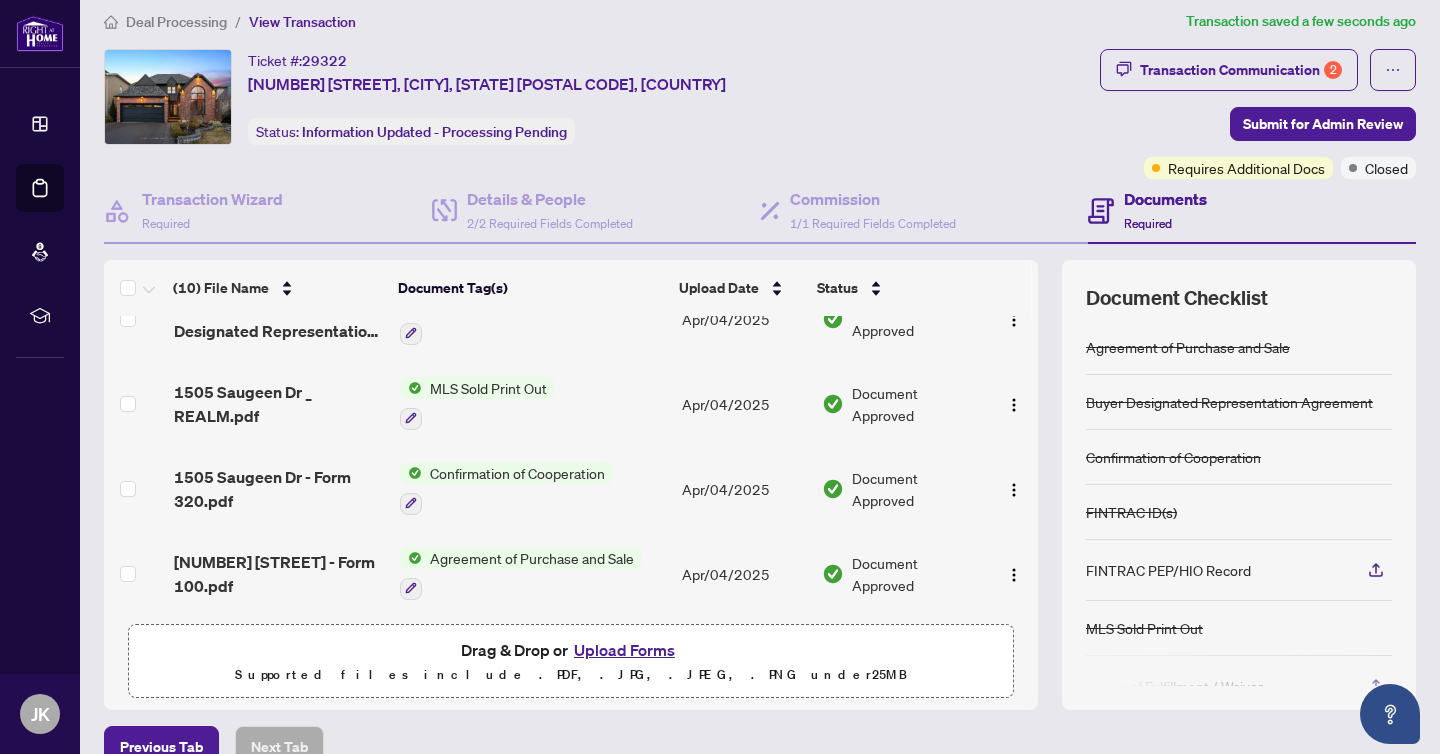 click on "Required" at bounding box center (1148, 223) 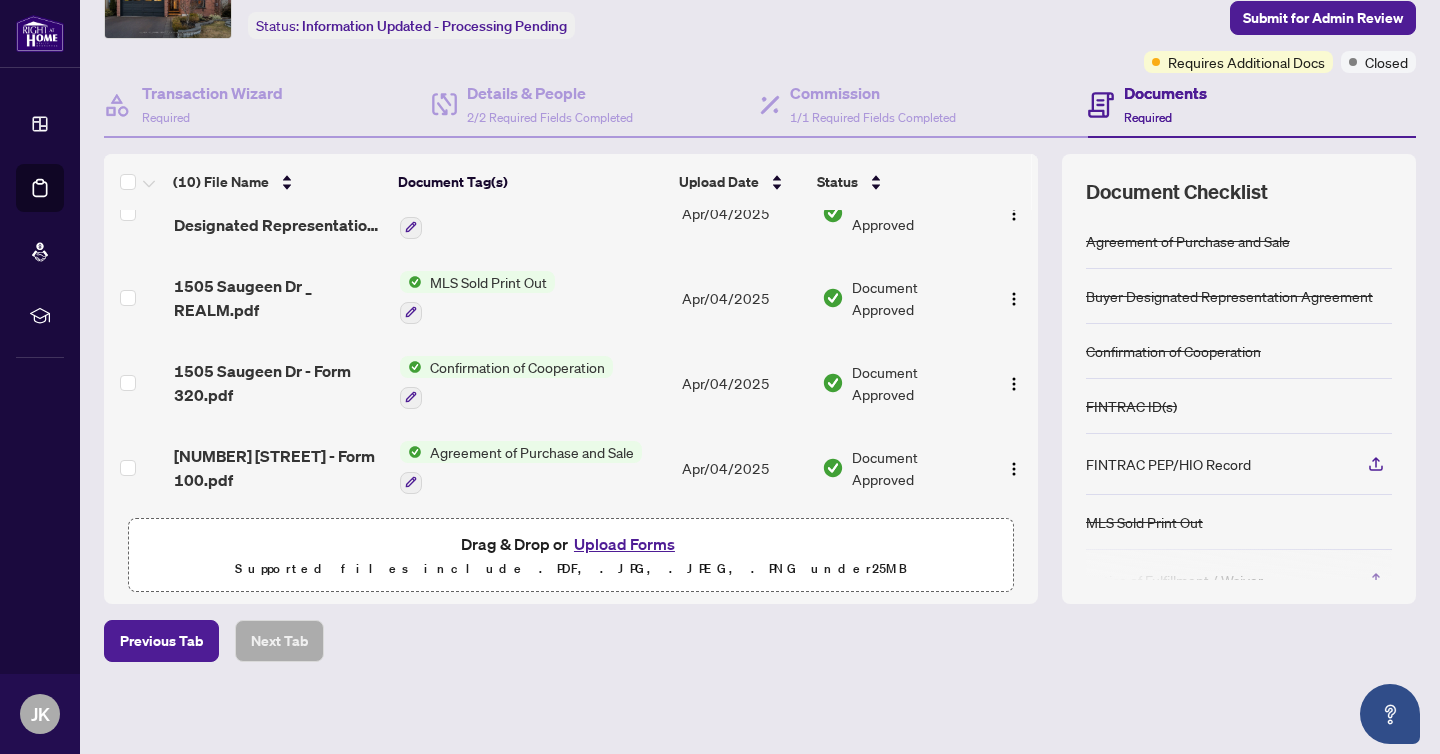 click 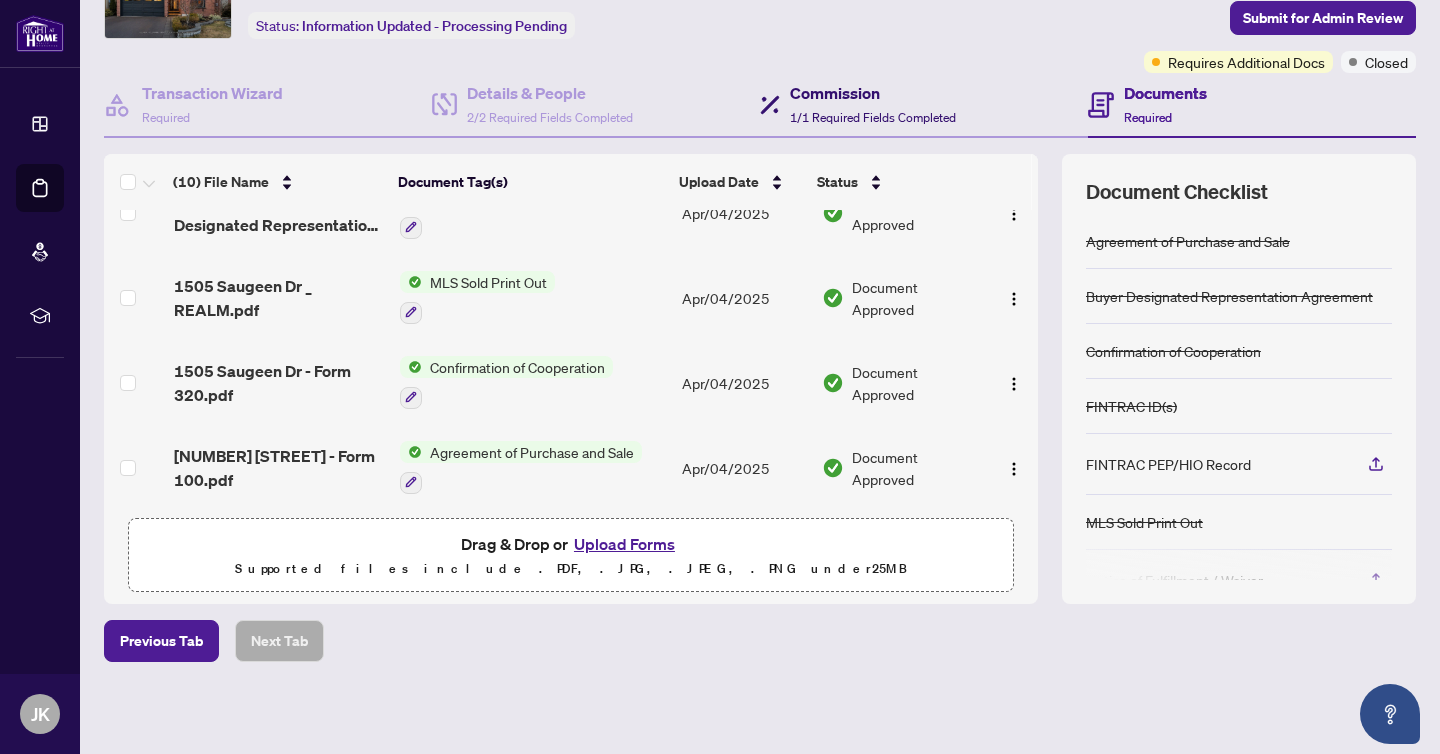 click on "1/1 Required Fields Completed" at bounding box center (873, 117) 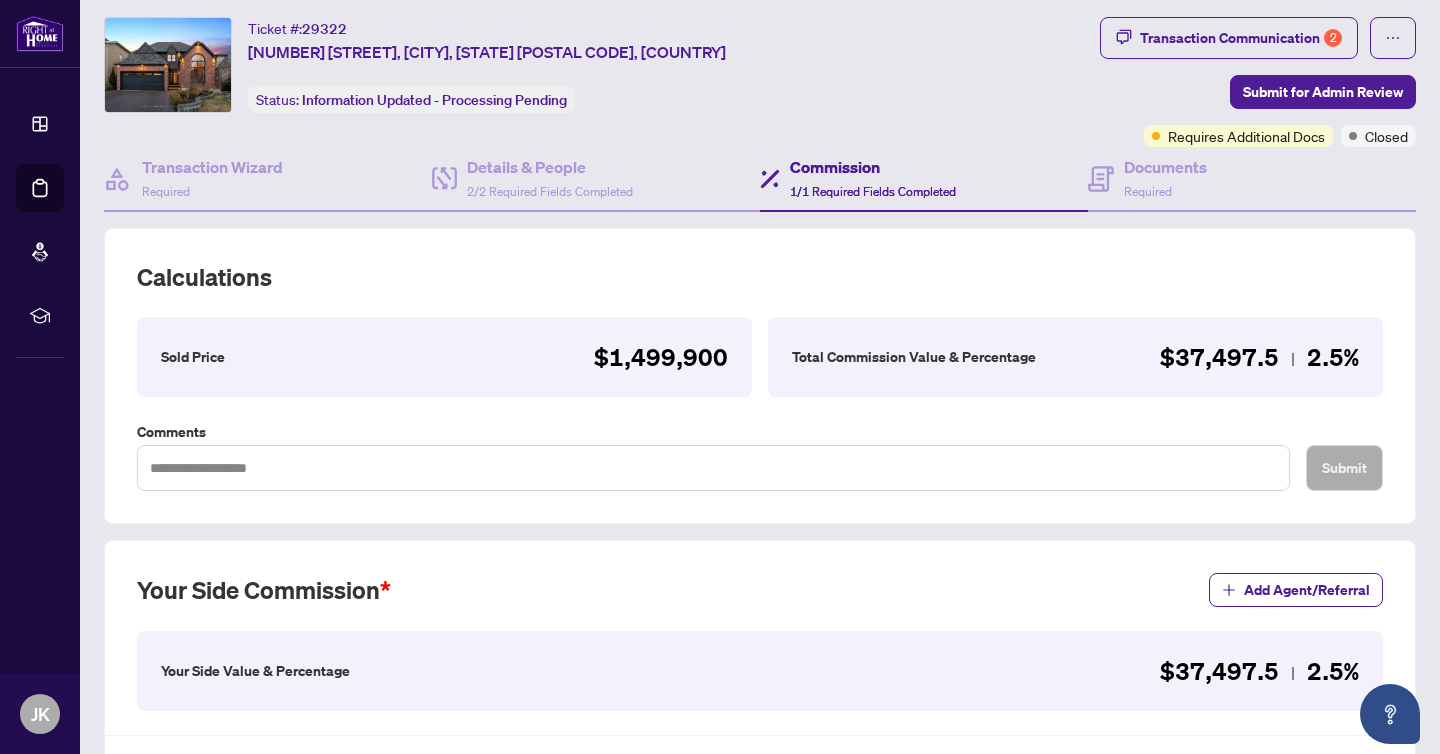 scroll, scrollTop: 0, scrollLeft: 0, axis: both 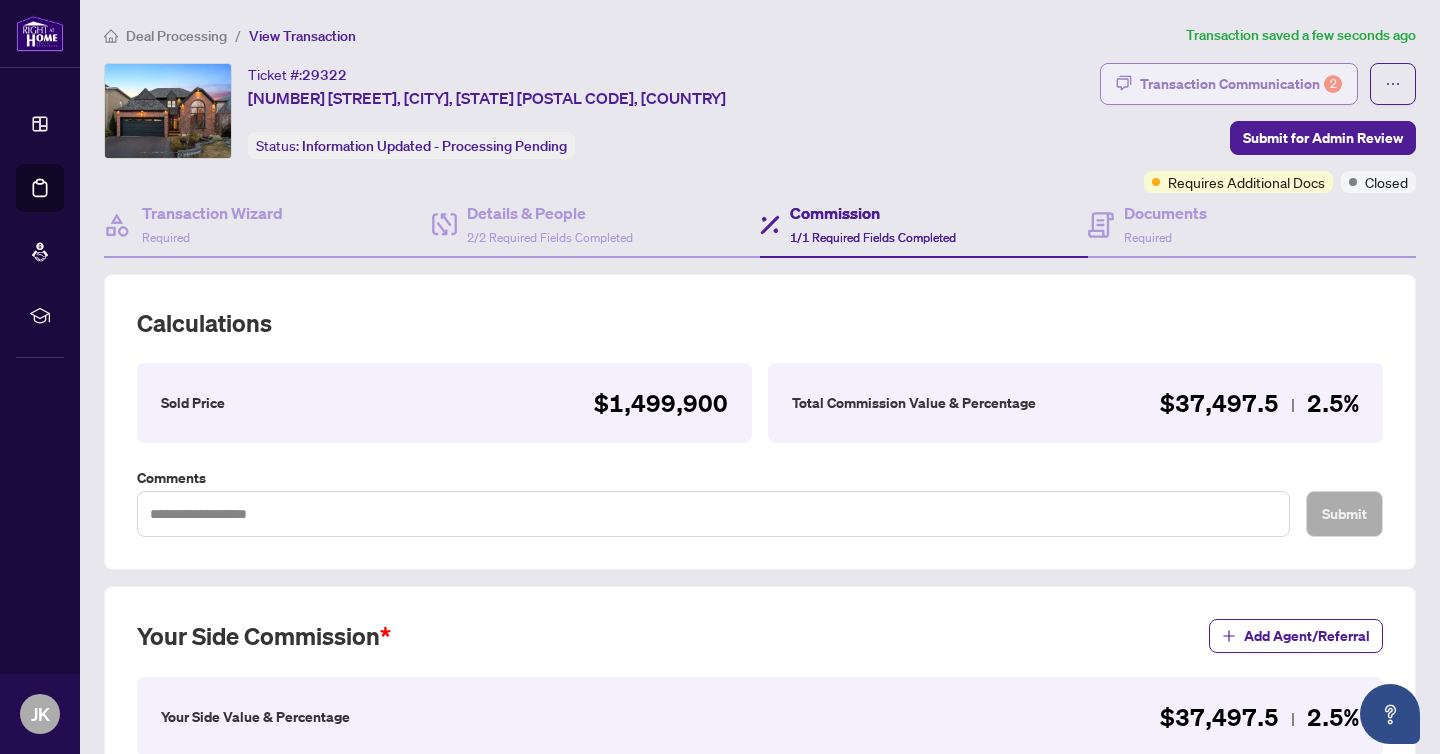 click on "Transaction Communication 2" at bounding box center (1241, 84) 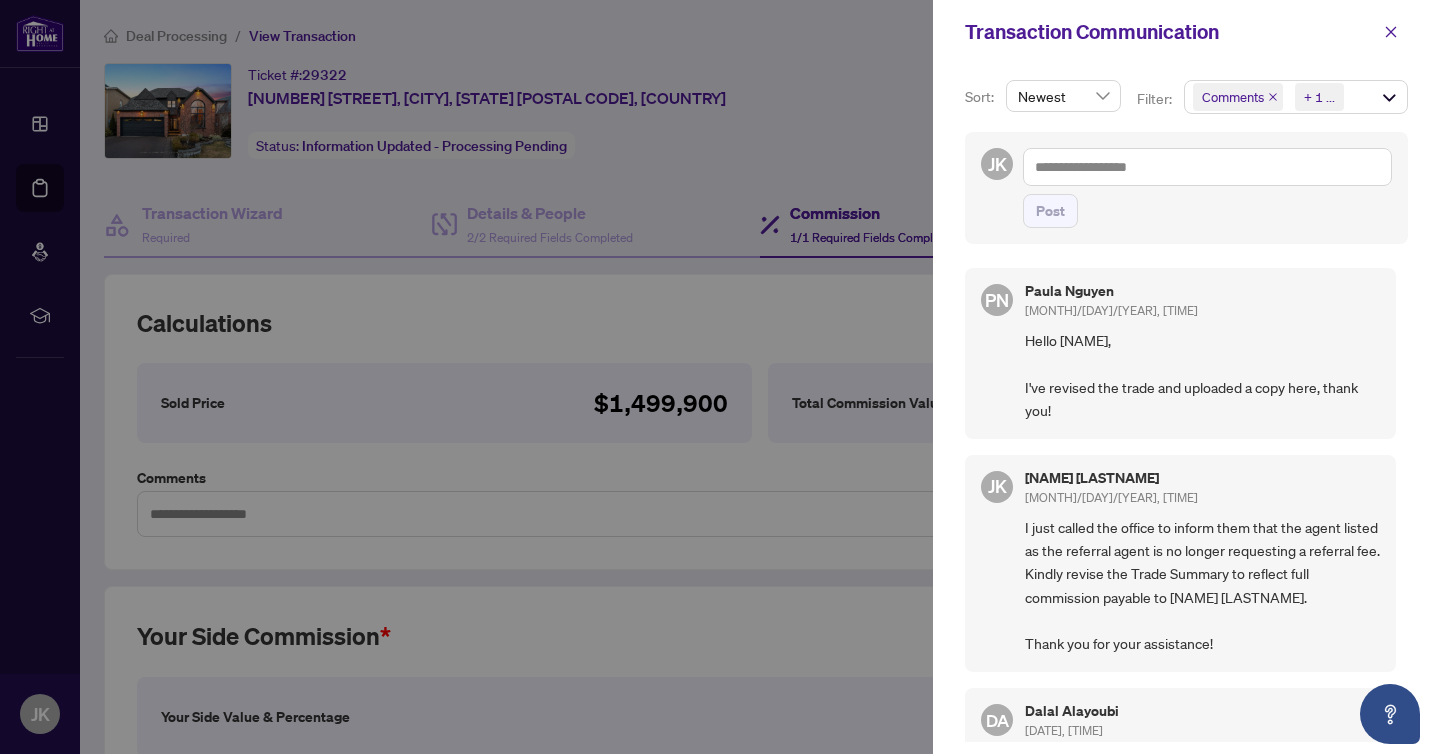 click on "+ 1 ..." at bounding box center [1319, 97] 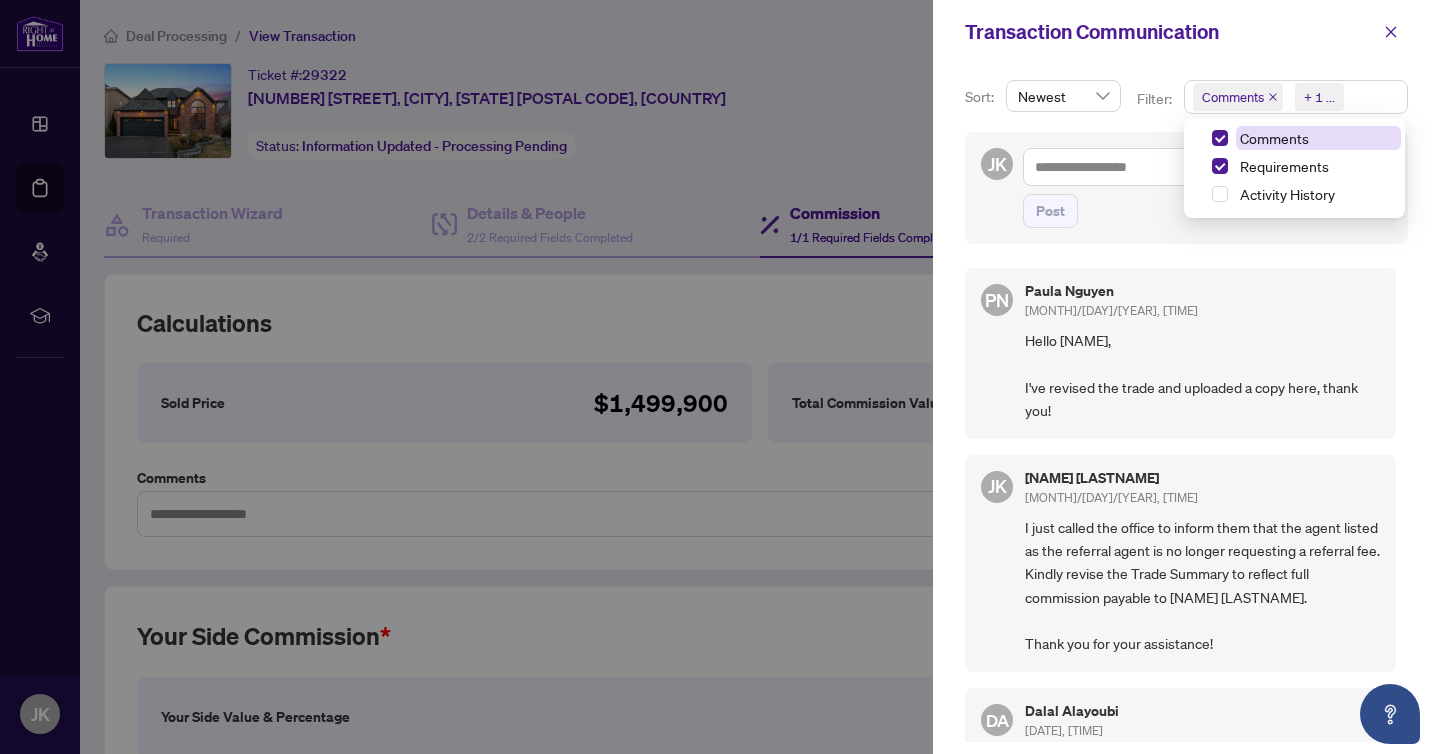 click on "Comments" at bounding box center [1274, 138] 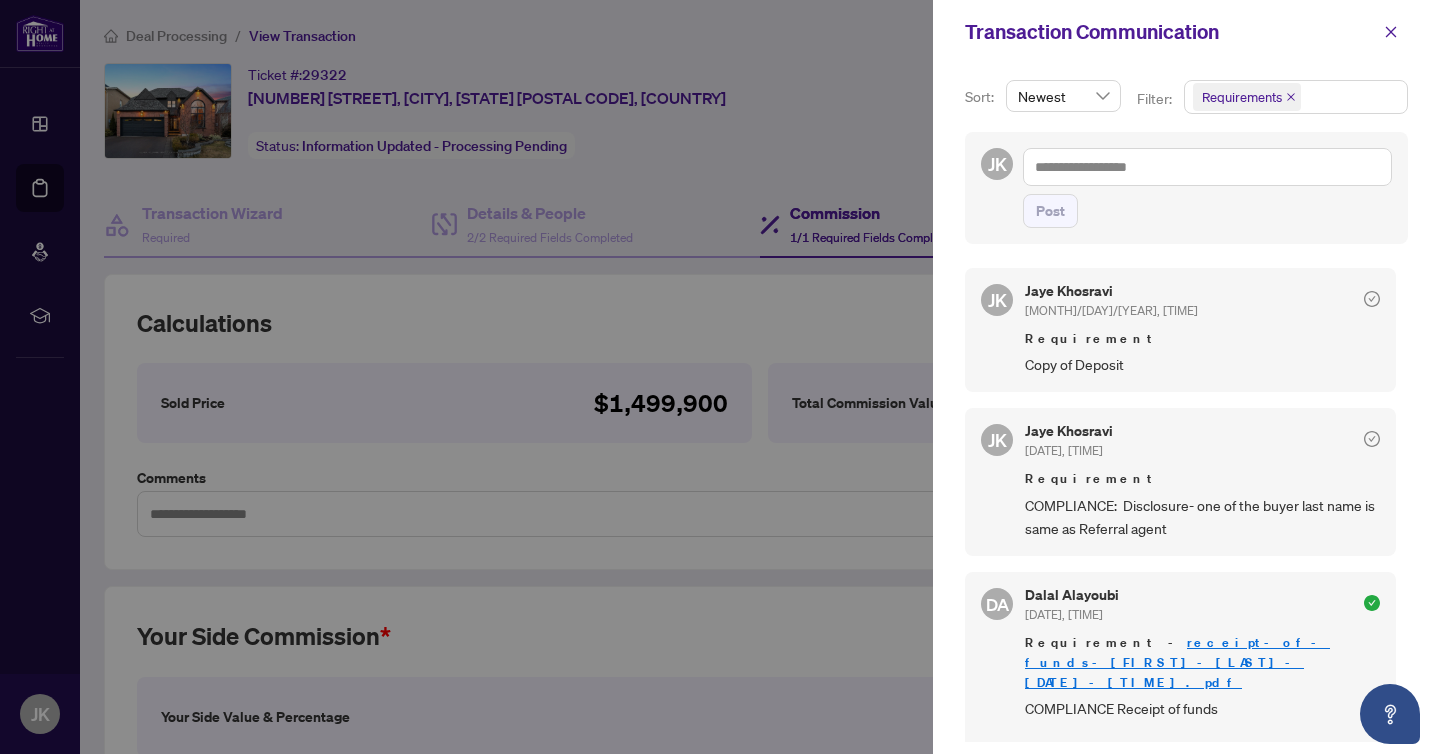 click on "Requirements + 0 ..." at bounding box center (1296, 97) 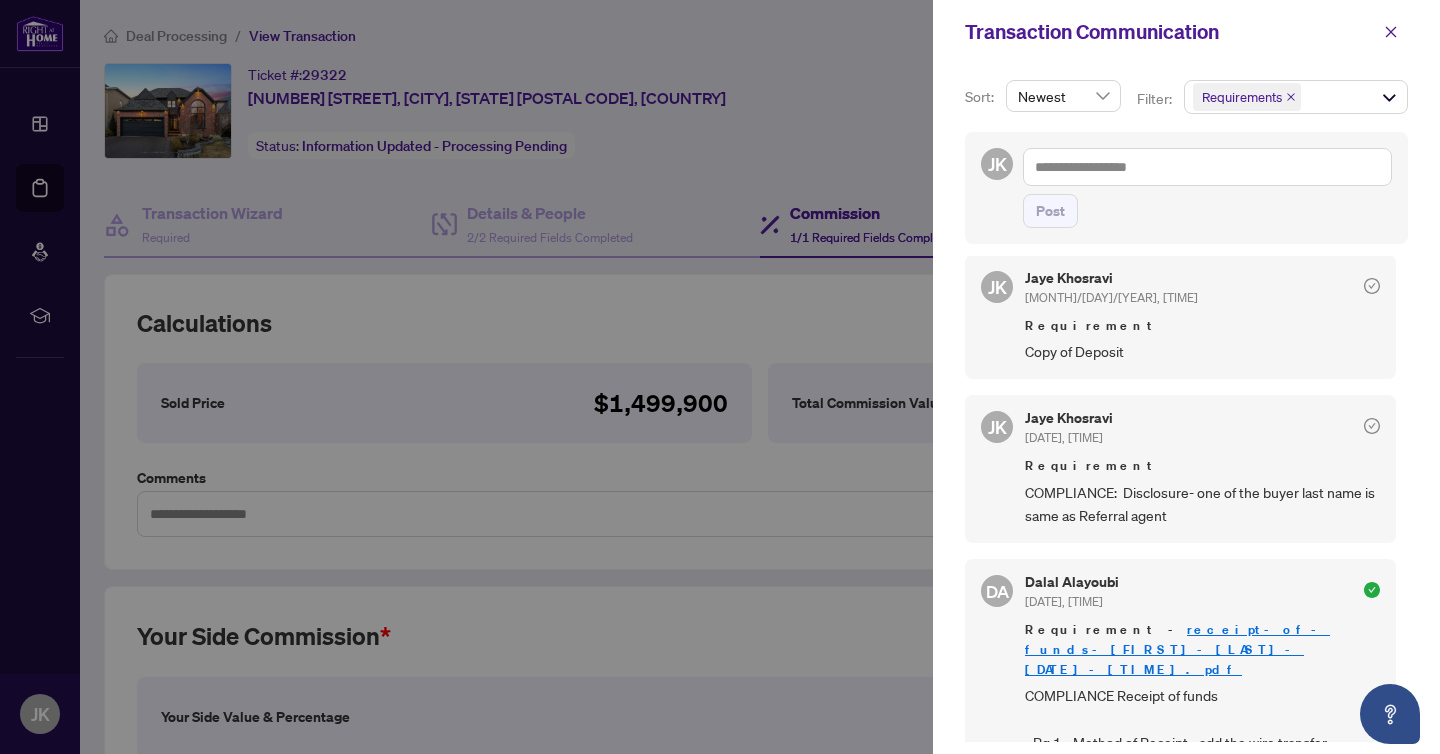 scroll, scrollTop: 16, scrollLeft: 0, axis: vertical 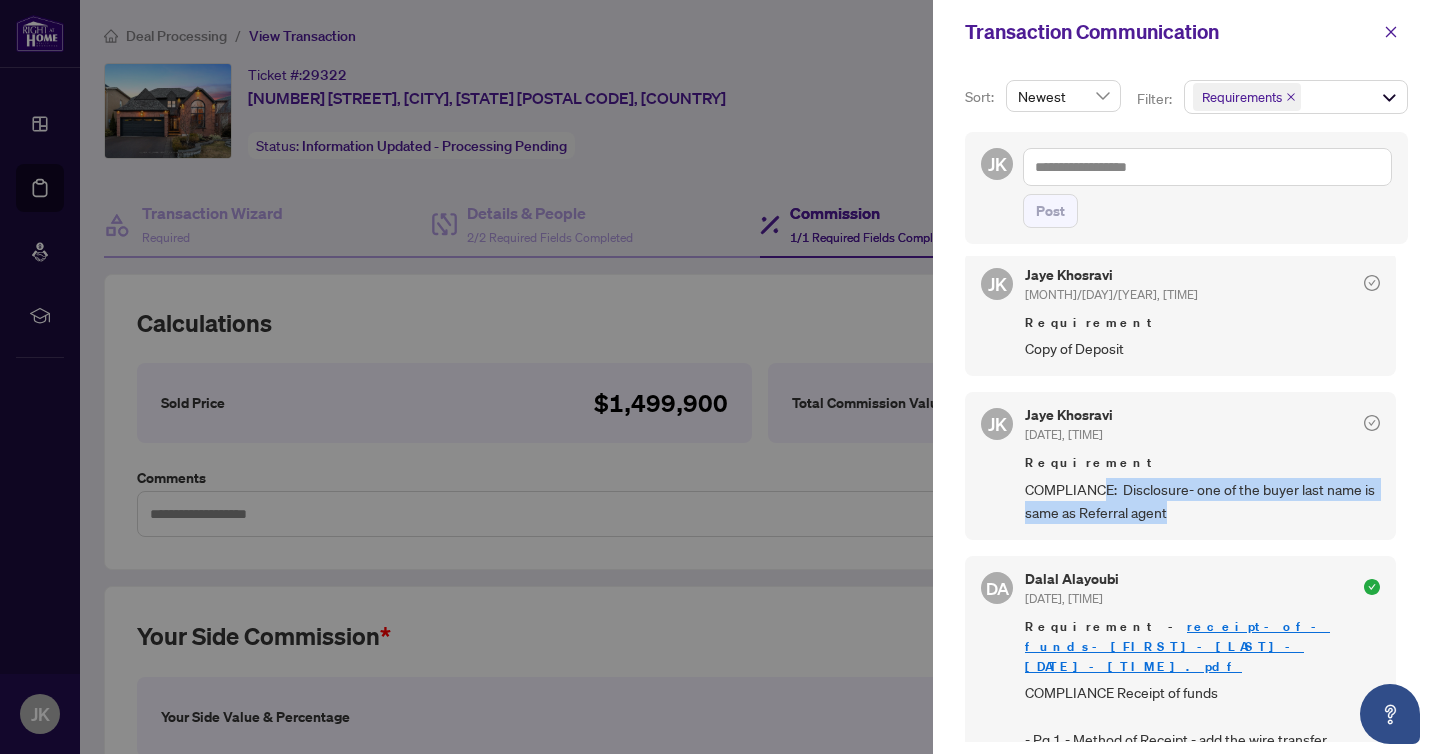 drag, startPoint x: 1115, startPoint y: 489, endPoint x: 1221, endPoint y: 511, distance: 108.25895 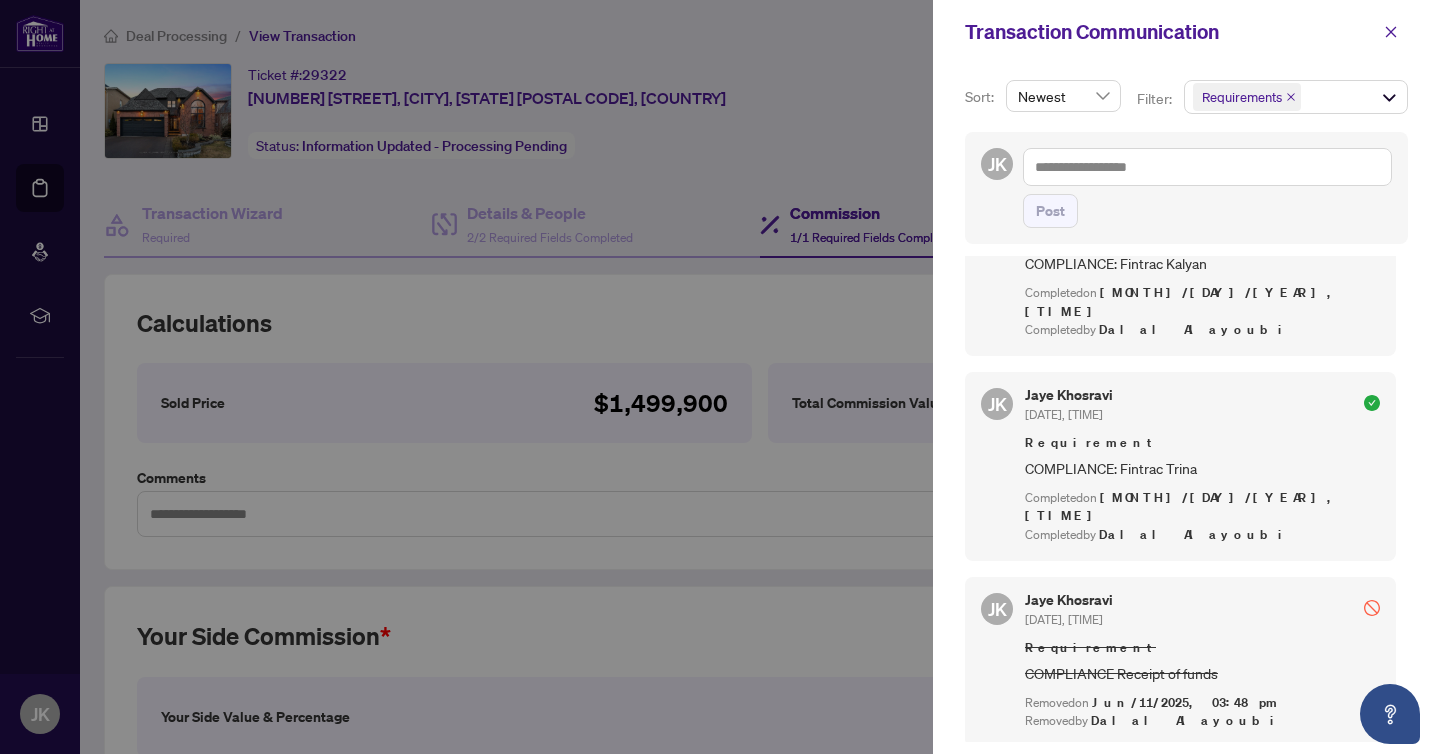 scroll, scrollTop: 1200, scrollLeft: 0, axis: vertical 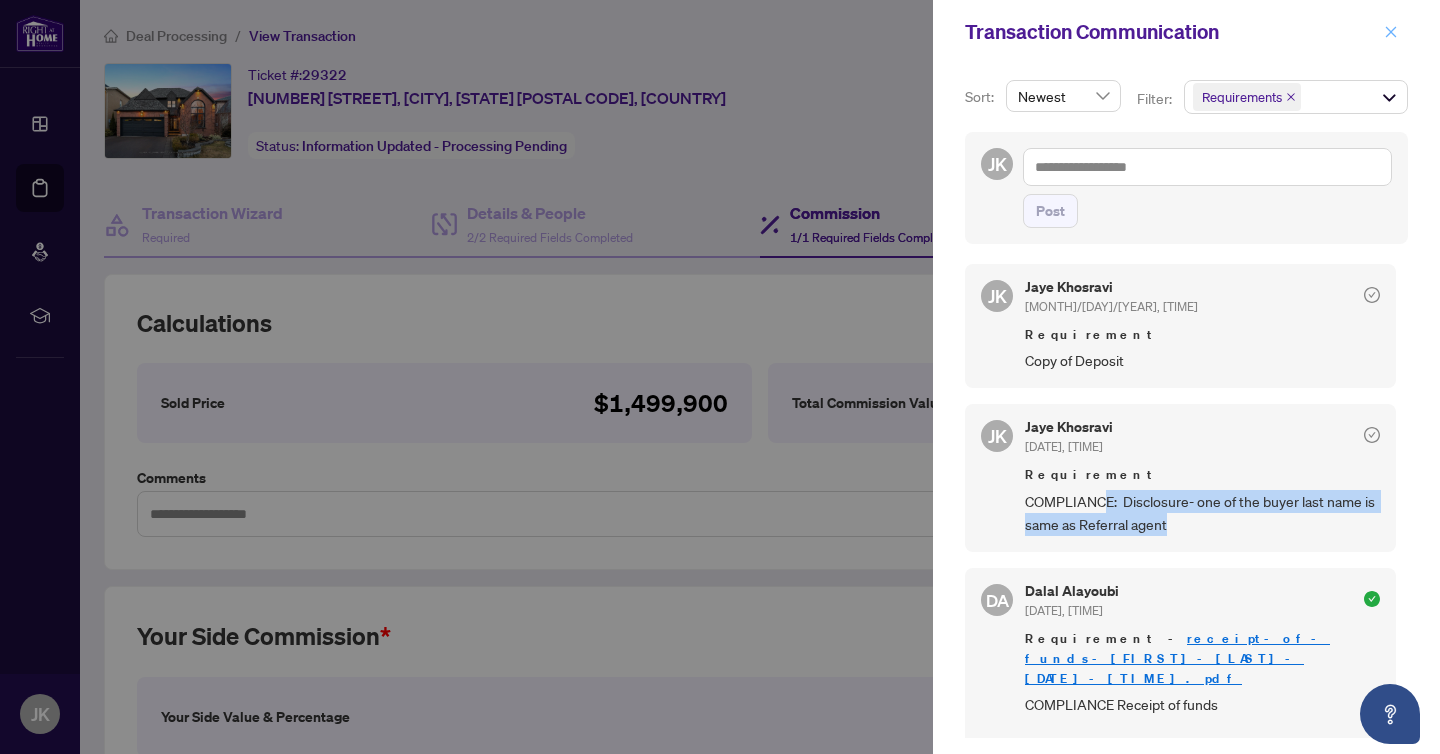 click at bounding box center [1391, 32] 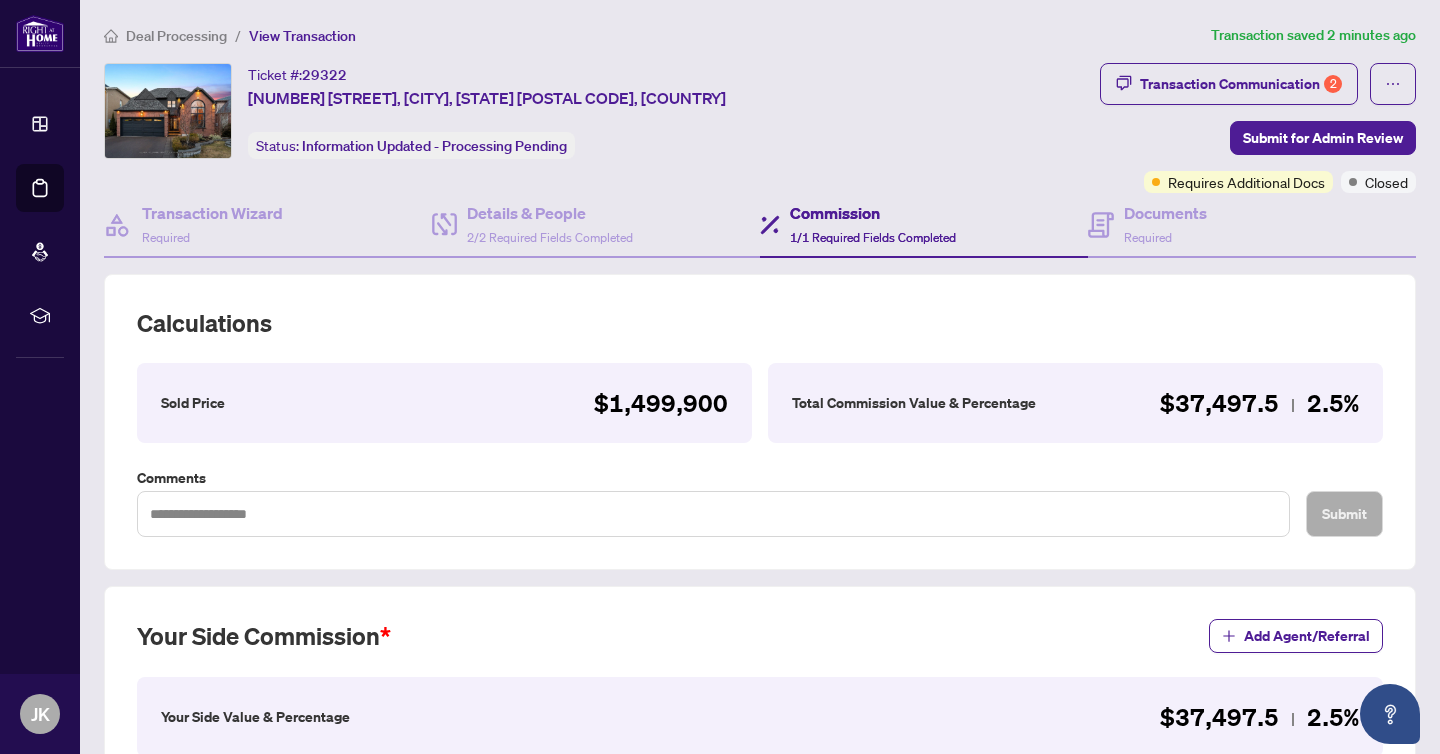 click on "Deal Processing" at bounding box center [176, 36] 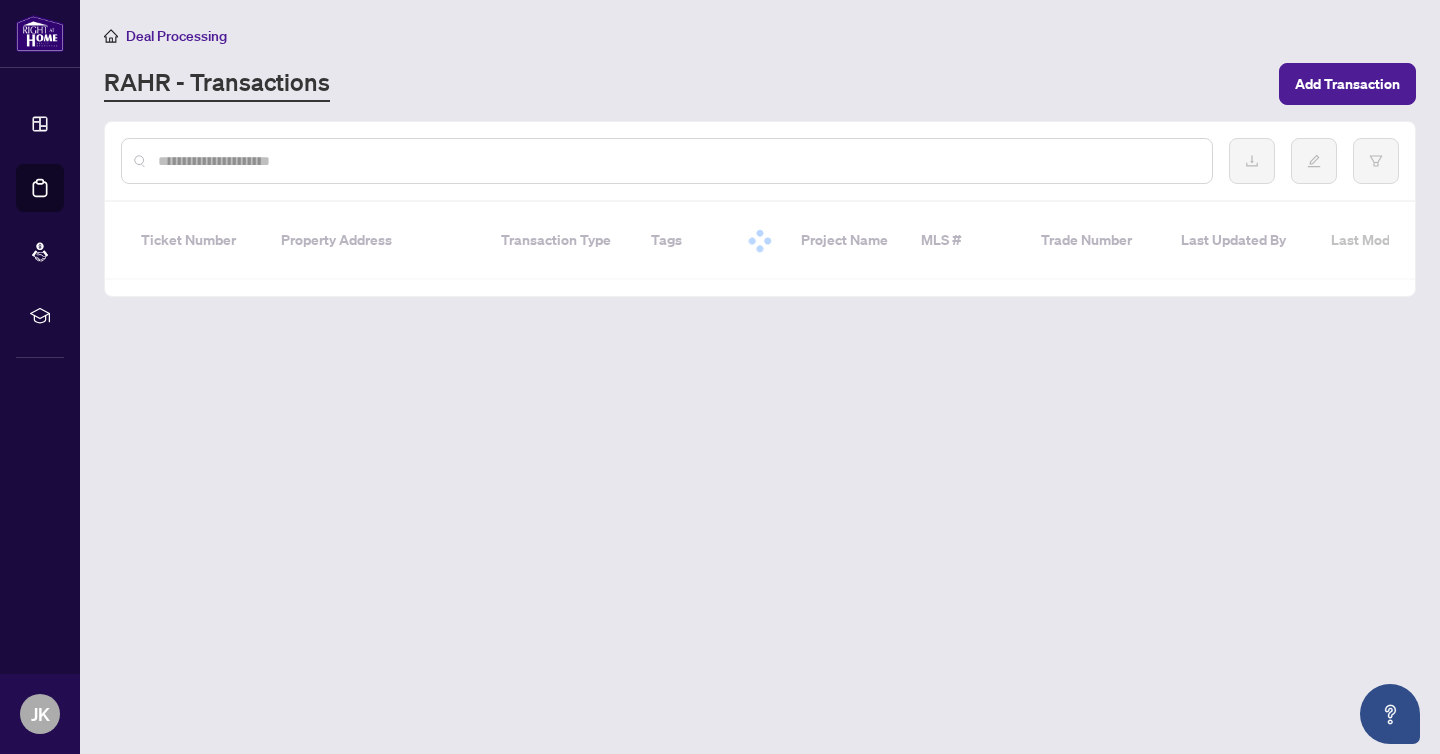 click at bounding box center [677, 161] 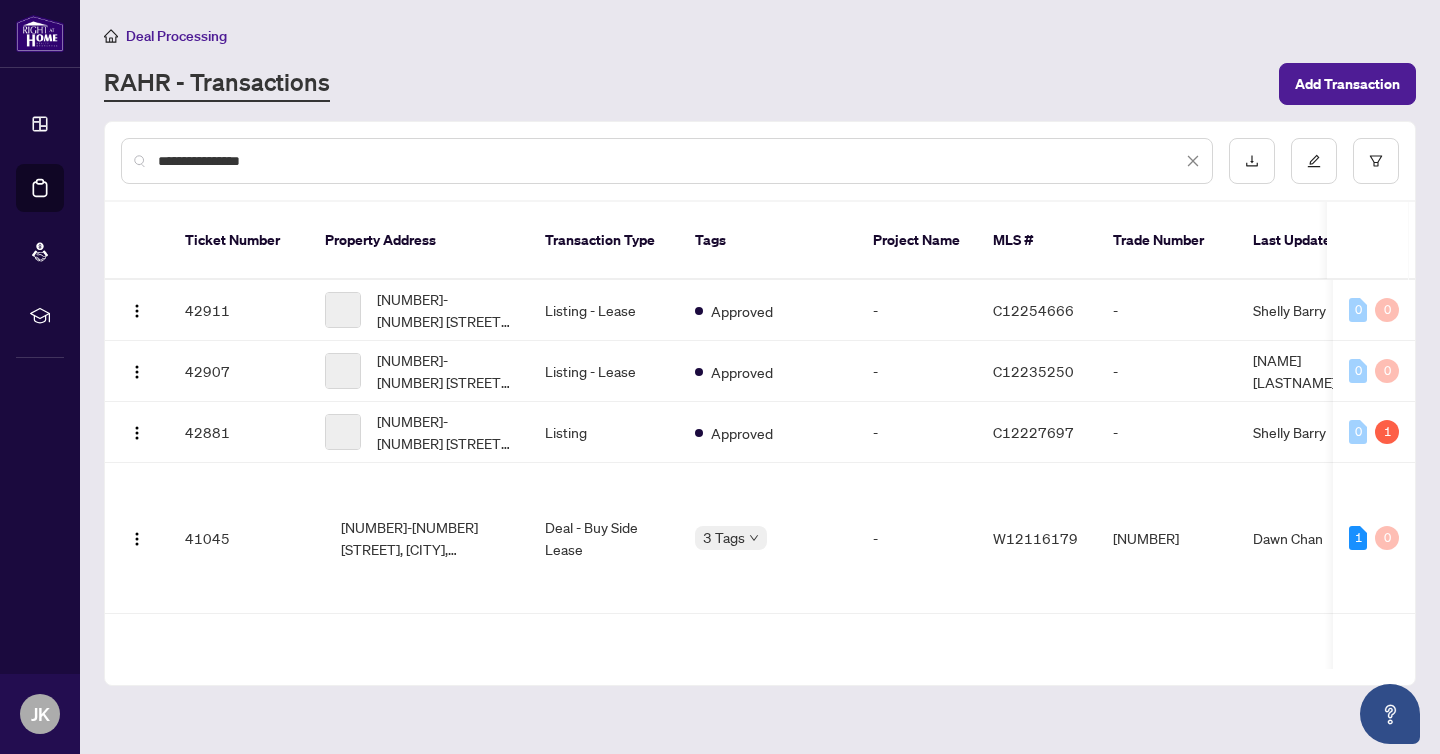 type on "**********" 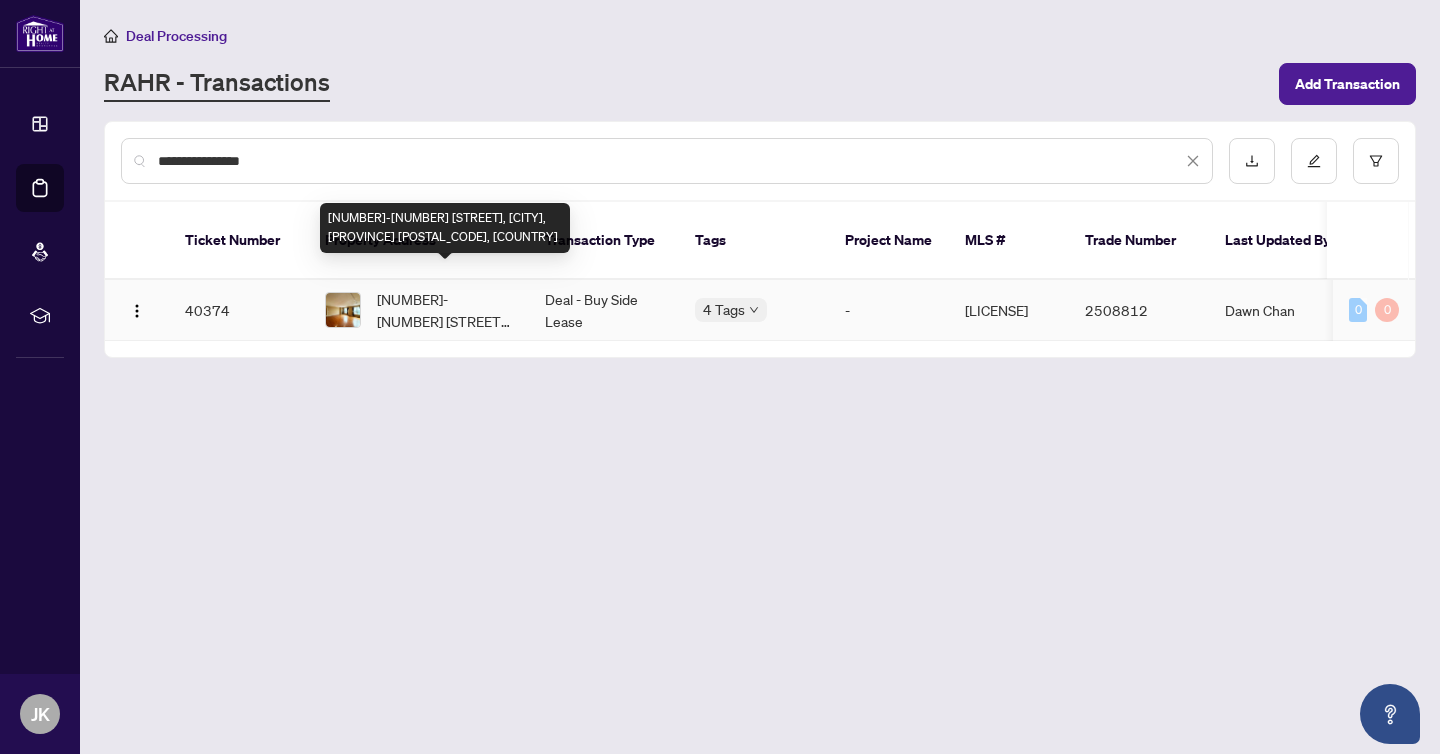 click on "[NUMBER]-[NUMBER] [STREET], [CITY], [PROVINCE] [POSTAL_CODE], [COUNTRY]" at bounding box center (445, 310) 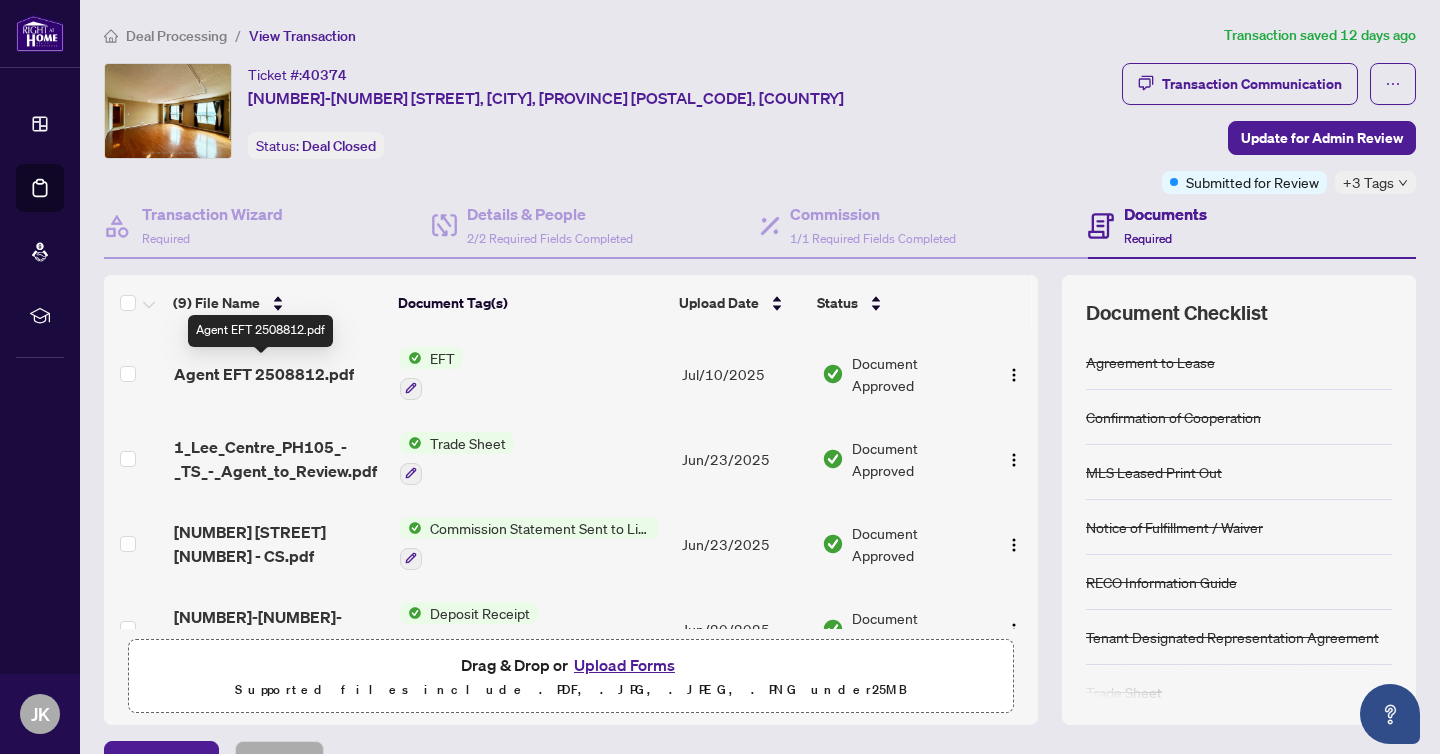 click on "Agent EFT 2508812.pdf" at bounding box center (264, 374) 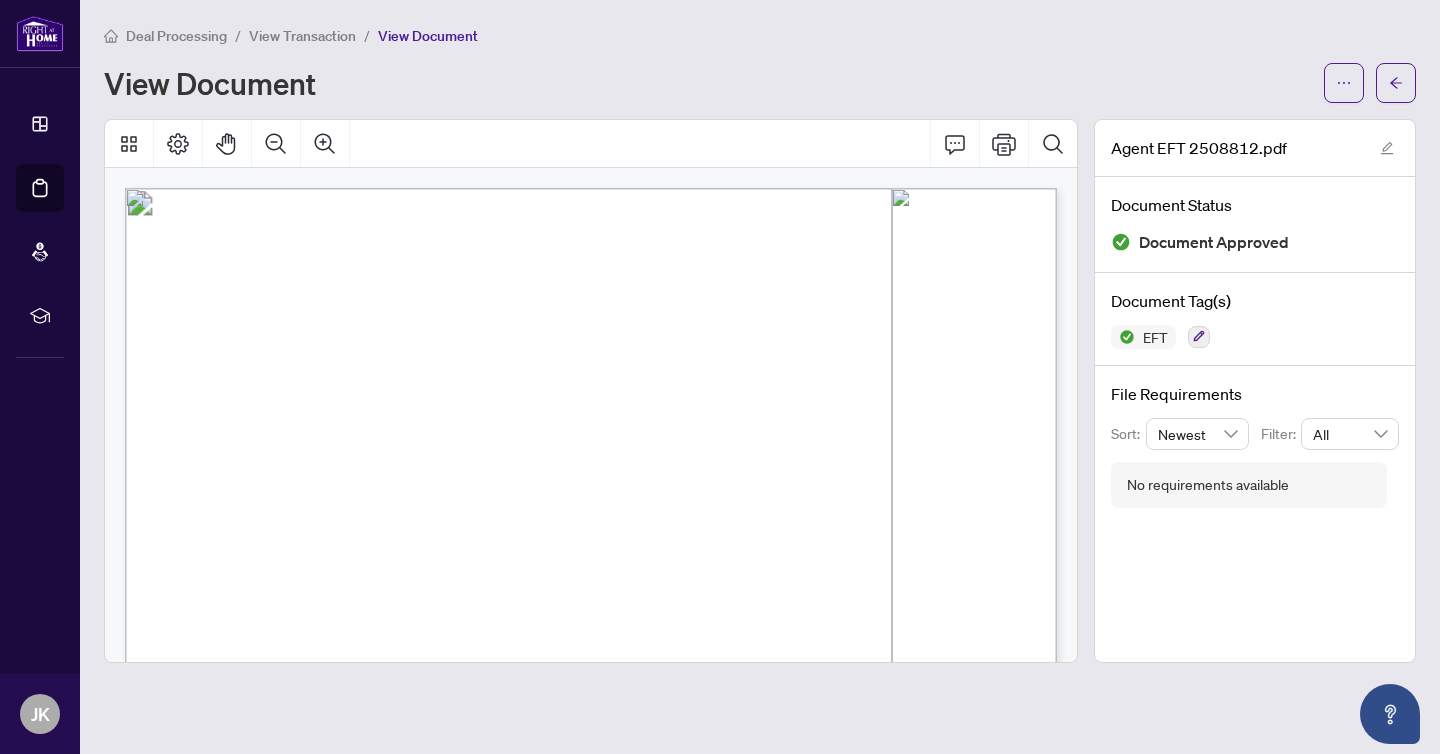 drag, startPoint x: 857, startPoint y: 247, endPoint x: 918, endPoint y: 250, distance: 61.073727 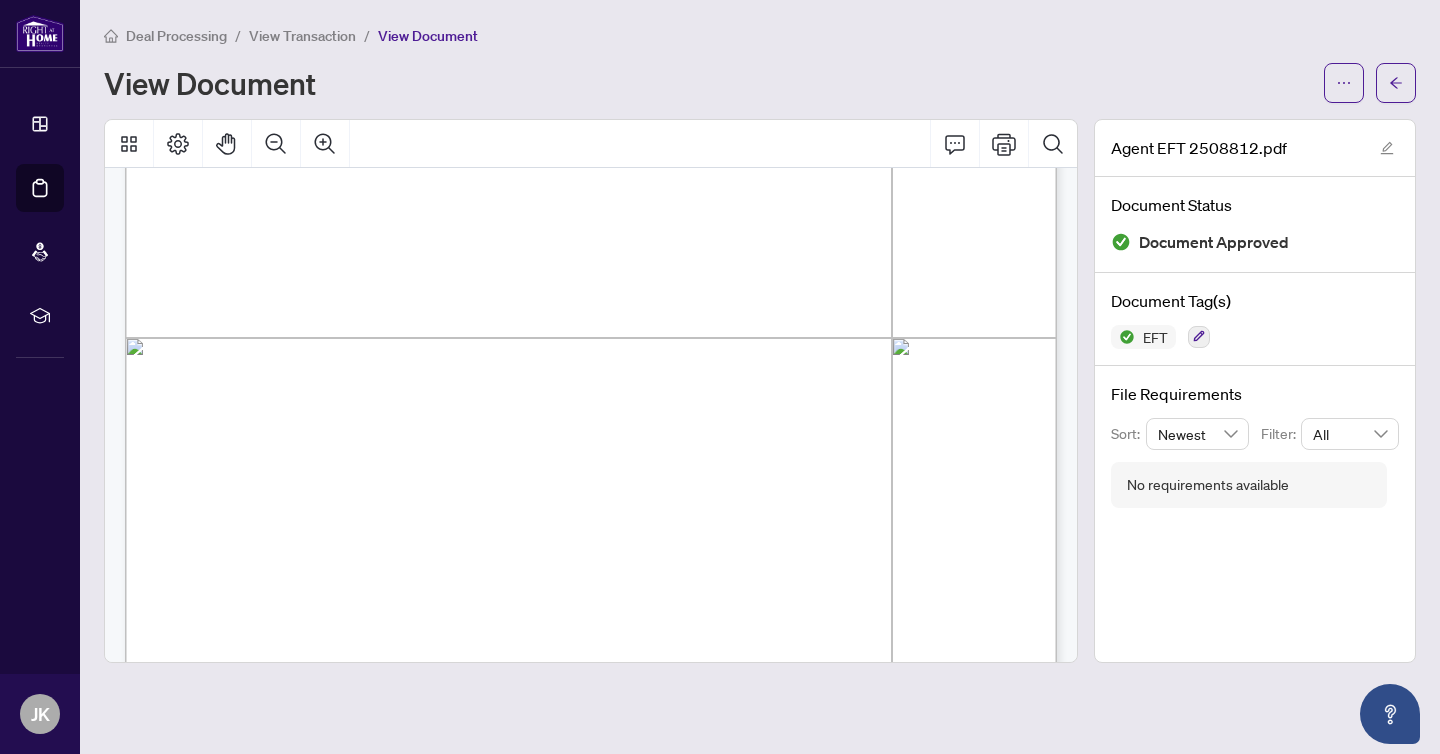 scroll, scrollTop: 625, scrollLeft: 0, axis: vertical 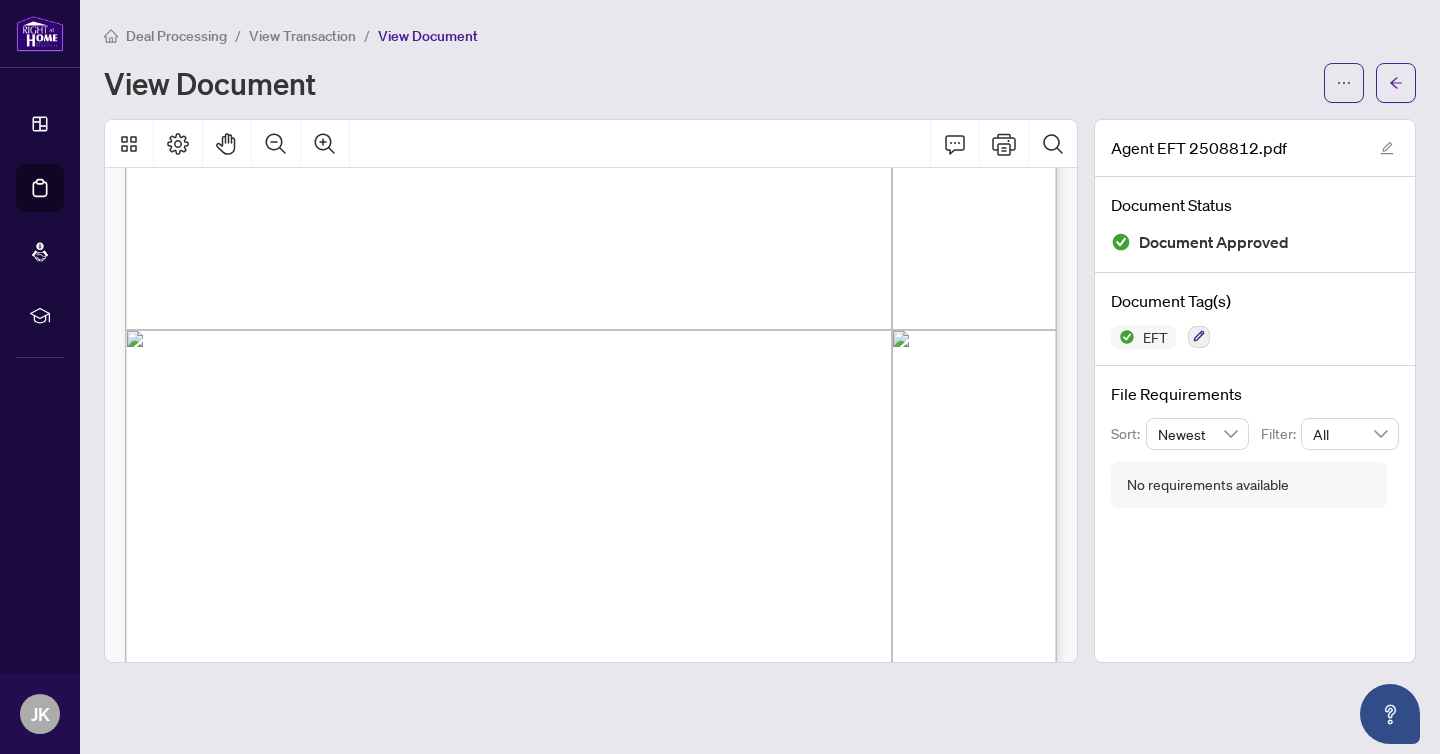 drag, startPoint x: 856, startPoint y: 577, endPoint x: 899, endPoint y: 576, distance: 43.011627 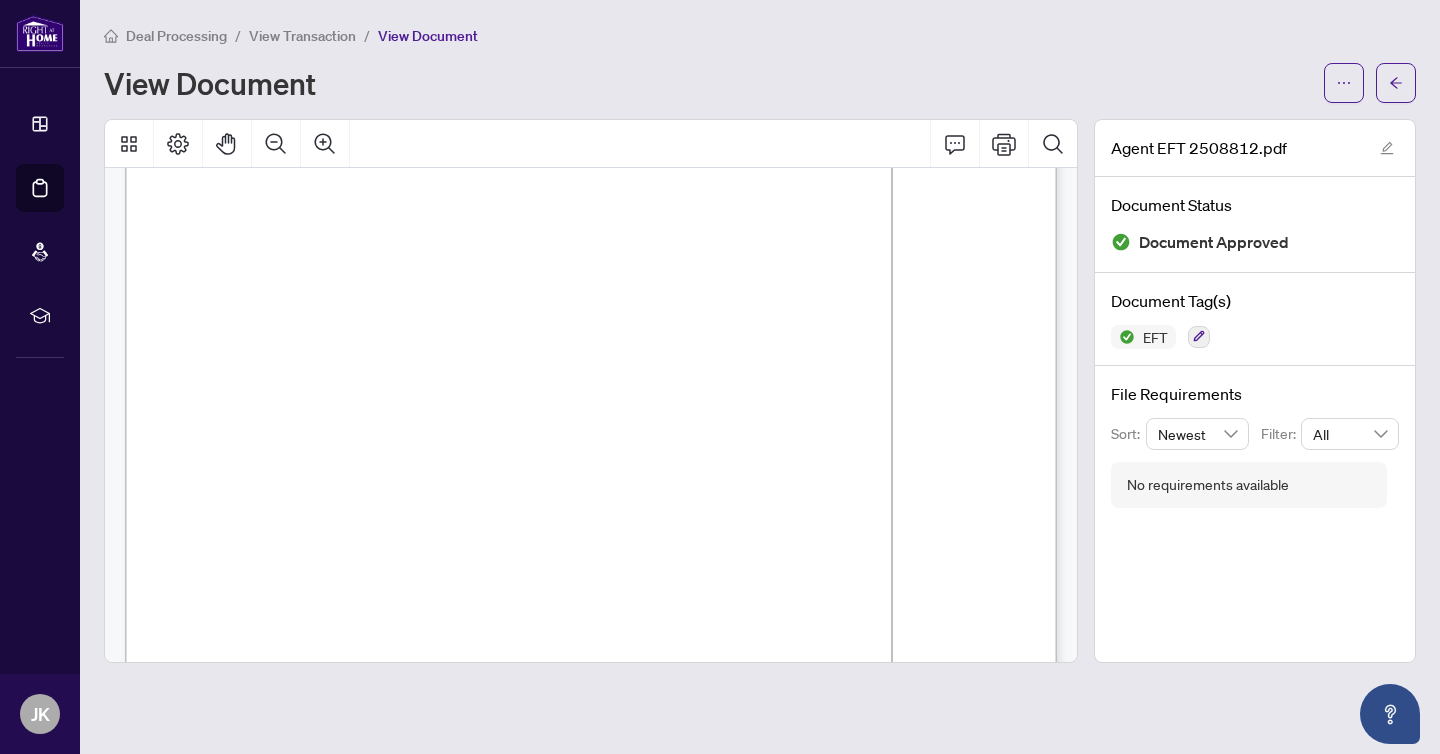 scroll, scrollTop: 147, scrollLeft: 0, axis: vertical 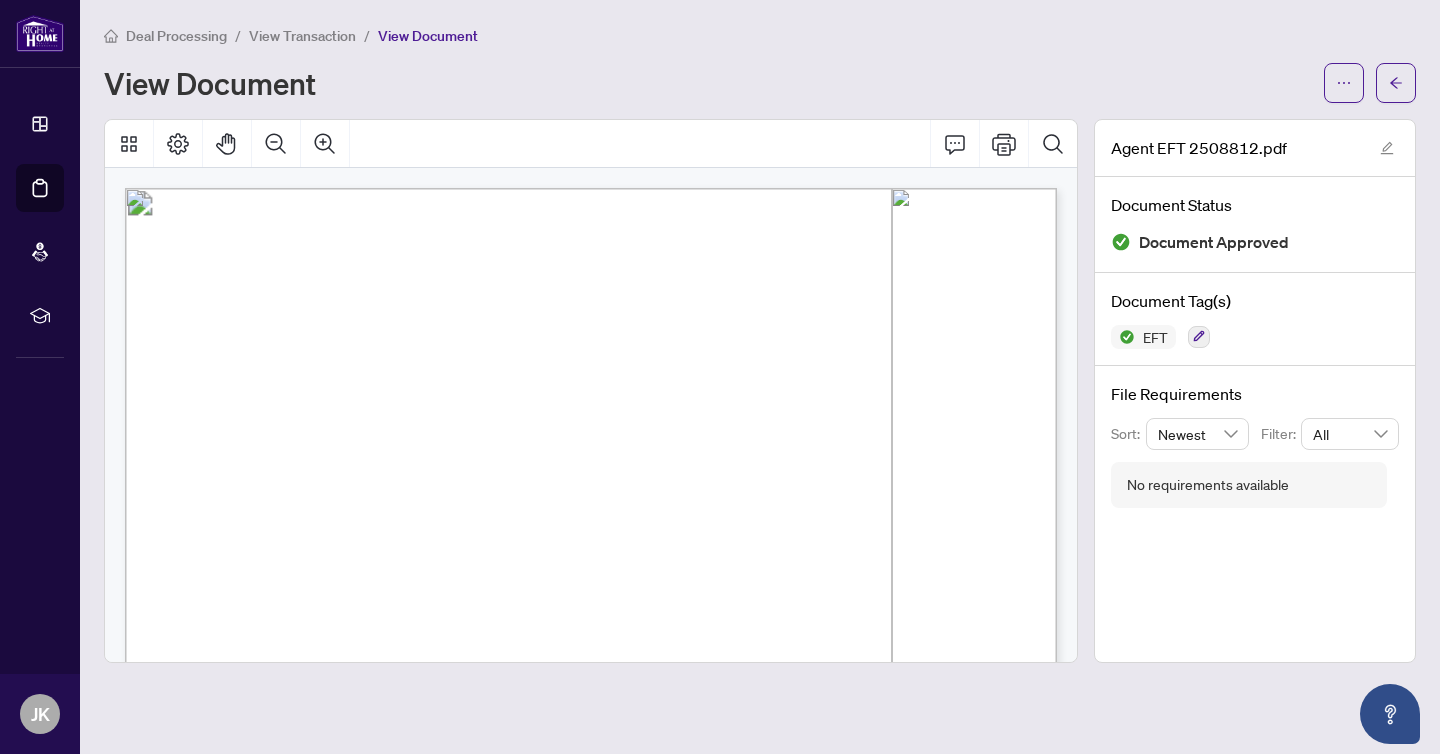 drag, startPoint x: 260, startPoint y: 303, endPoint x: 386, endPoint y: 304, distance: 126.00397 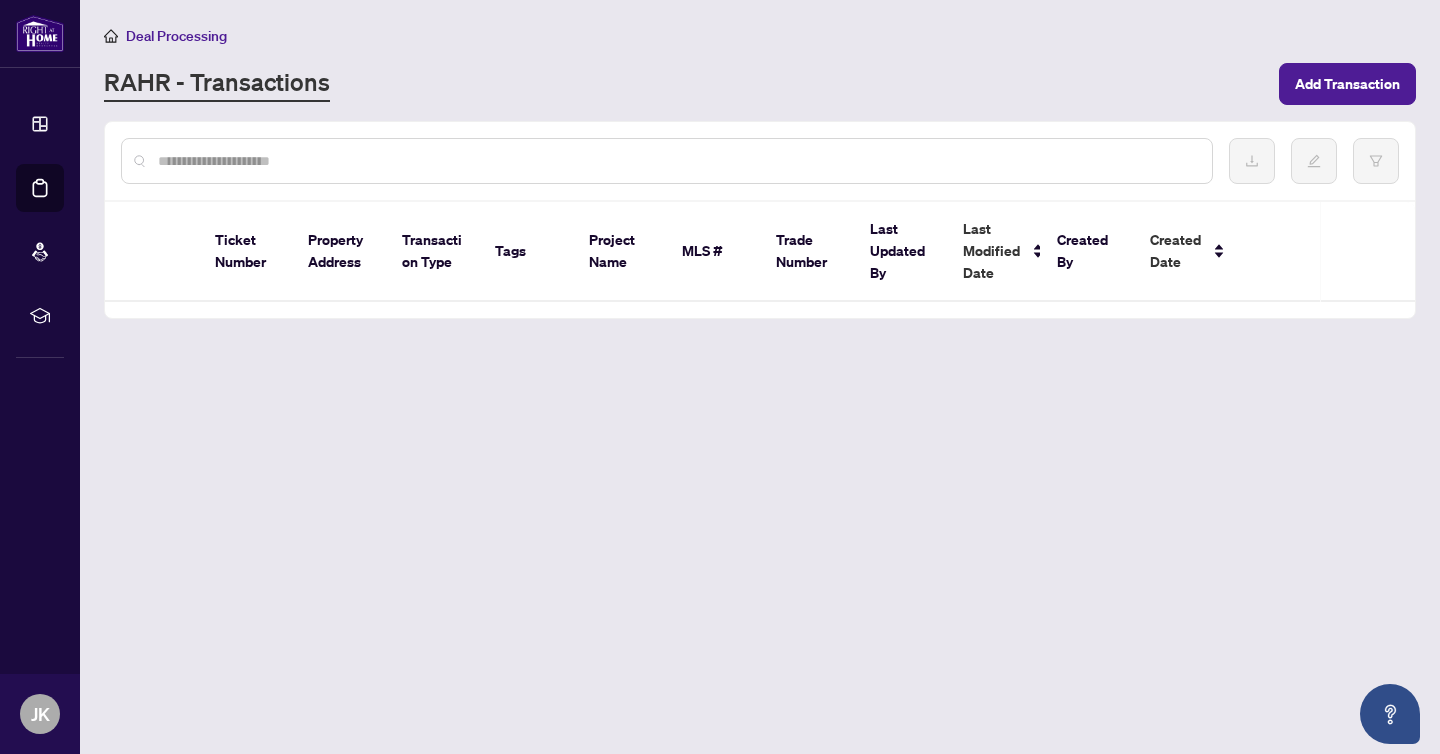 click on "Deal Processing" at bounding box center (176, 36) 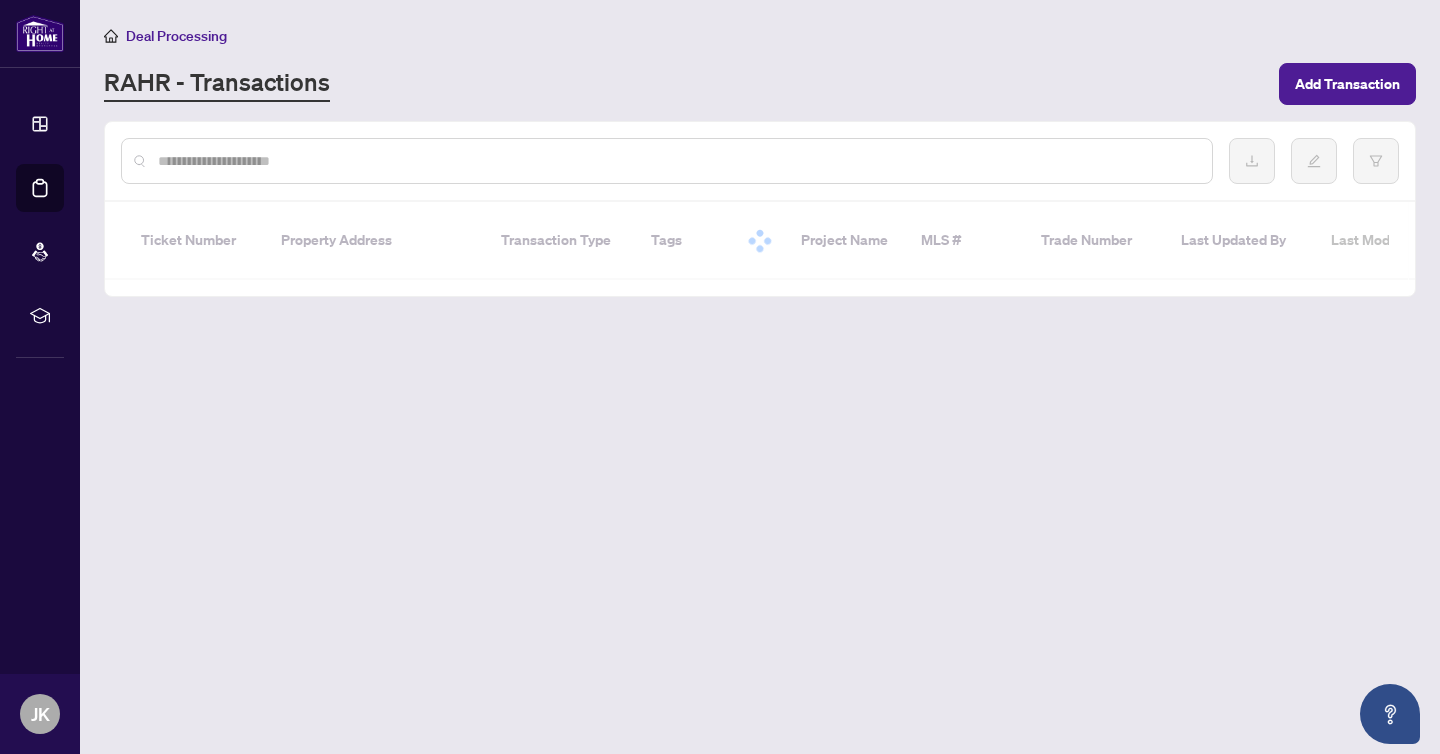 click at bounding box center [677, 161] 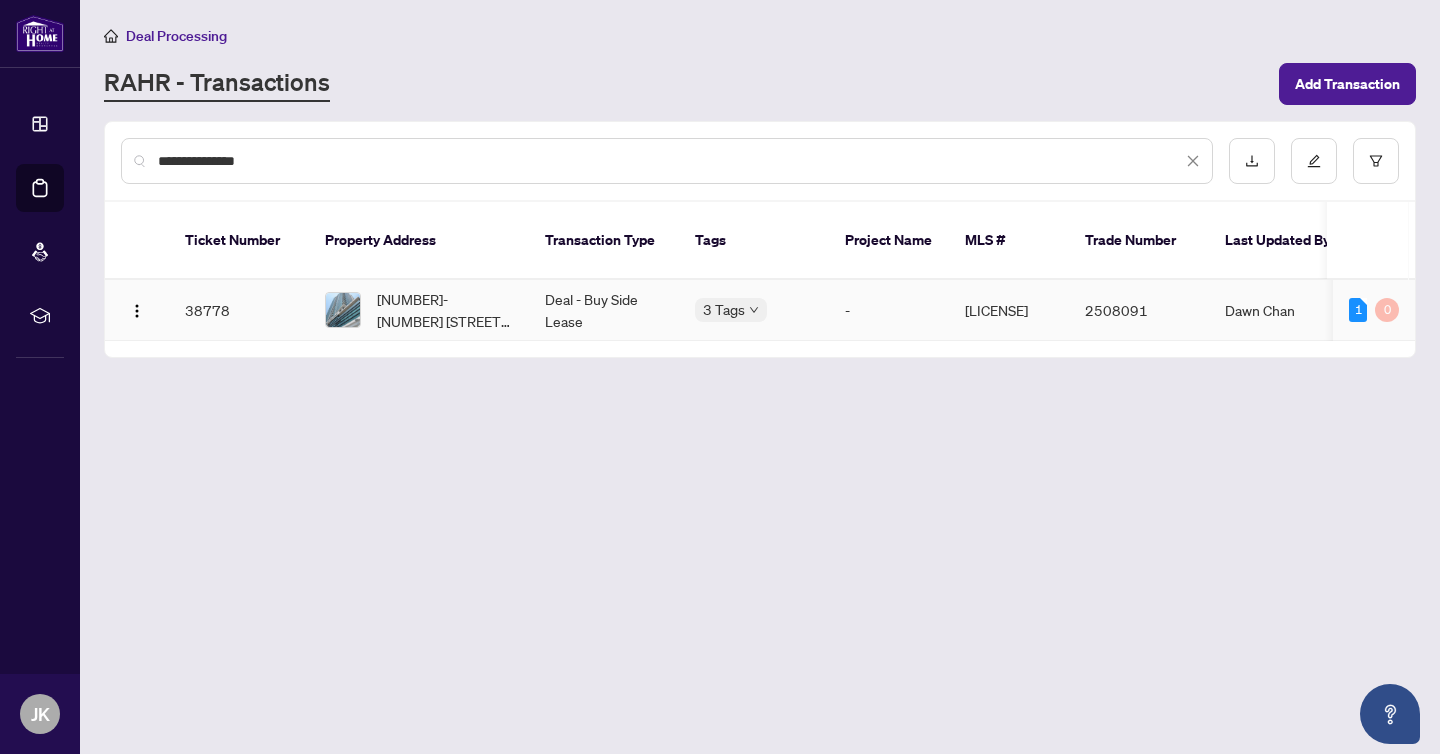 type on "**********" 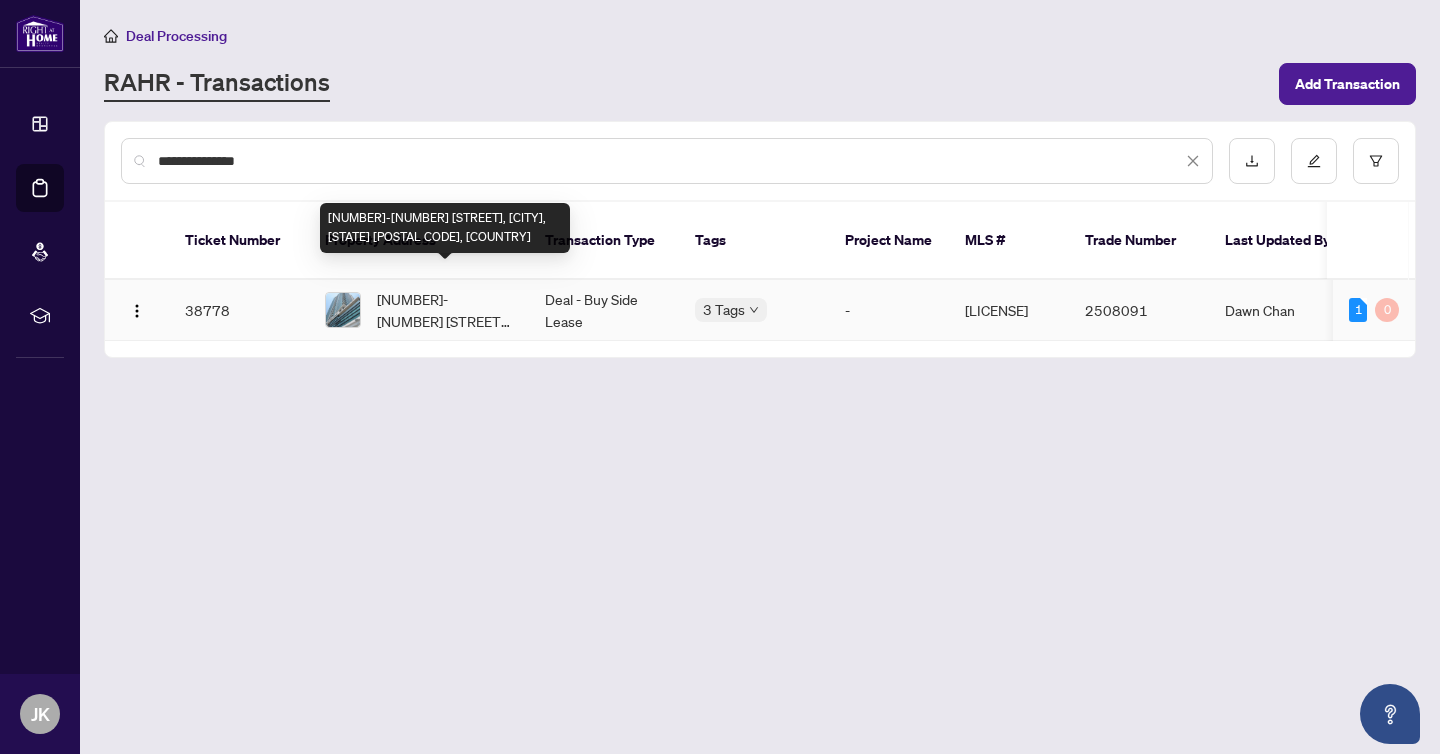 click on "[NUMBER]-[NUMBER] [STREET], [CITY], [STATE] [POSTAL CODE], [COUNTRY]" at bounding box center (445, 310) 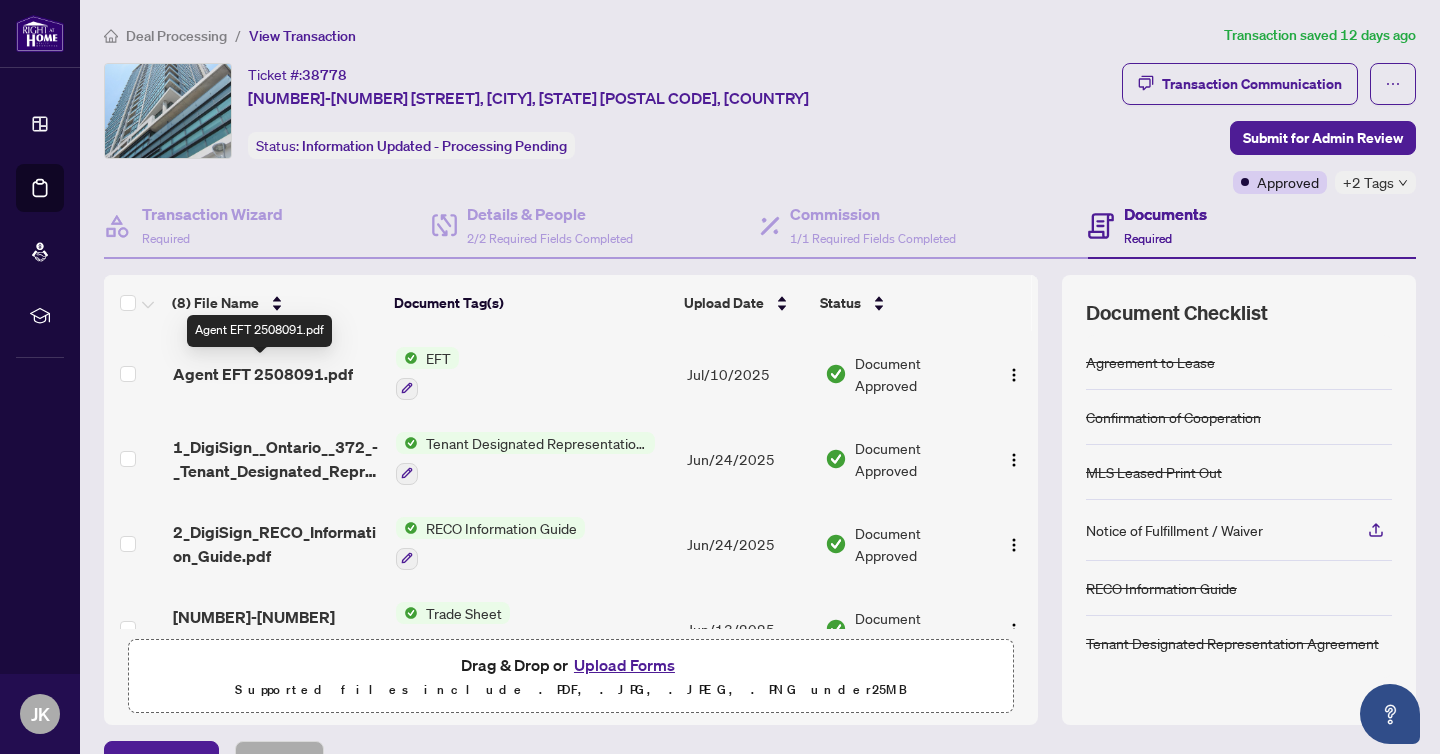 click on "Agent EFT 2508091.pdf" at bounding box center [263, 374] 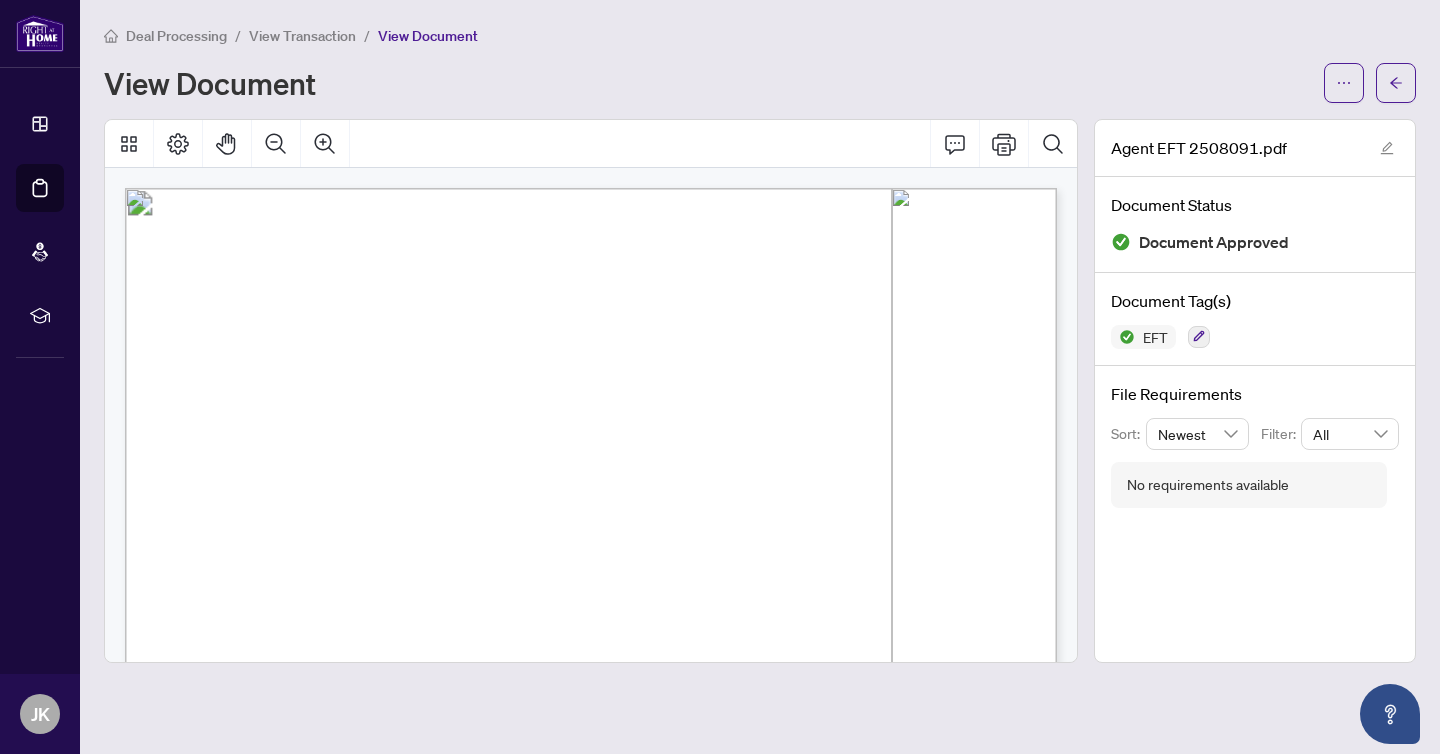 click on "EFT23381" at bounding box center [888, 252] 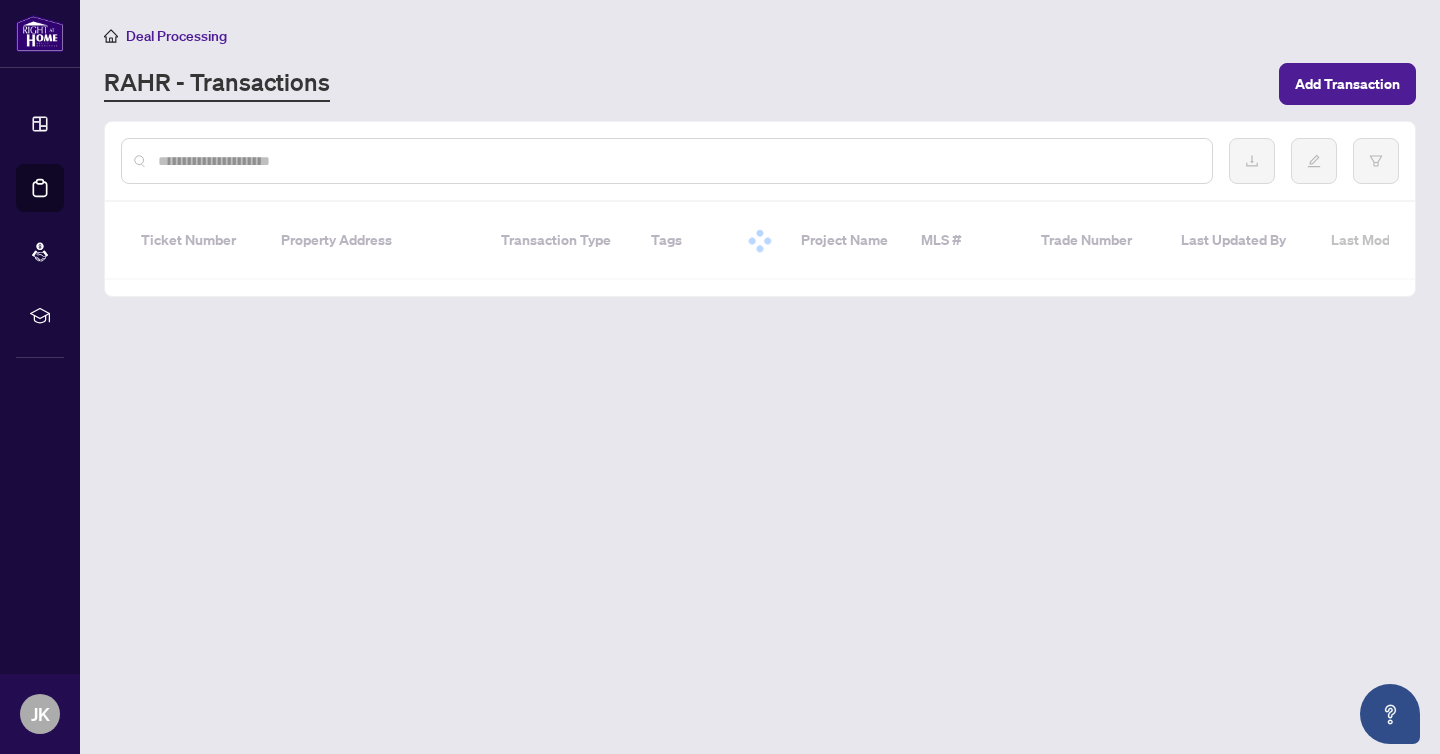 click at bounding box center (667, 161) 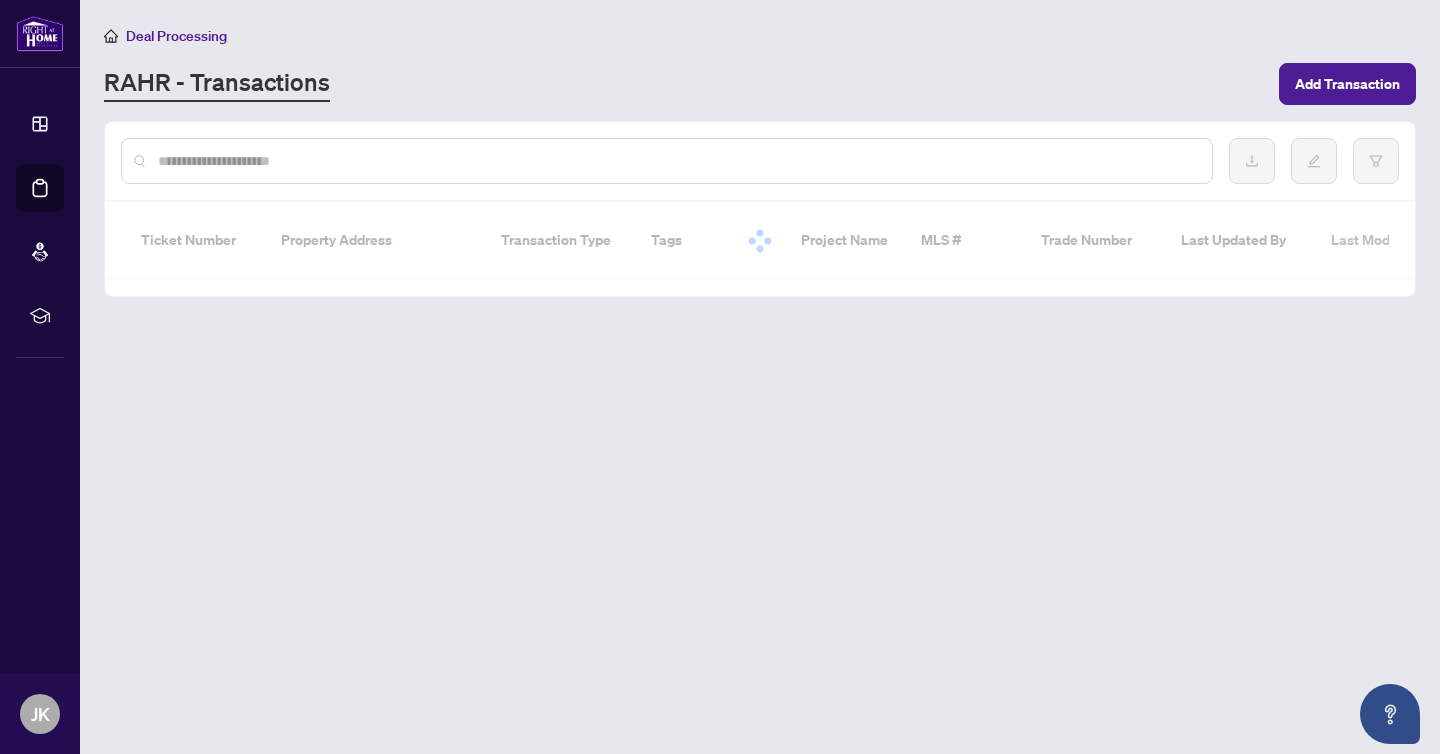 paste on "**********" 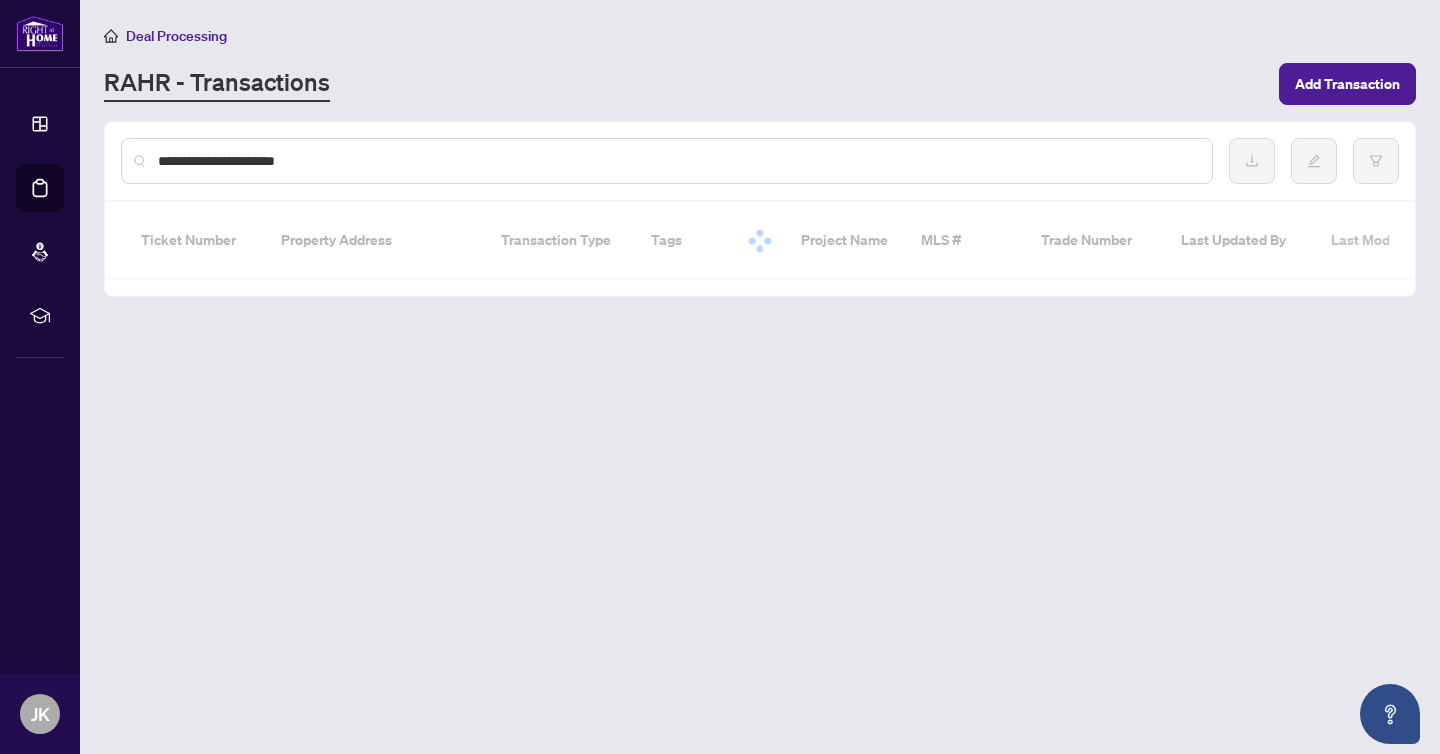click on "**********" at bounding box center [677, 161] 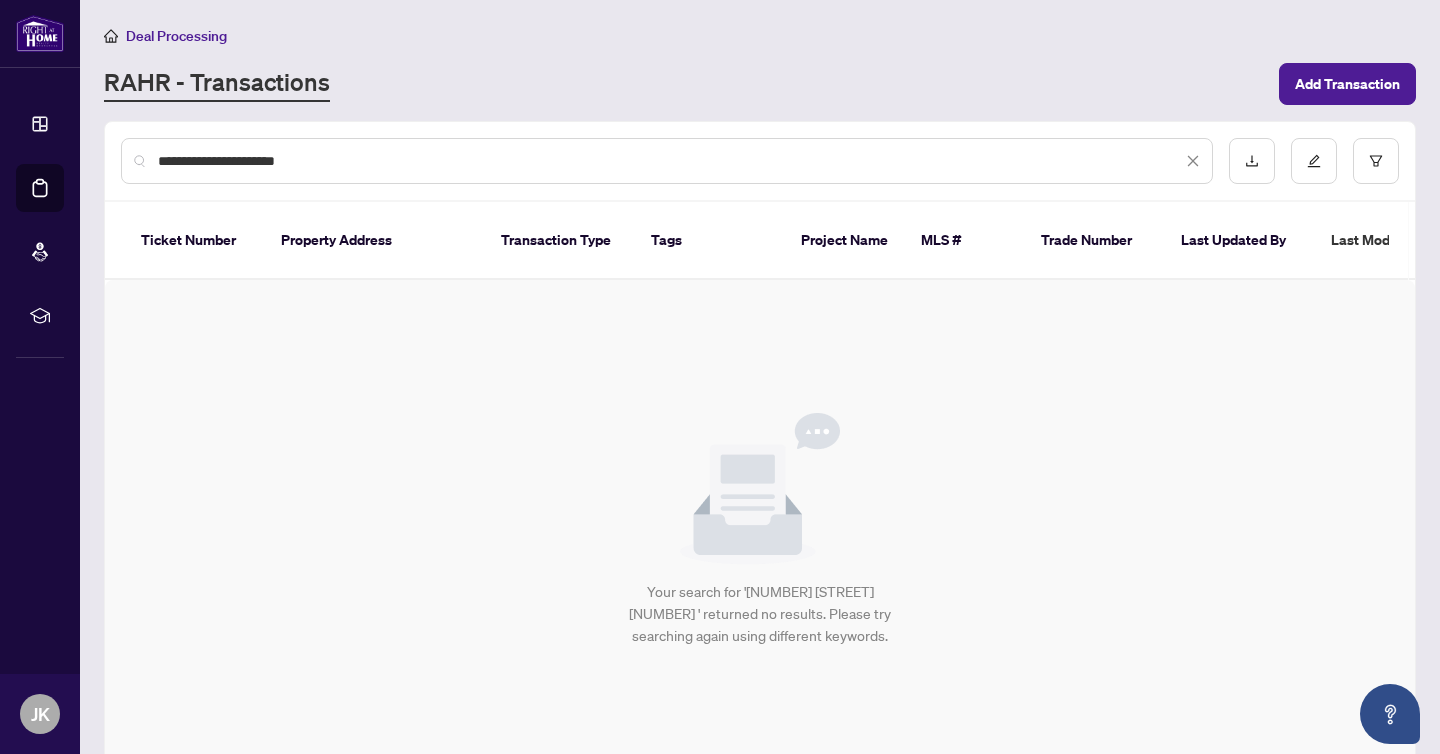 drag, startPoint x: 282, startPoint y: 164, endPoint x: 660, endPoint y: 172, distance: 378.08466 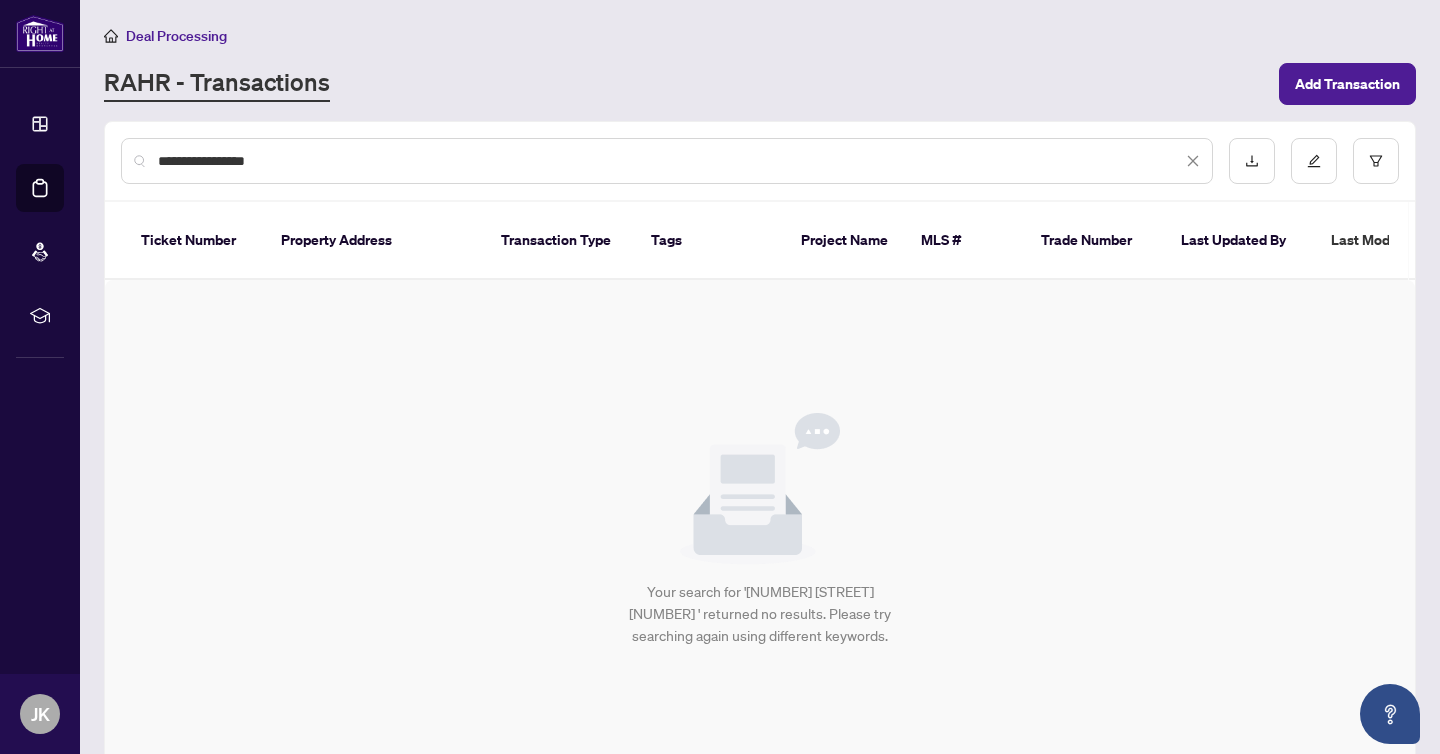 type on "**********" 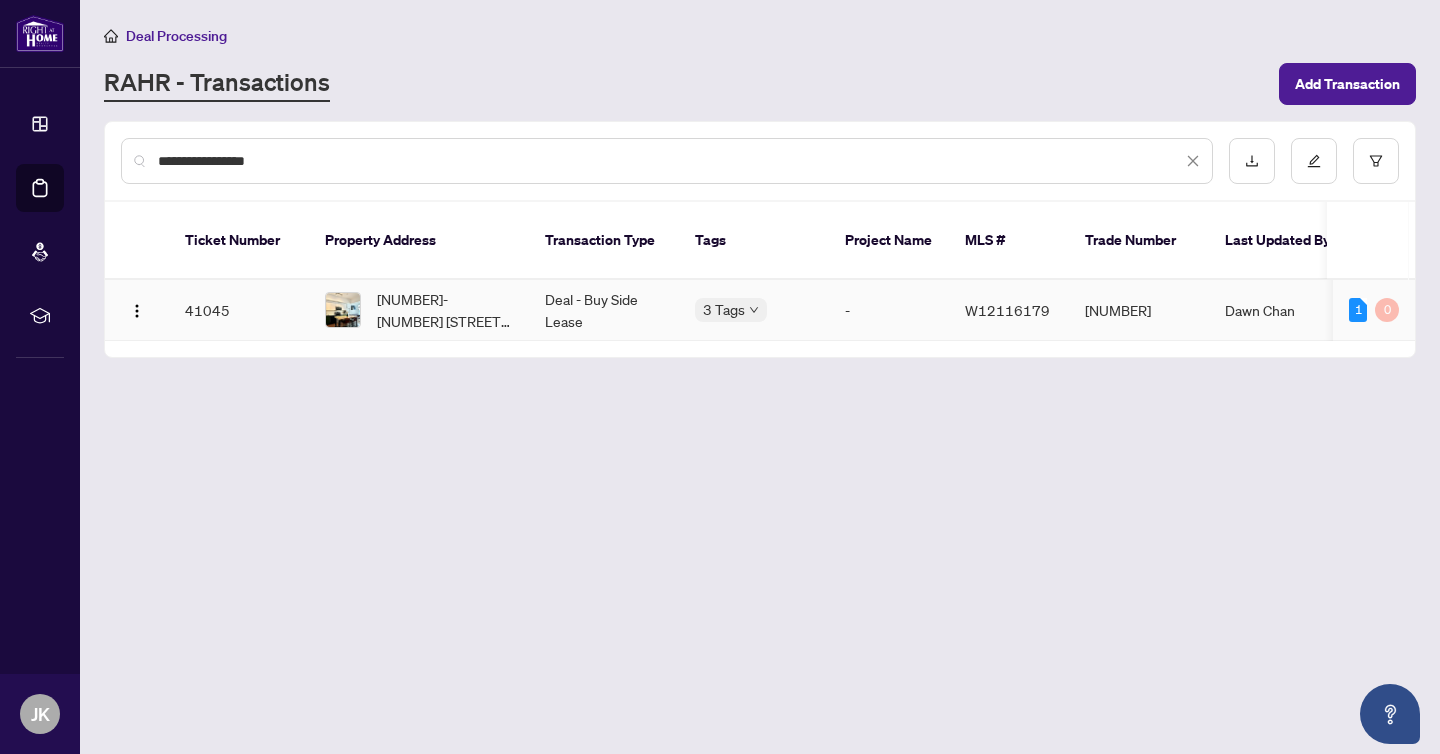 click on "Deal - Buy Side Lease" at bounding box center [604, 310] 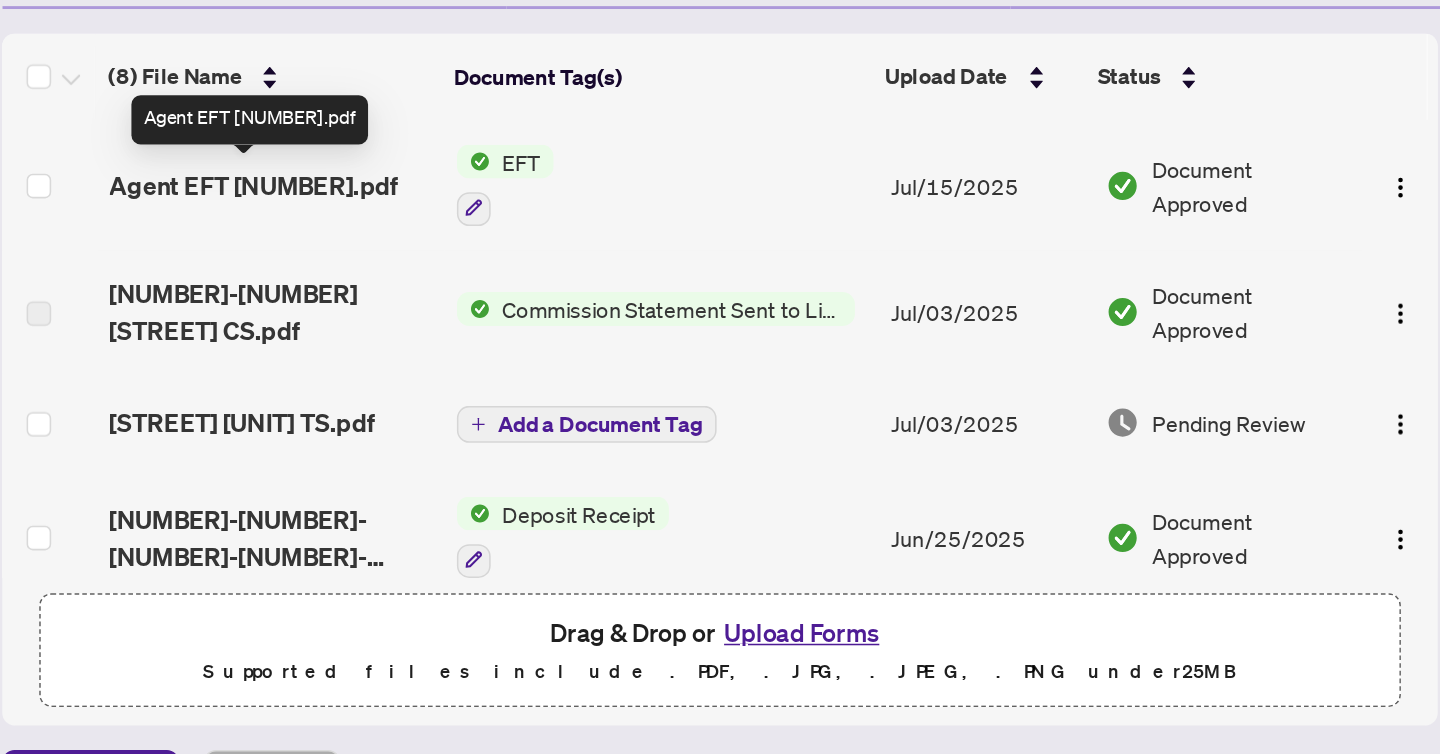 click on "Agent EFT [NUMBER].pdf" at bounding box center [268, 374] 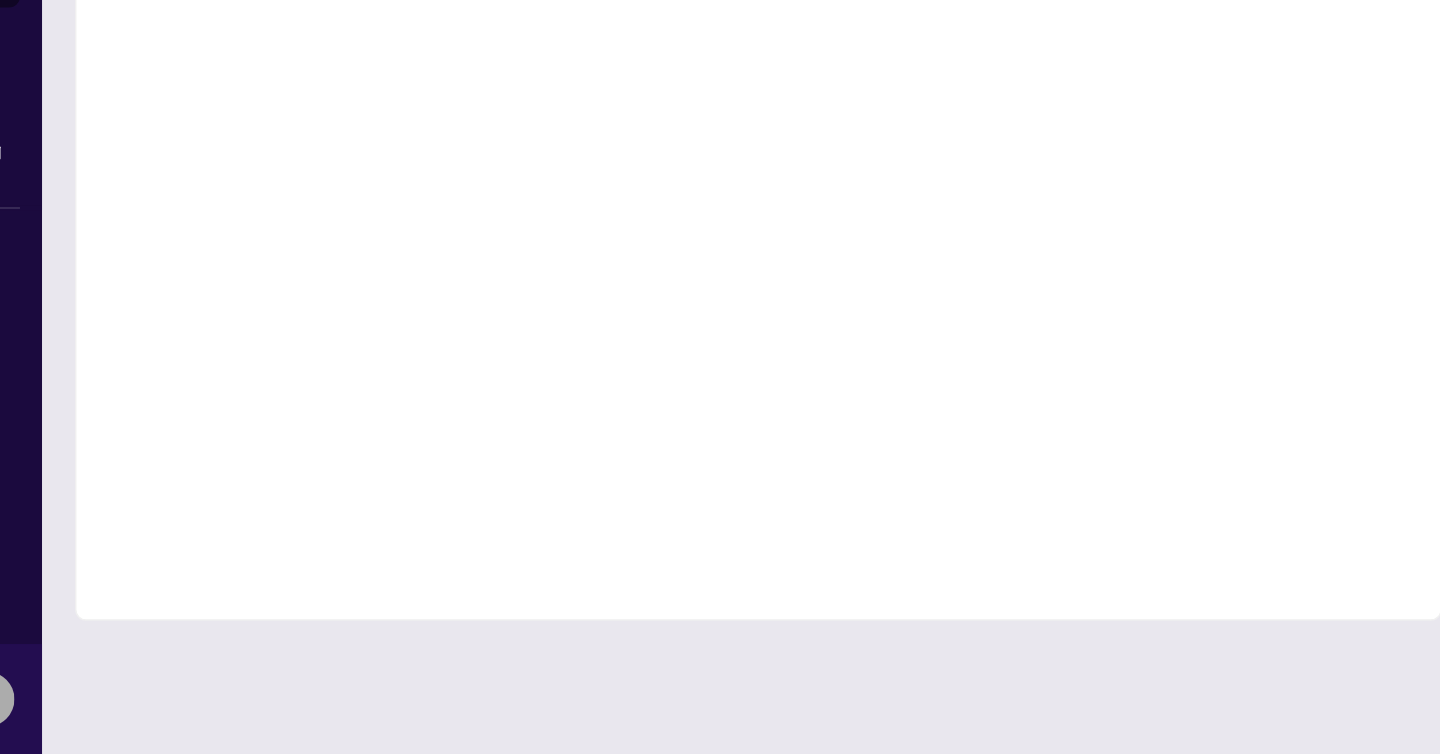 scroll, scrollTop: 0, scrollLeft: 0, axis: both 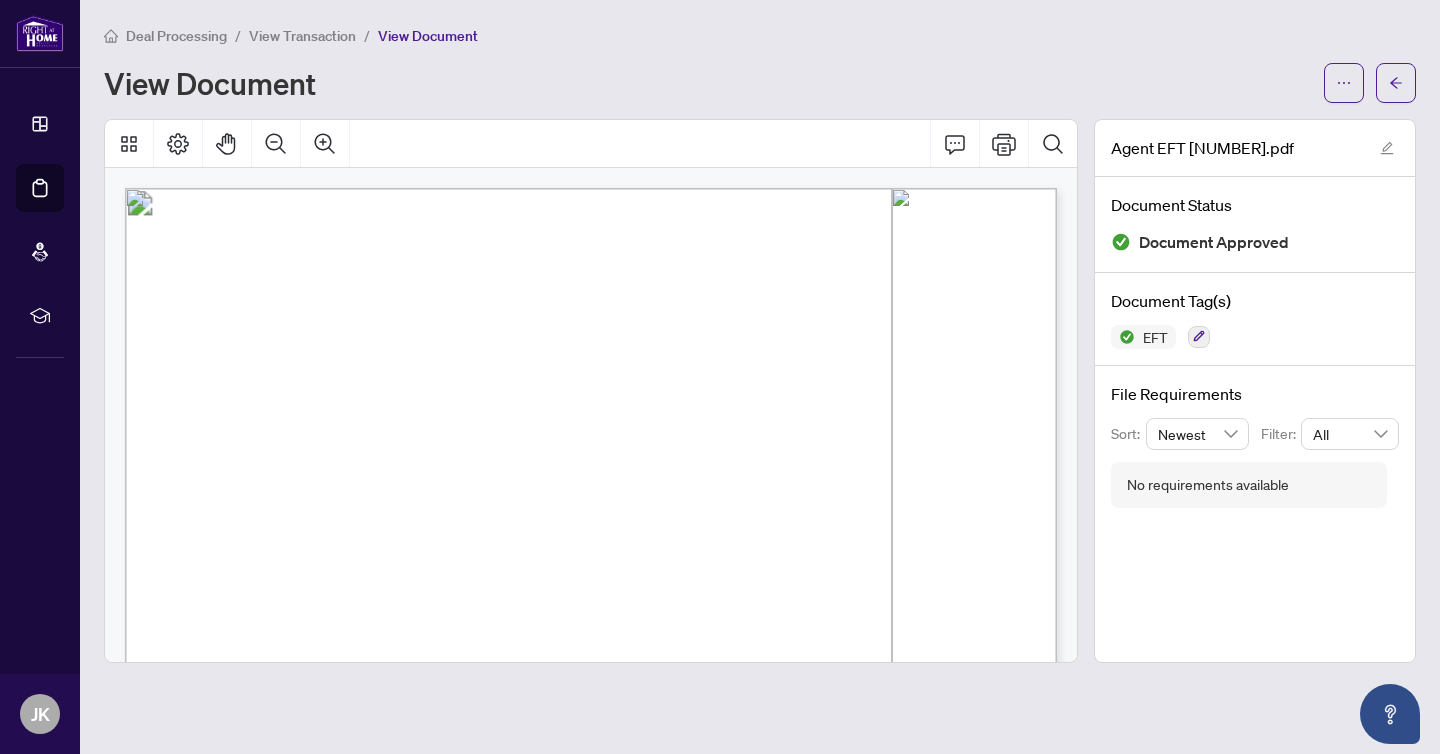drag, startPoint x: 859, startPoint y: 253, endPoint x: 921, endPoint y: 252, distance: 62.008064 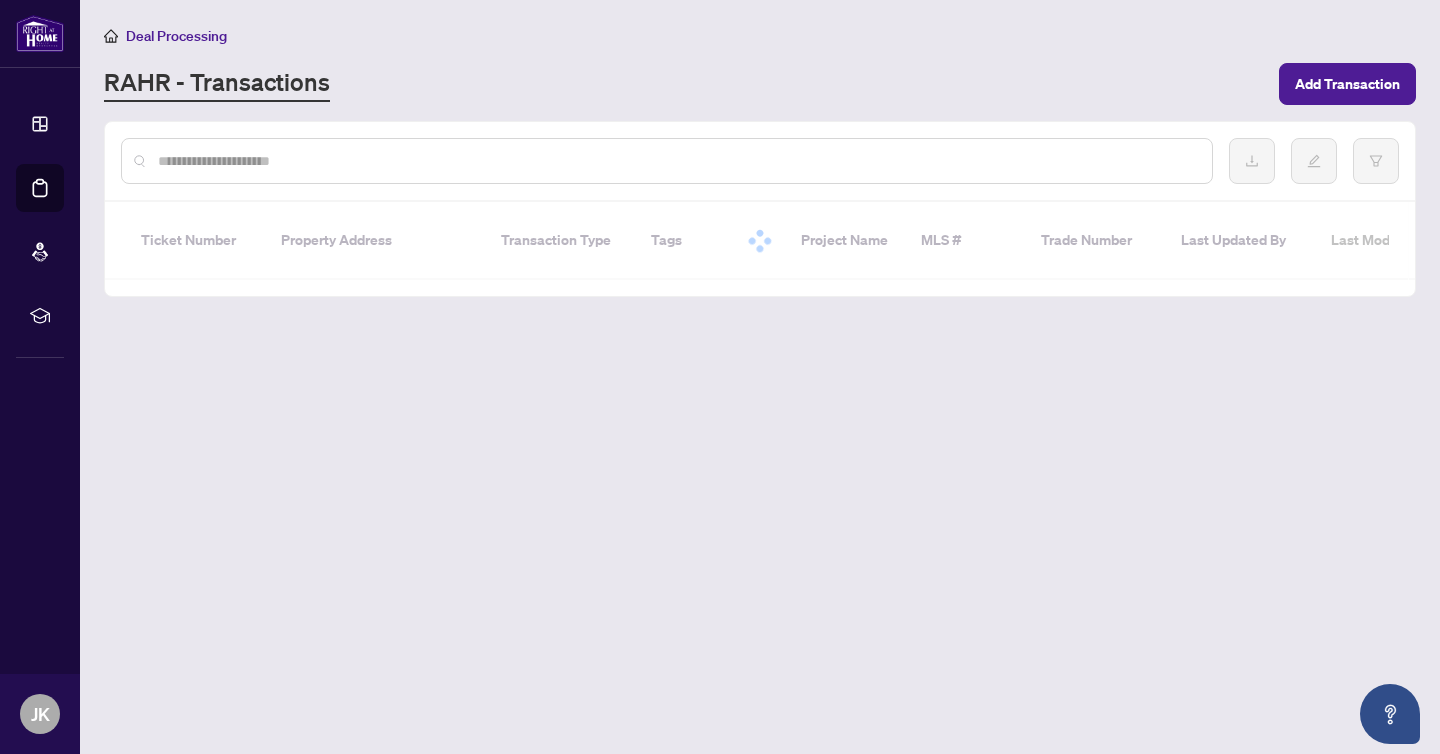 click at bounding box center [677, 161] 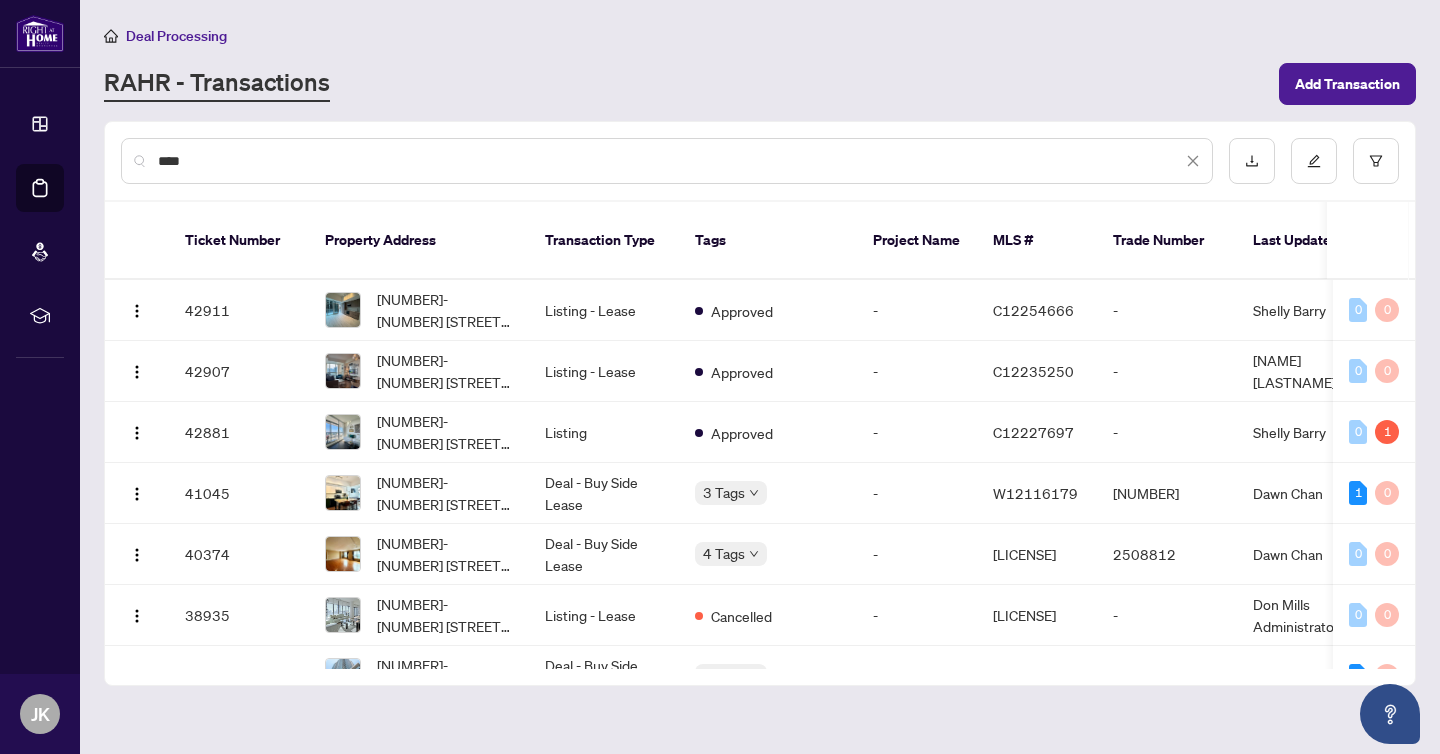 type on "****" 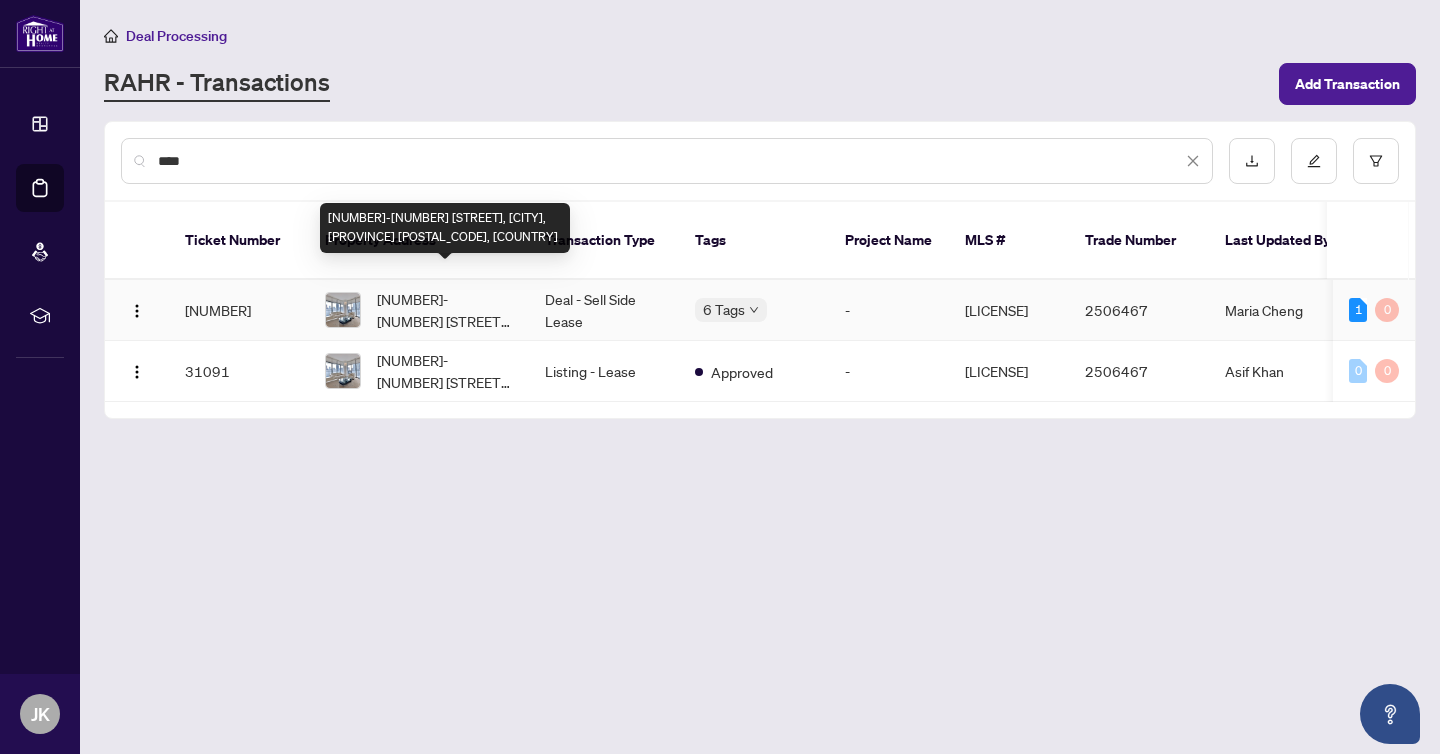 click on "[NUMBER]-[NUMBER] [STREET], [CITY], [PROVINCE] [POSTAL_CODE], [COUNTRY]" at bounding box center [445, 310] 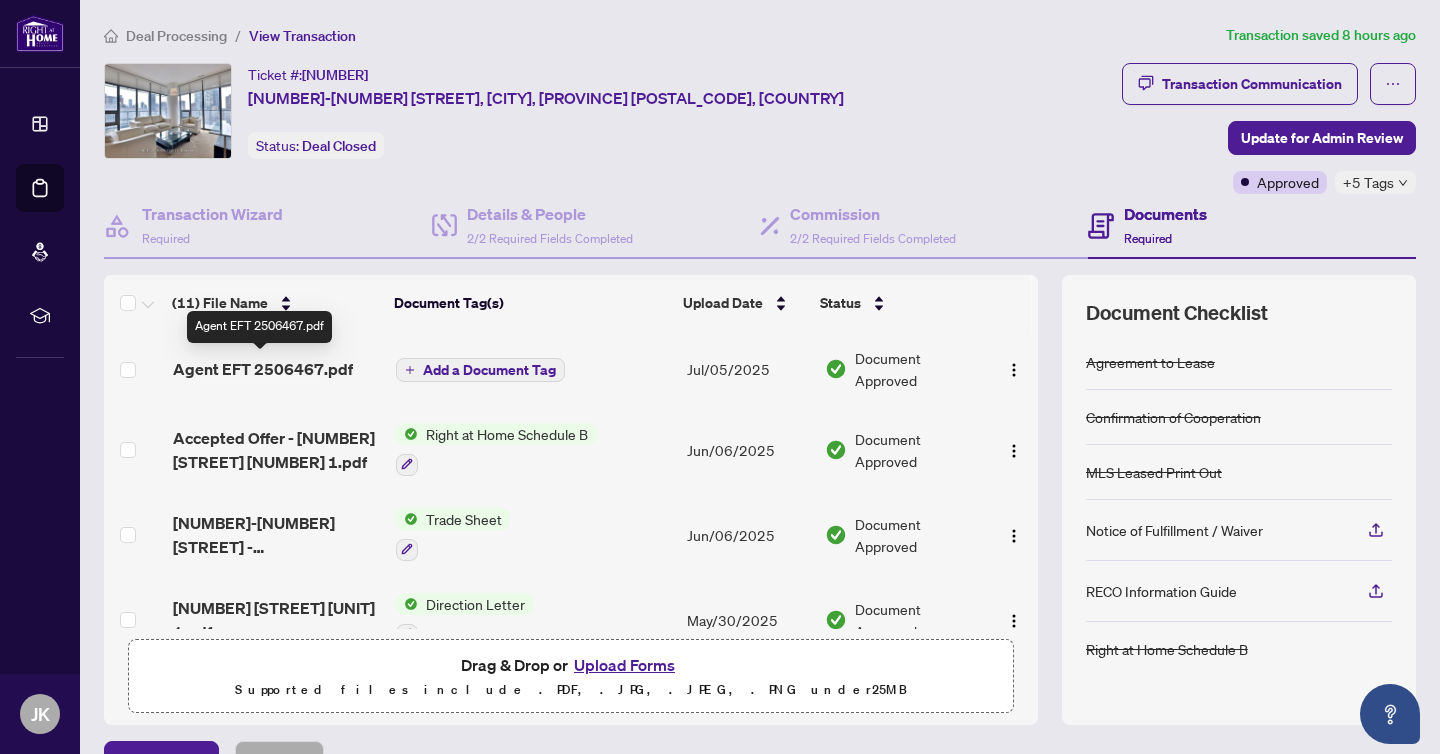 click on "Agent EFT 2506467.pdf" at bounding box center (263, 369) 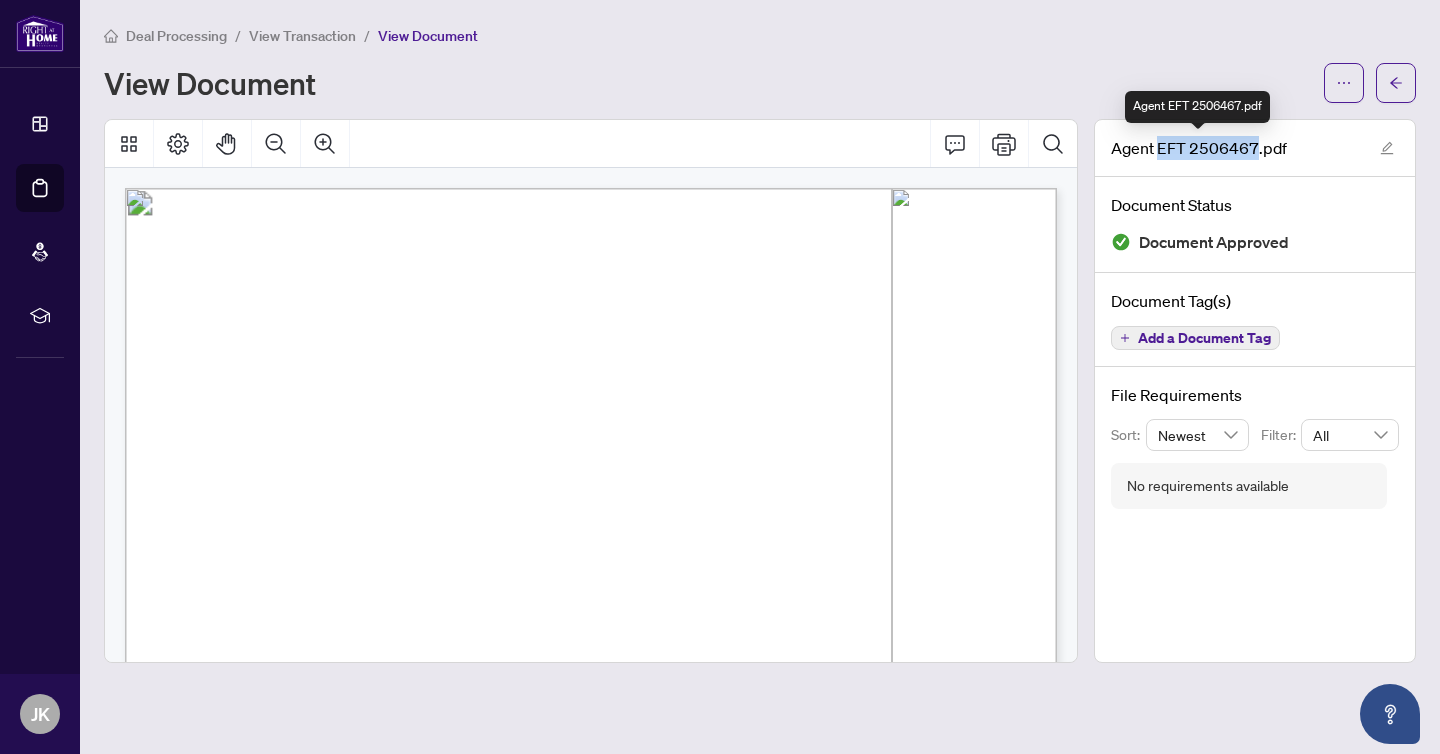 drag, startPoint x: 1159, startPoint y: 147, endPoint x: 1258, endPoint y: 147, distance: 99 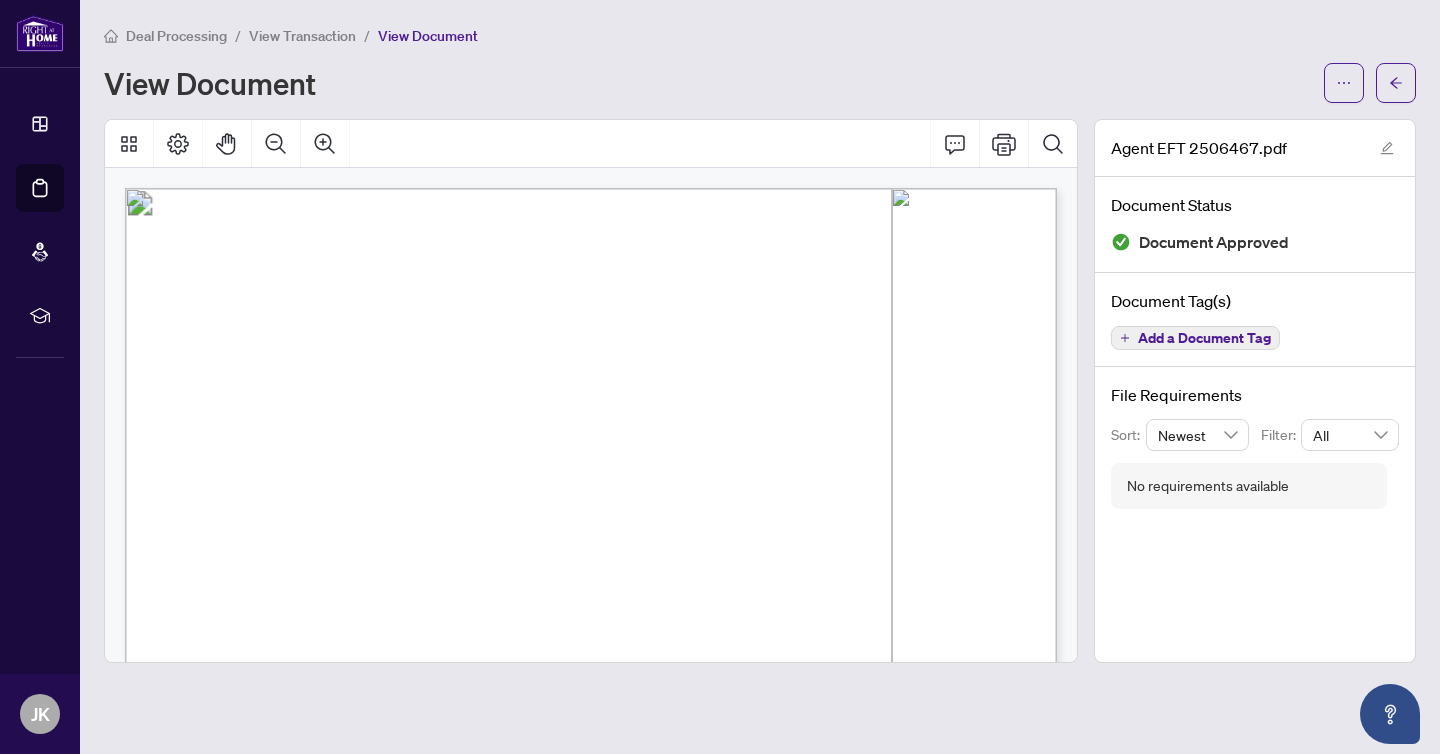 drag, startPoint x: 870, startPoint y: 249, endPoint x: 914, endPoint y: 246, distance: 44.102154 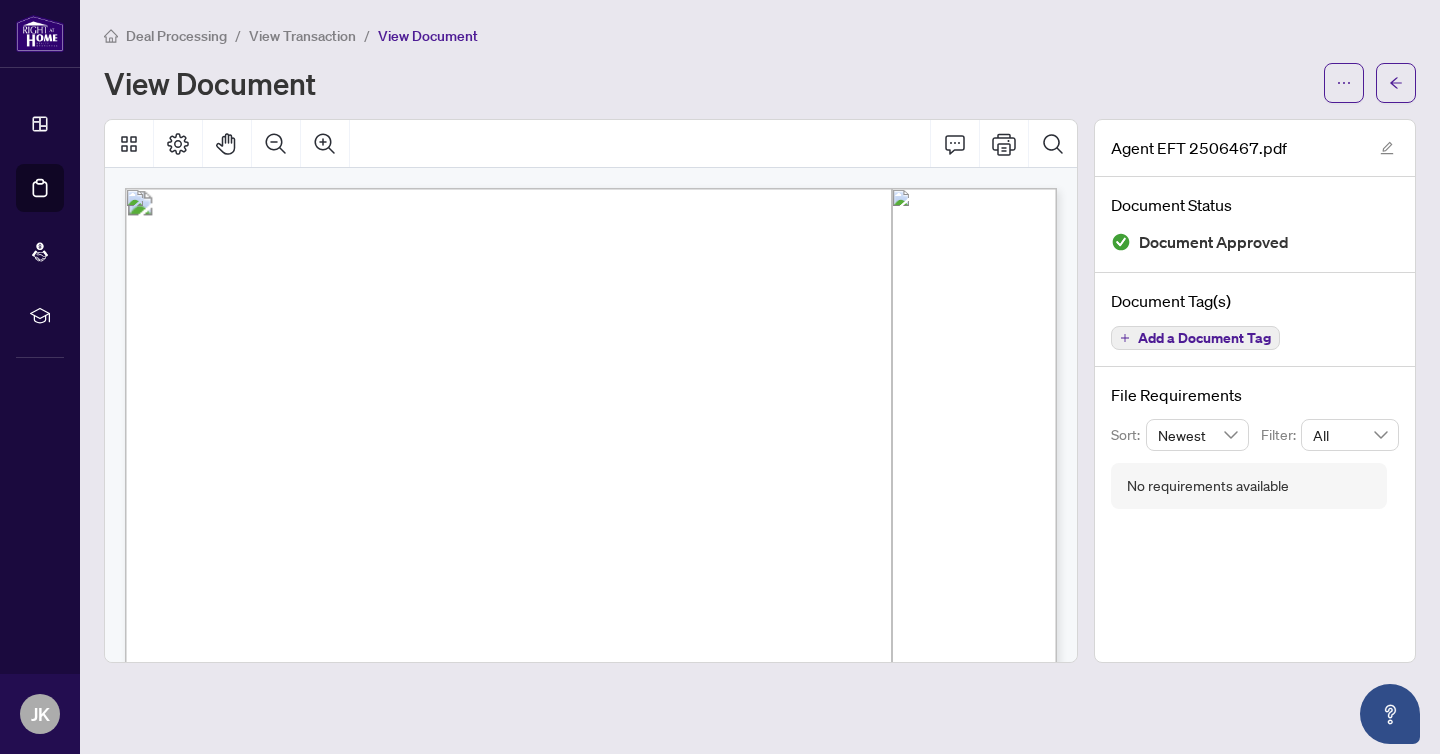 click on "Deal Processing" at bounding box center [176, 36] 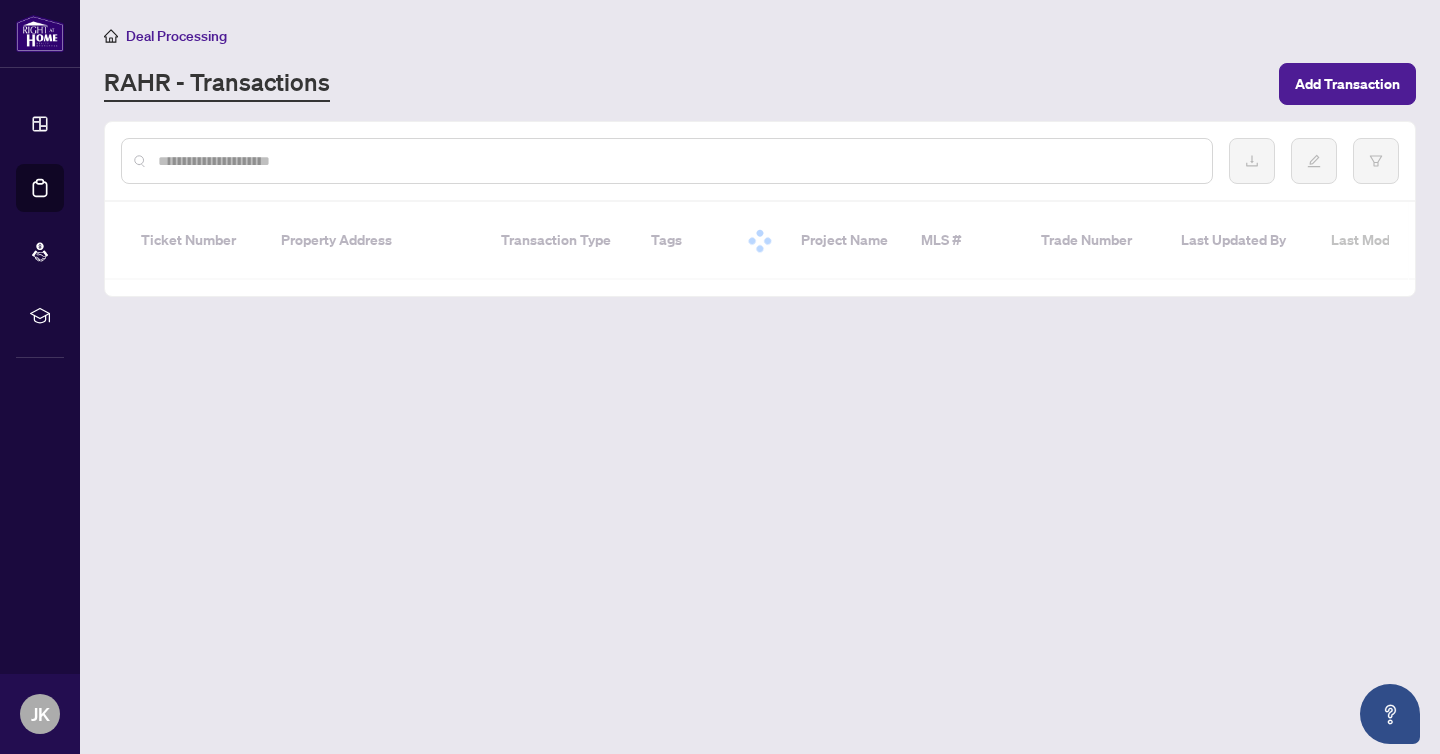 click at bounding box center [677, 161] 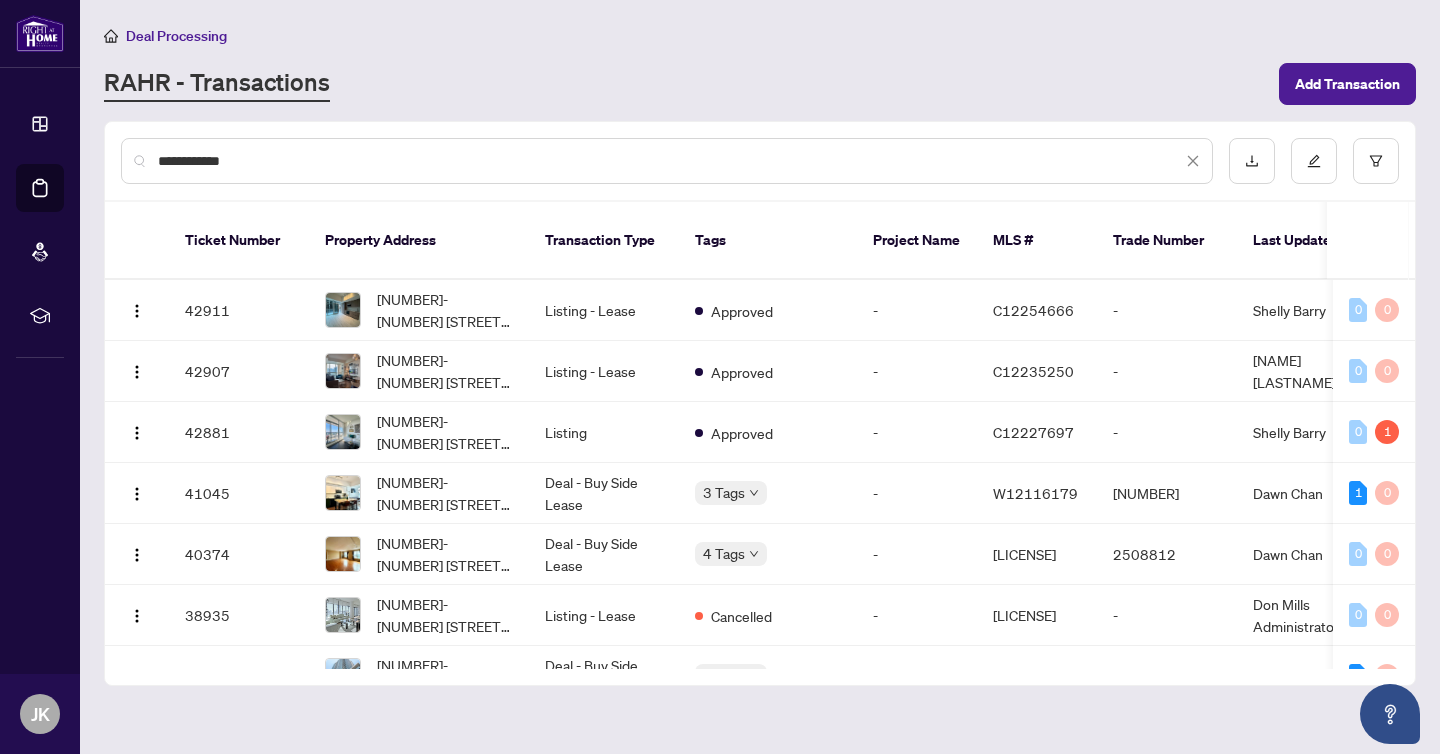 type on "**********" 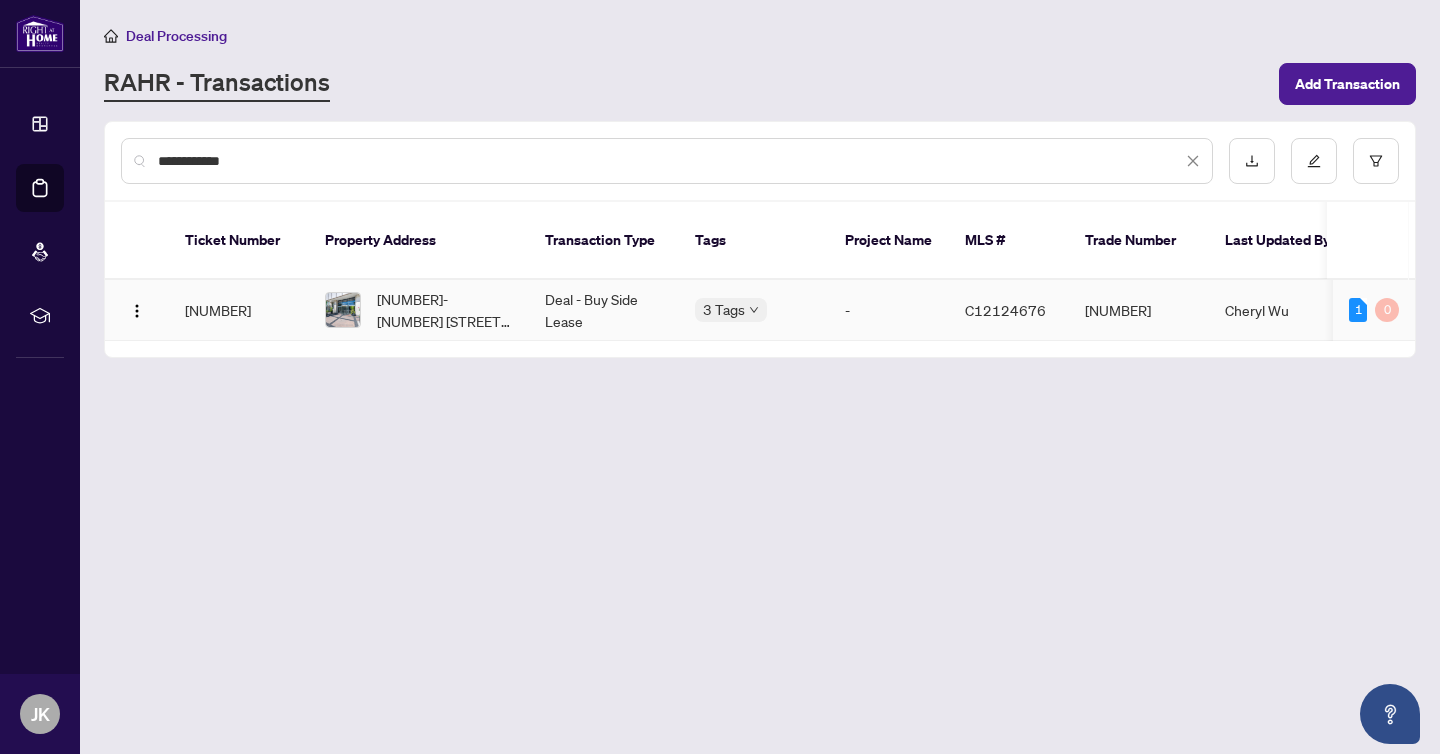 click on "[NUMBER]-[NUMBER] [STREET], [CITY], [PROVINCE] [POSTAL_CODE], [COUNTRY]" at bounding box center (445, 310) 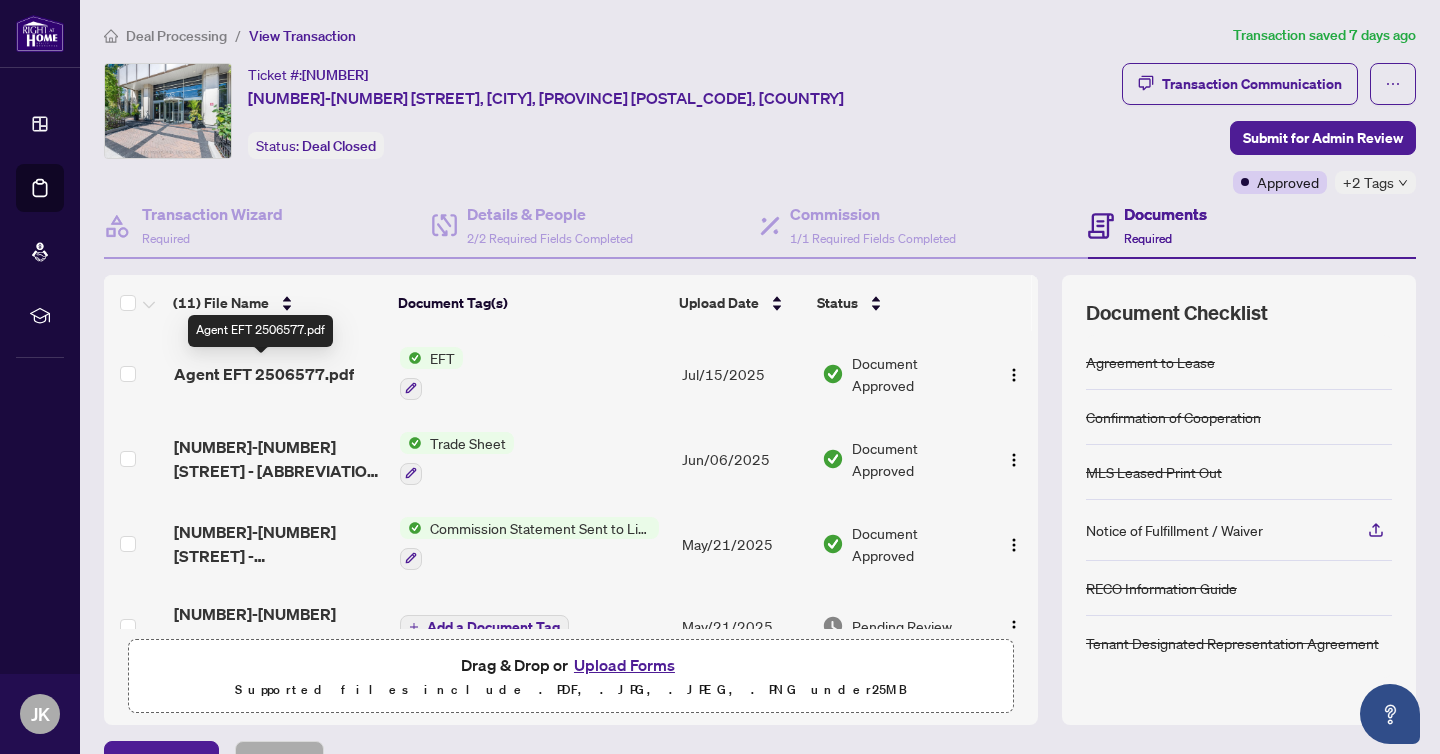 click on "Agent EFT 2506577.pdf" at bounding box center (264, 374) 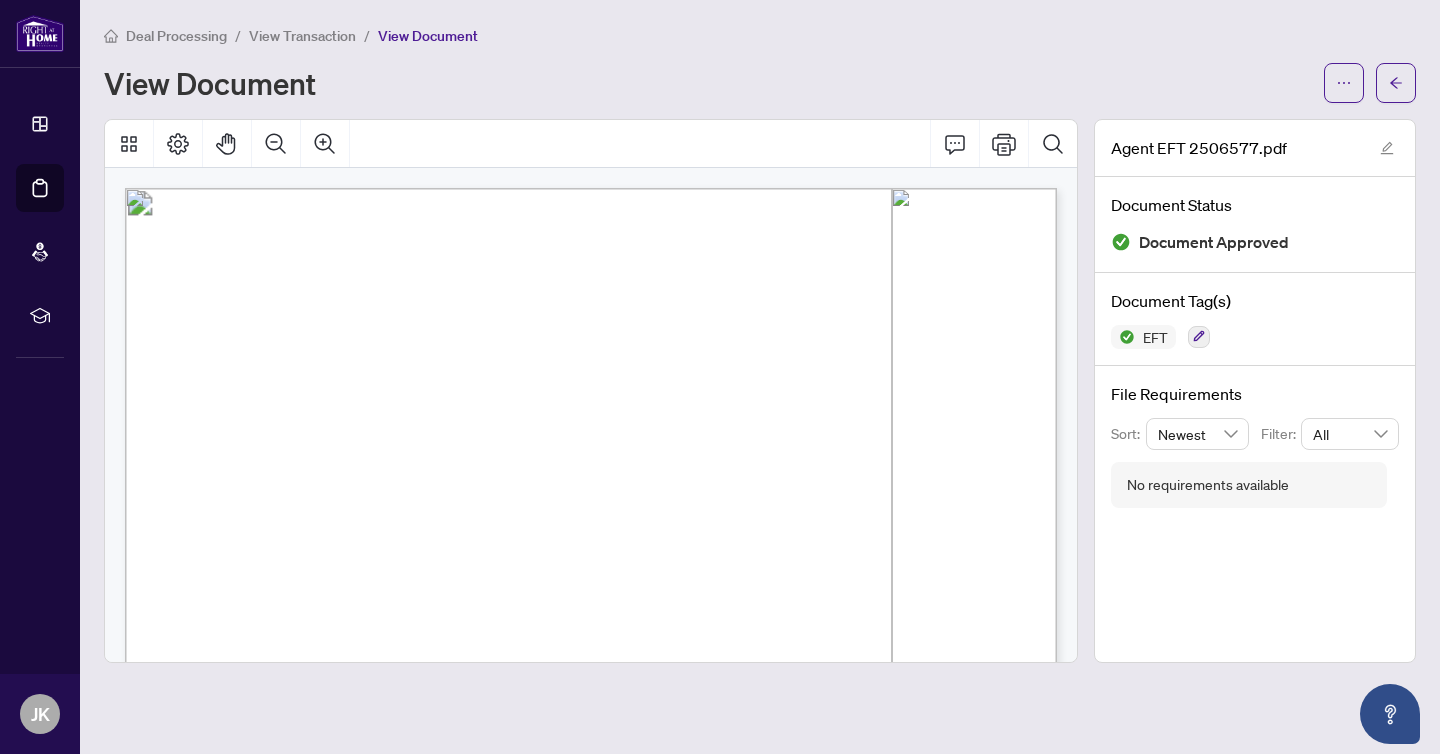 drag, startPoint x: 857, startPoint y: 251, endPoint x: 905, endPoint y: 250, distance: 48.010414 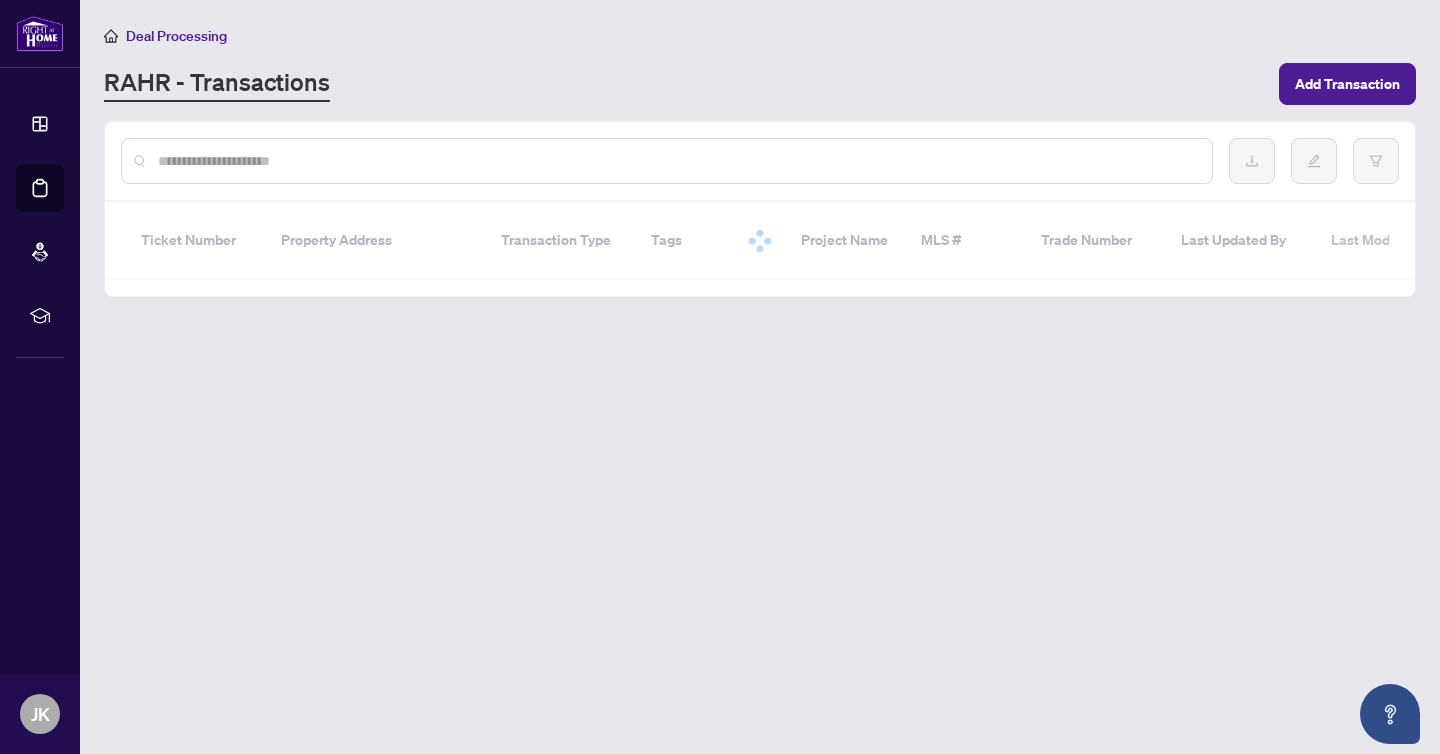 click at bounding box center [677, 161] 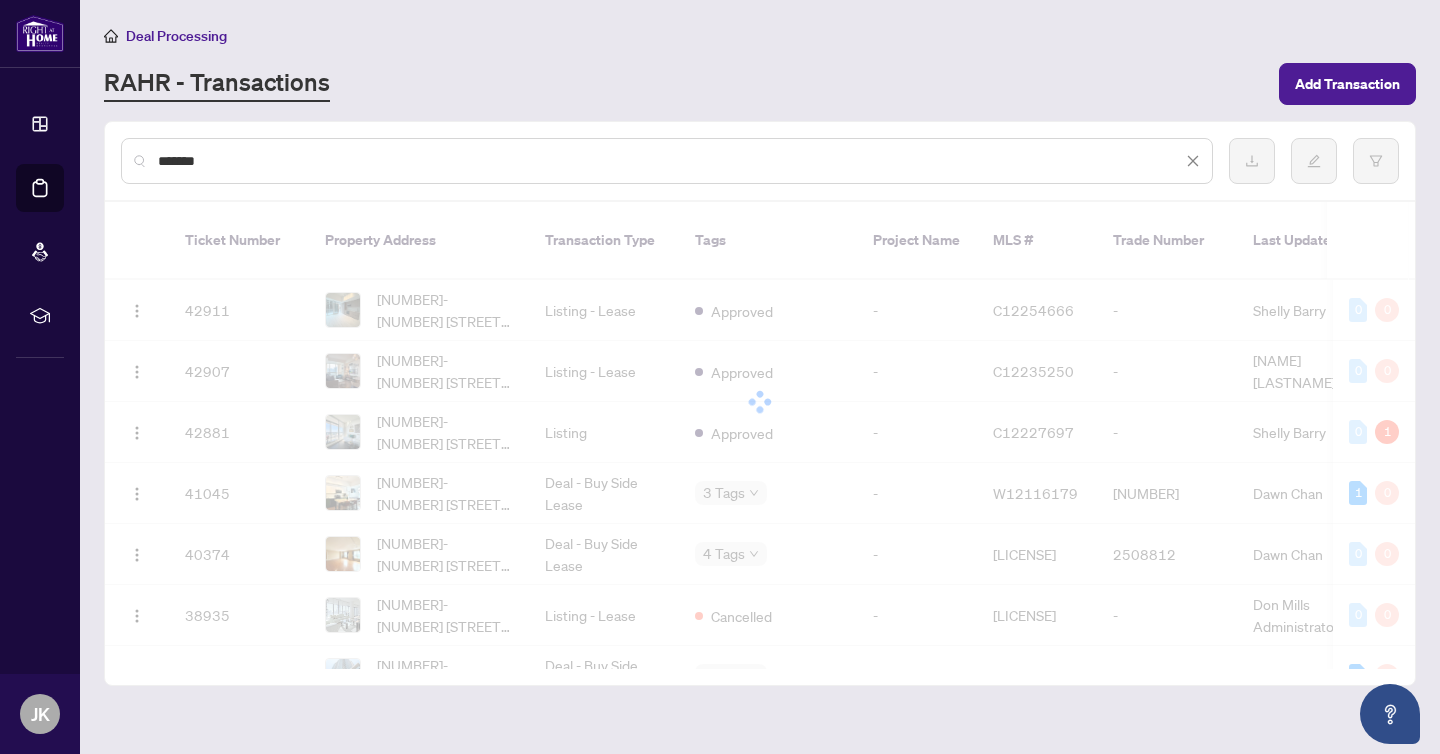 click on "*******" at bounding box center (670, 161) 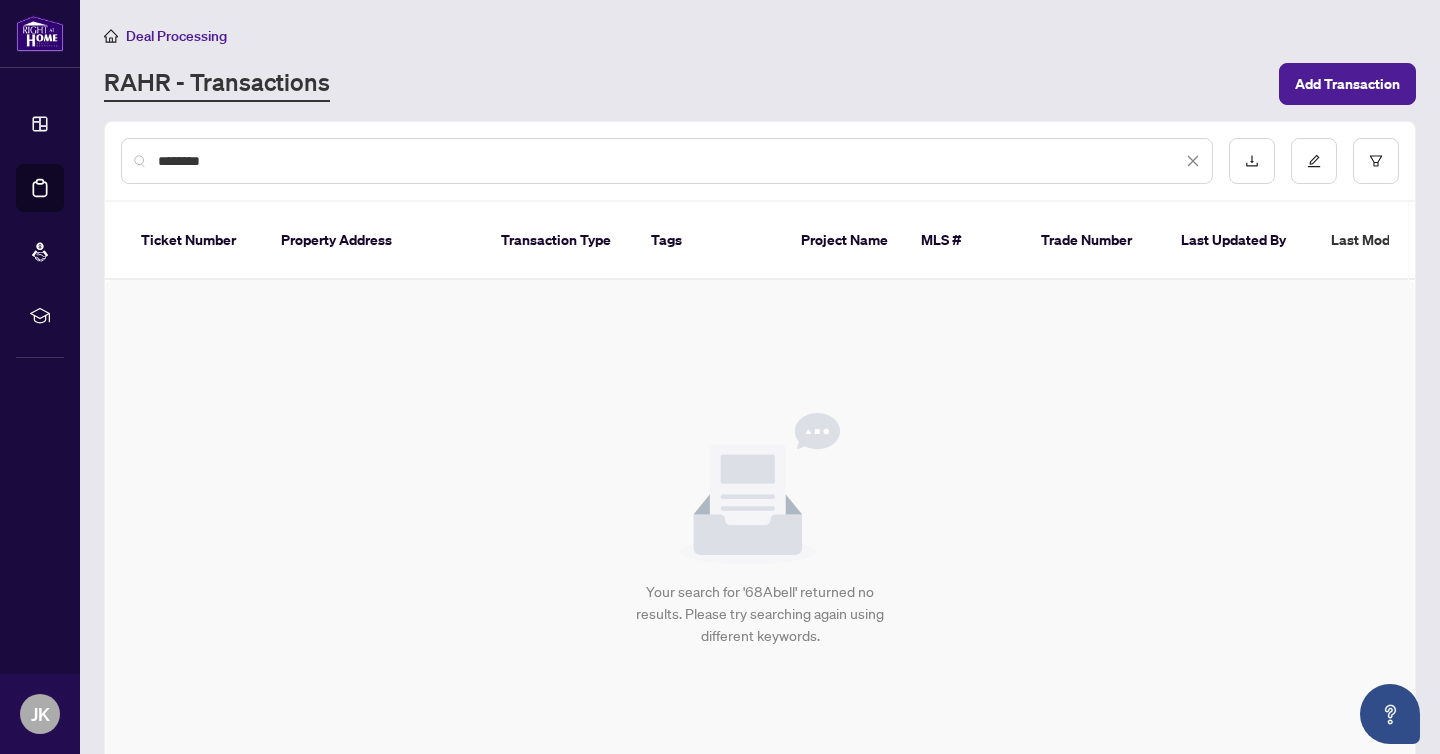 type on "********" 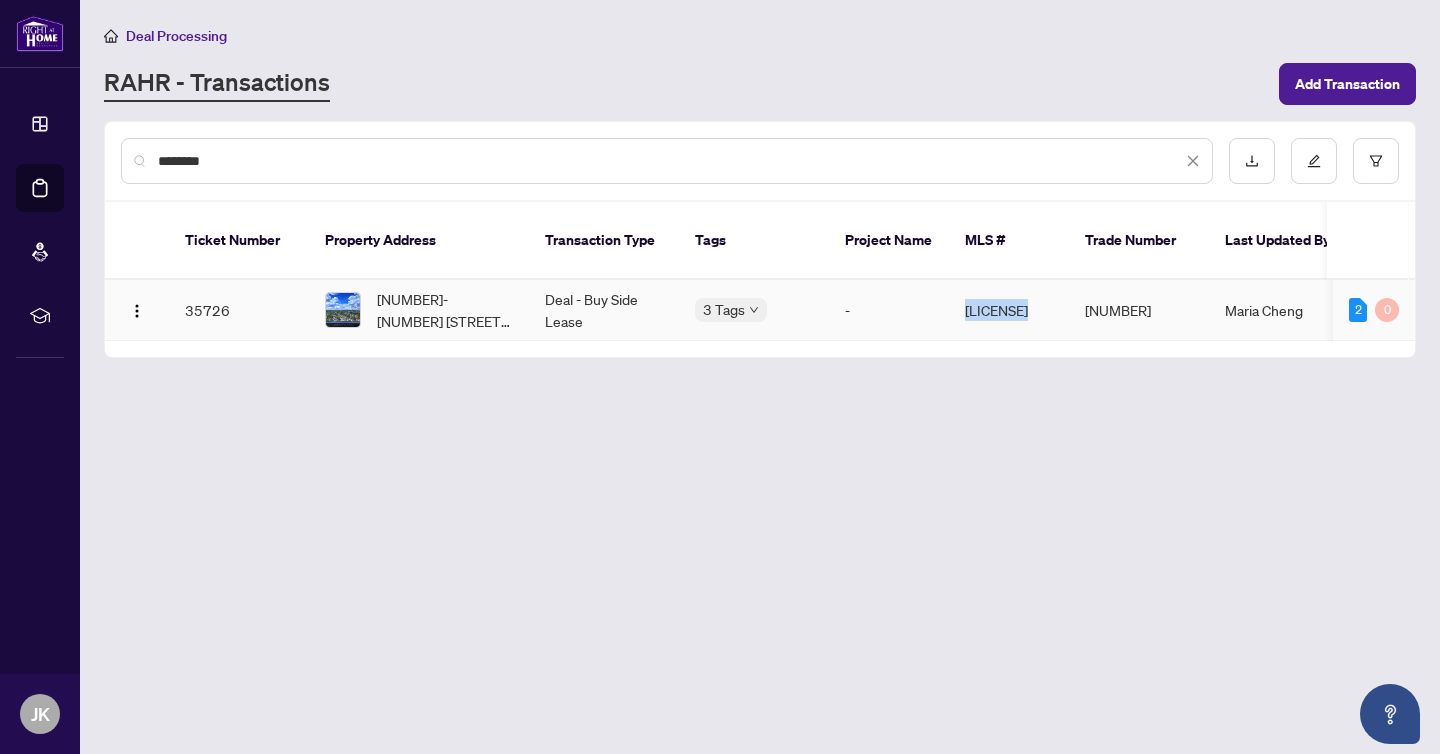 drag, startPoint x: 951, startPoint y: 289, endPoint x: 1043, endPoint y: 291, distance: 92.021736 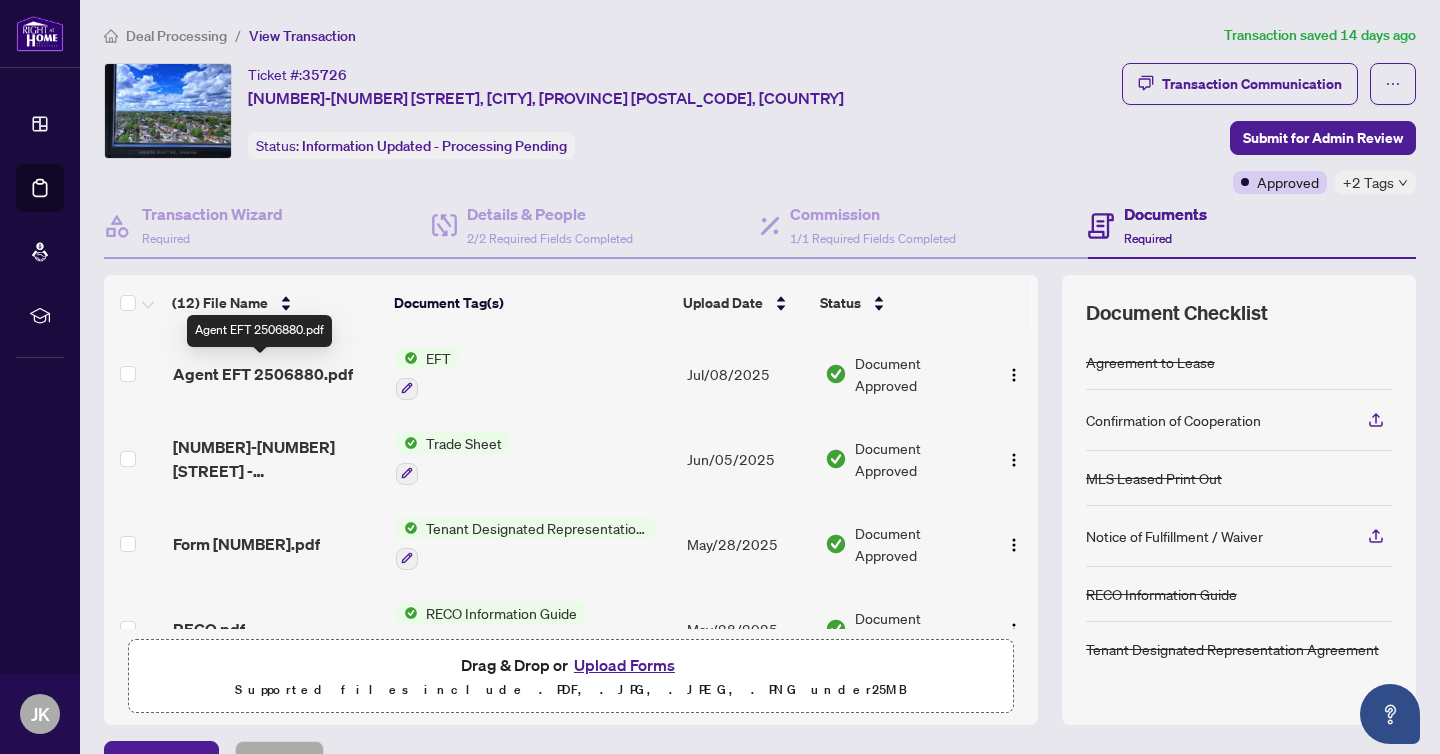 click on "Agent EFT 2506880.pdf" at bounding box center [263, 374] 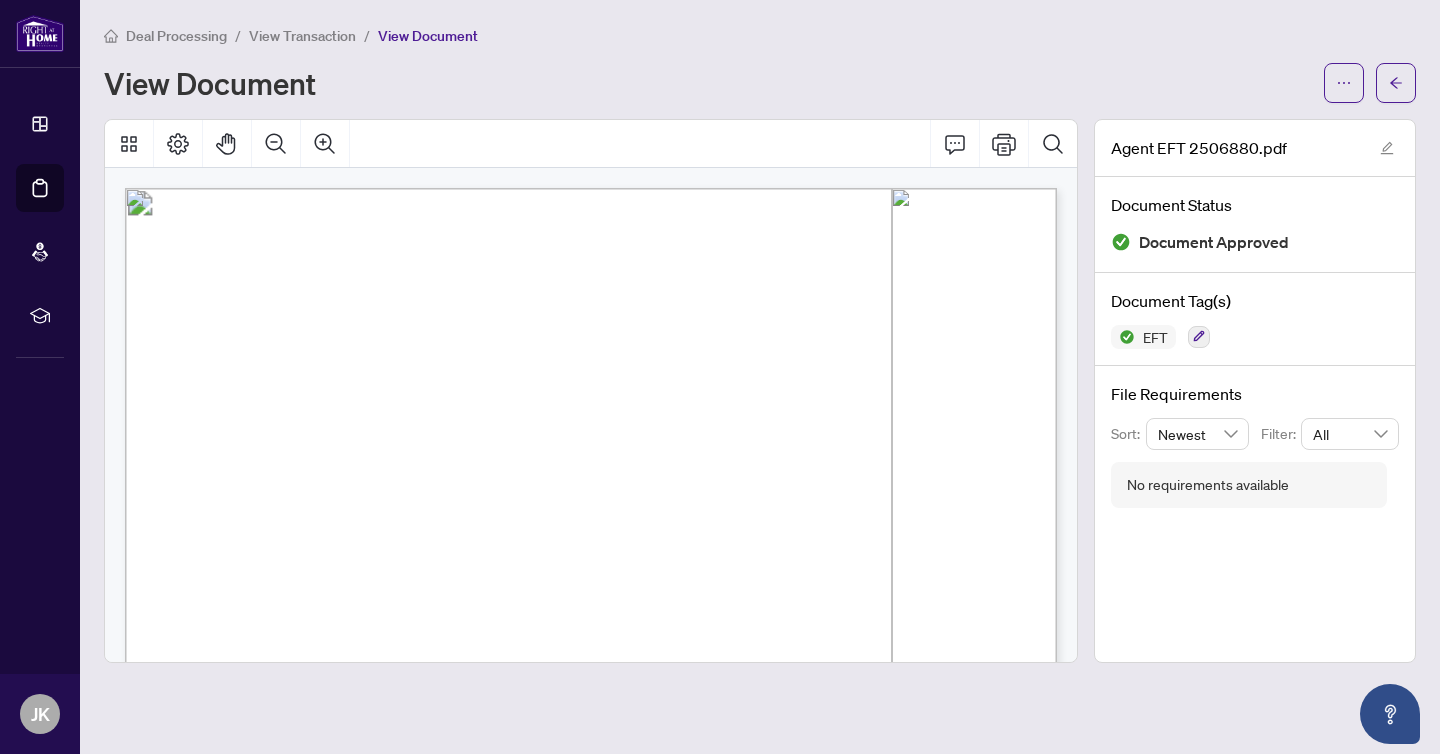 drag, startPoint x: 858, startPoint y: 250, endPoint x: 930, endPoint y: 251, distance: 72.00694 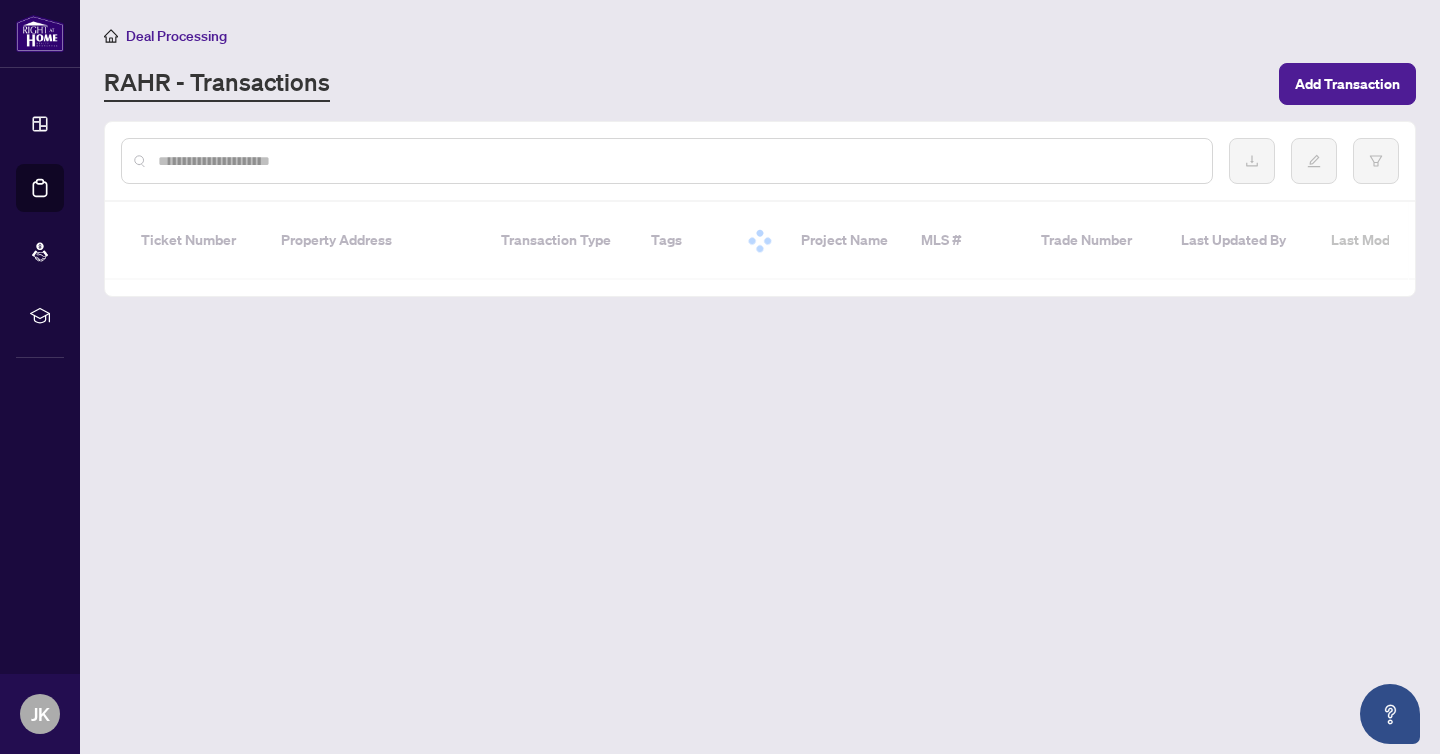 click at bounding box center (677, 161) 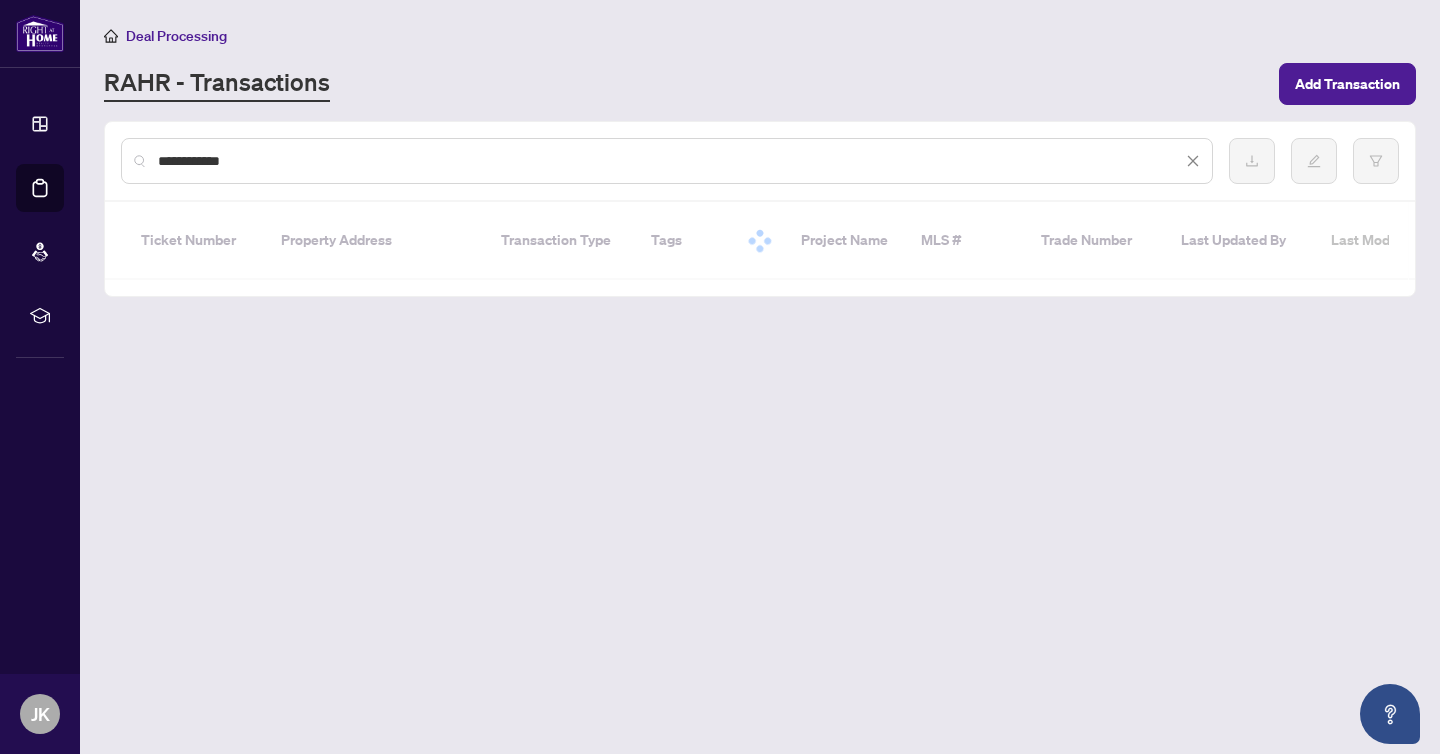 type on "**********" 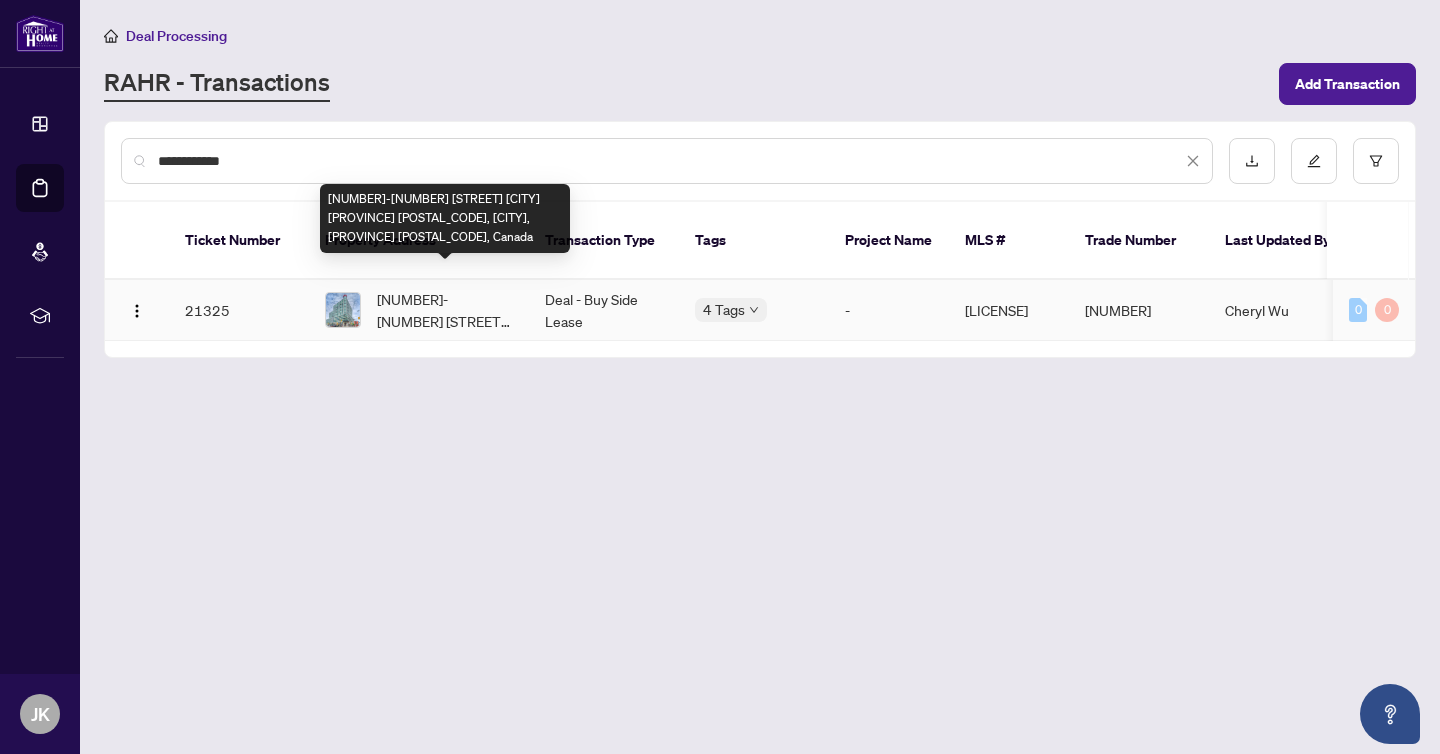 click on "[NUMBER]-[NUMBER] [STREET] [CITY] [PROVINCE] [POSTAL_CODE], [CITY], [PROVINCE] [POSTAL_CODE], Canada" at bounding box center (445, 310) 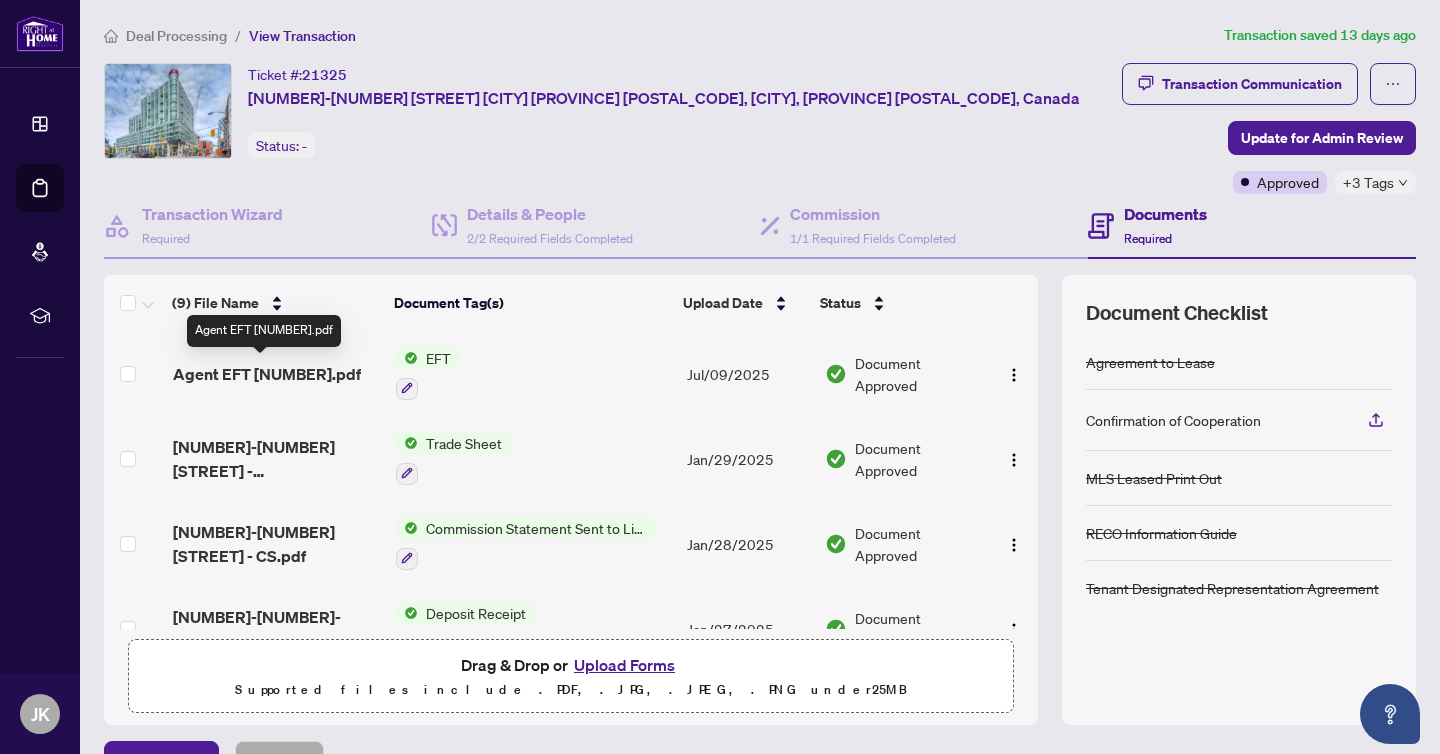 click on "Agent EFT [NUMBER].pdf" at bounding box center (267, 374) 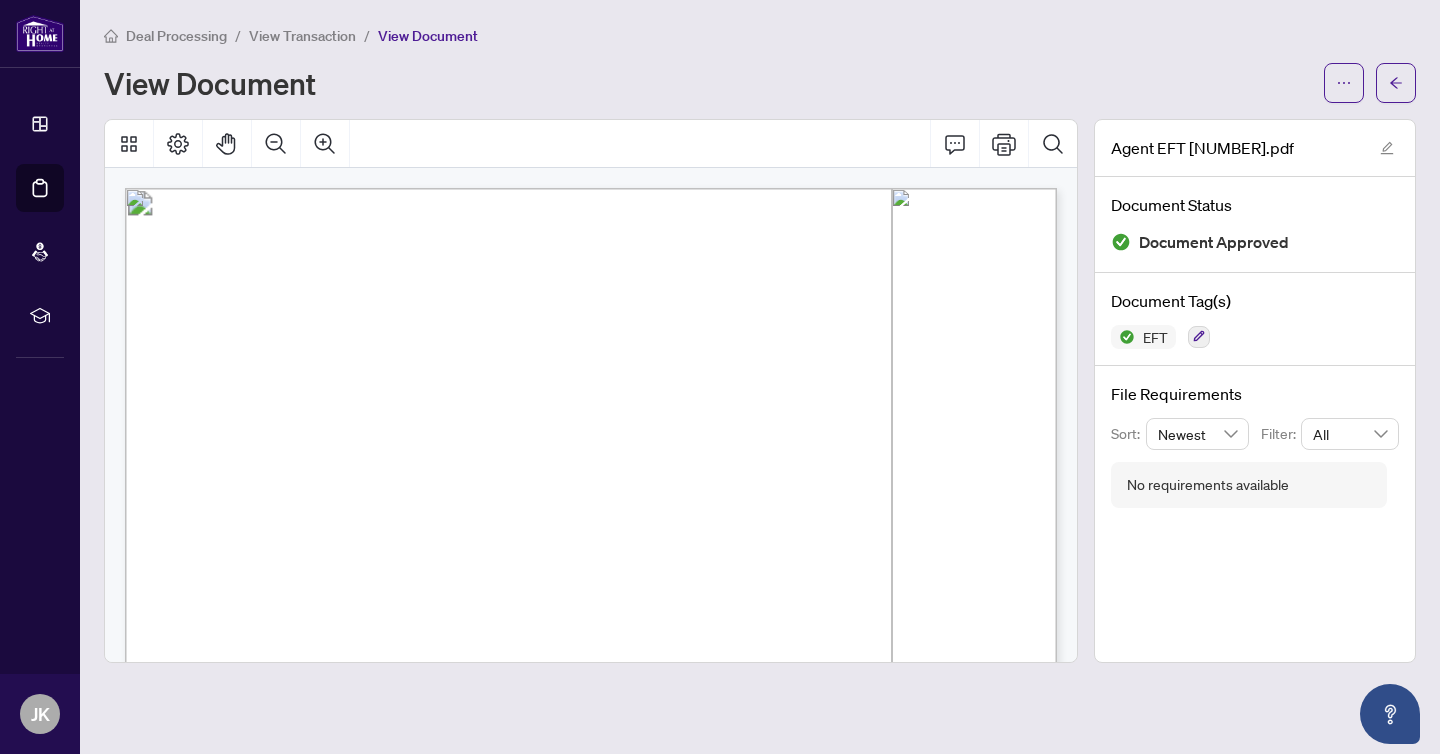 drag, startPoint x: 858, startPoint y: 247, endPoint x: 925, endPoint y: 247, distance: 67 